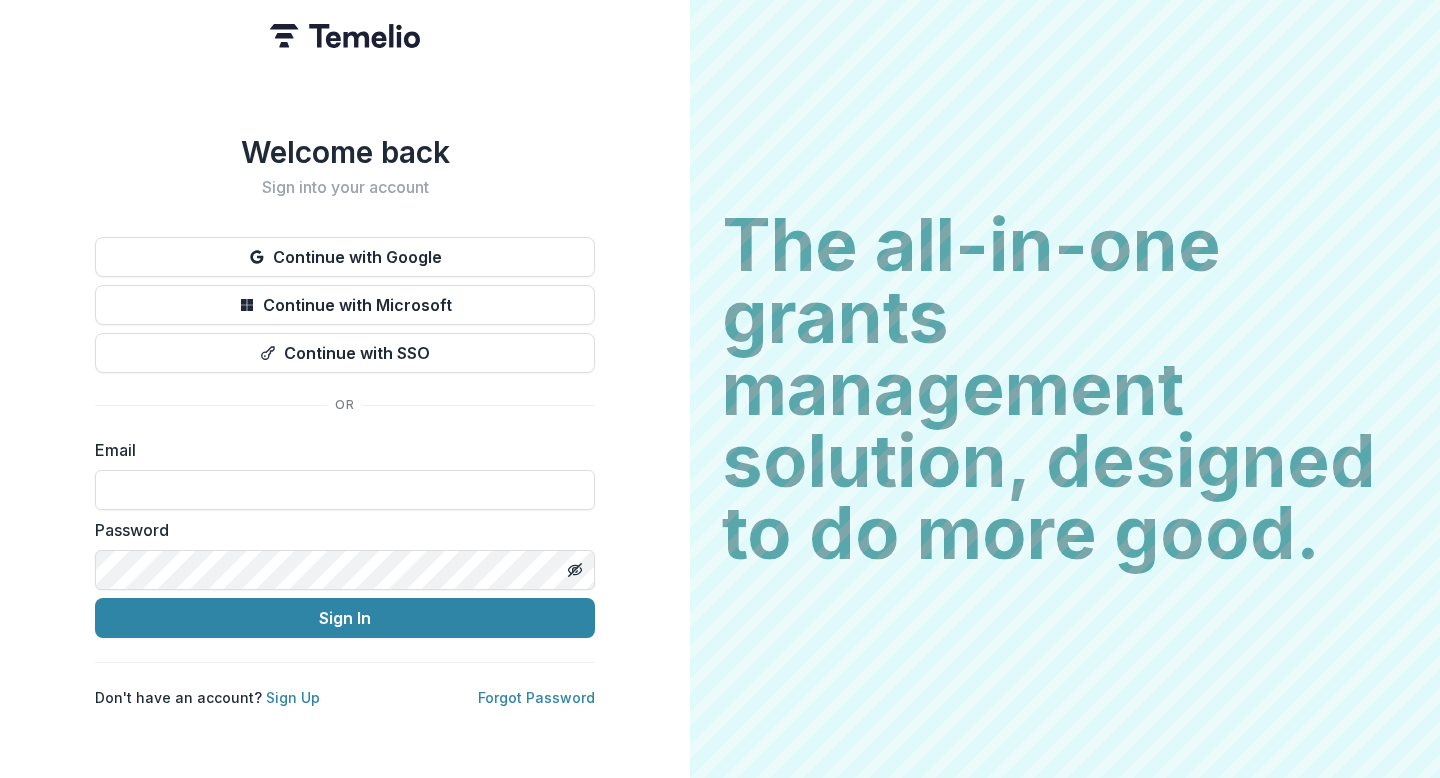 scroll, scrollTop: 0, scrollLeft: 0, axis: both 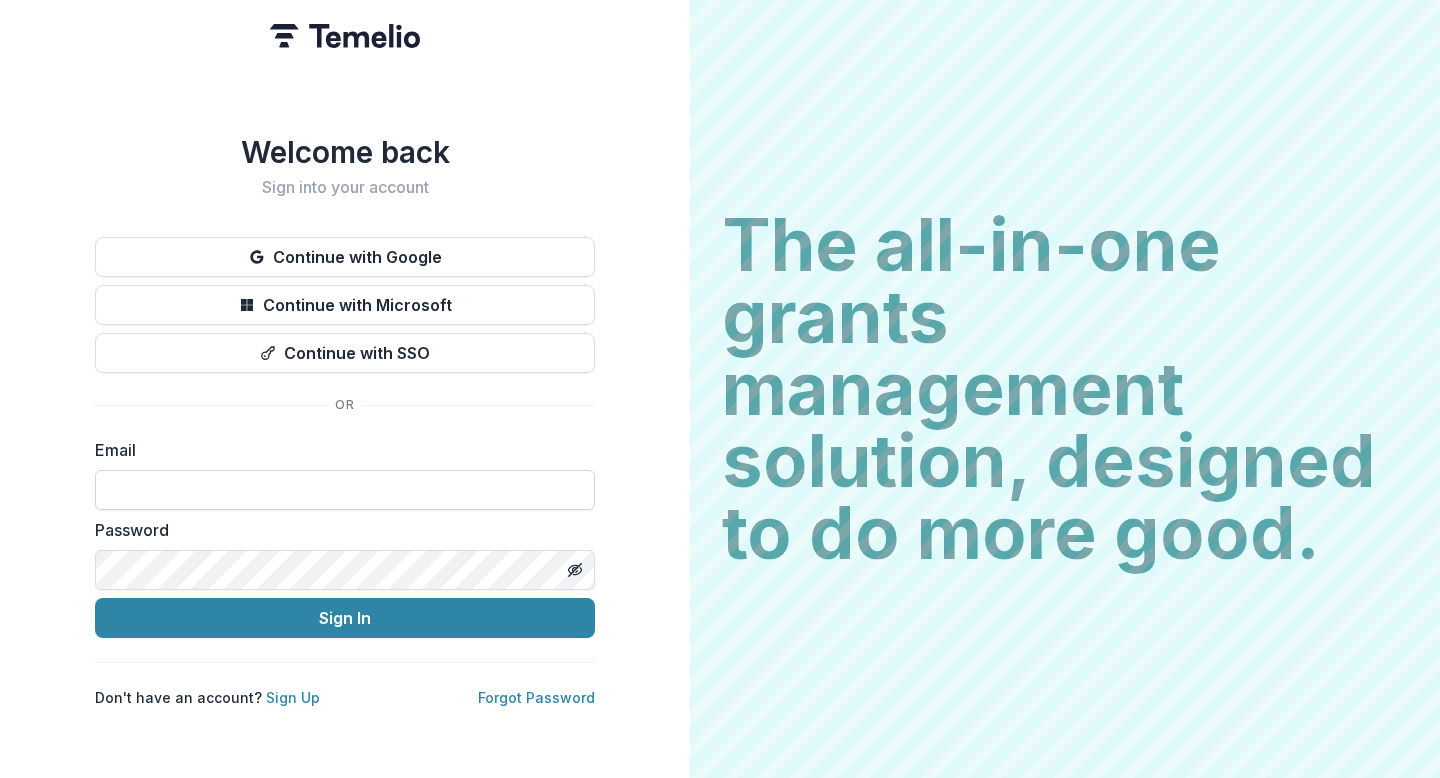 click at bounding box center (345, 490) 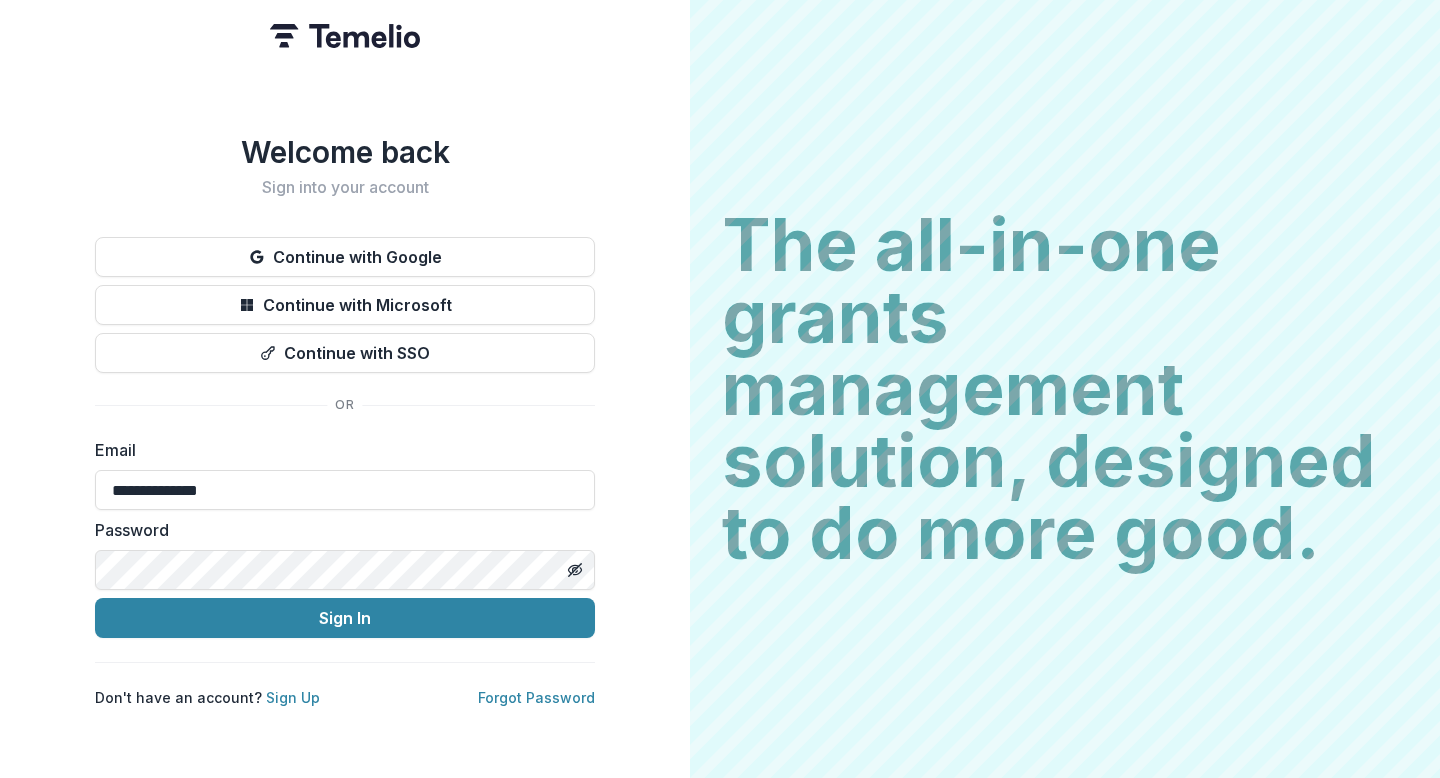 type on "**********" 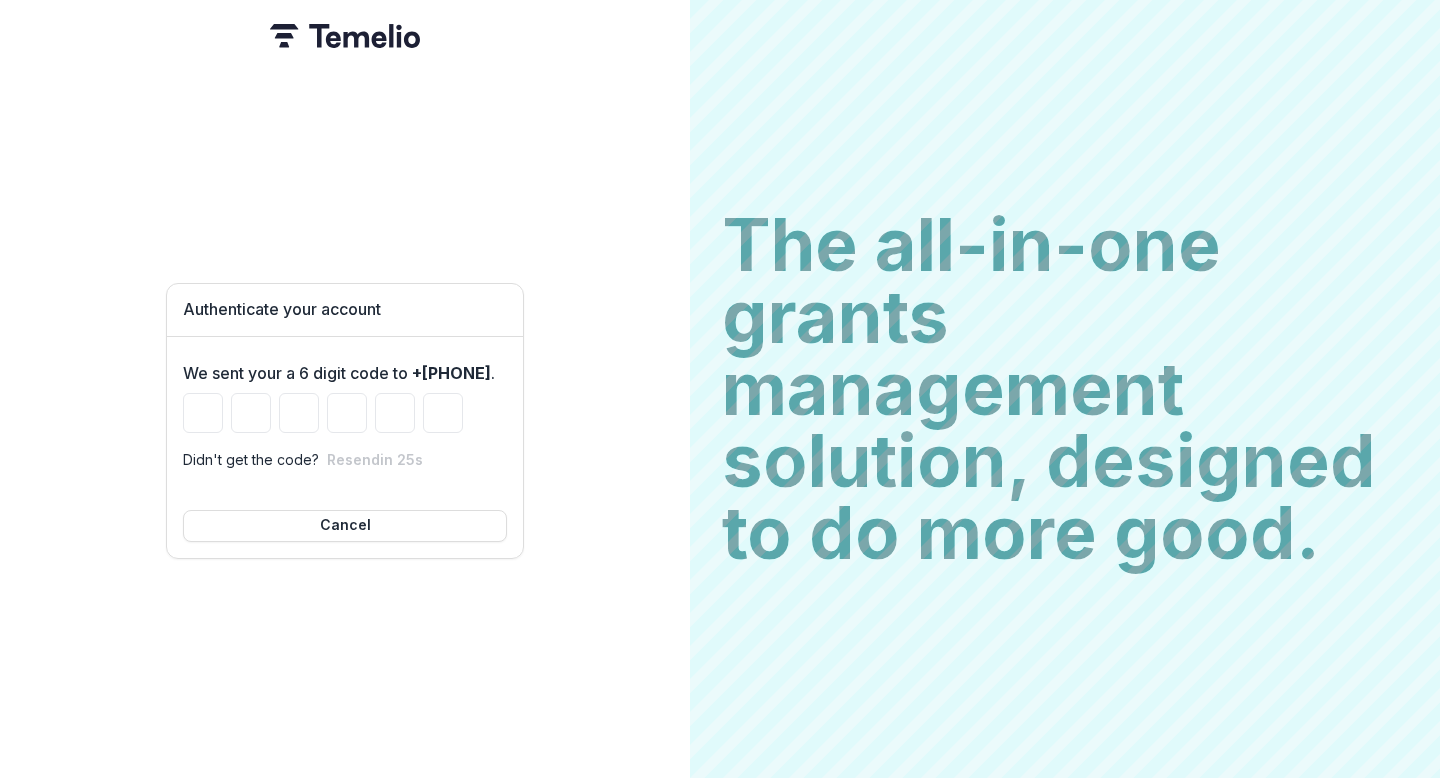 type on "*" 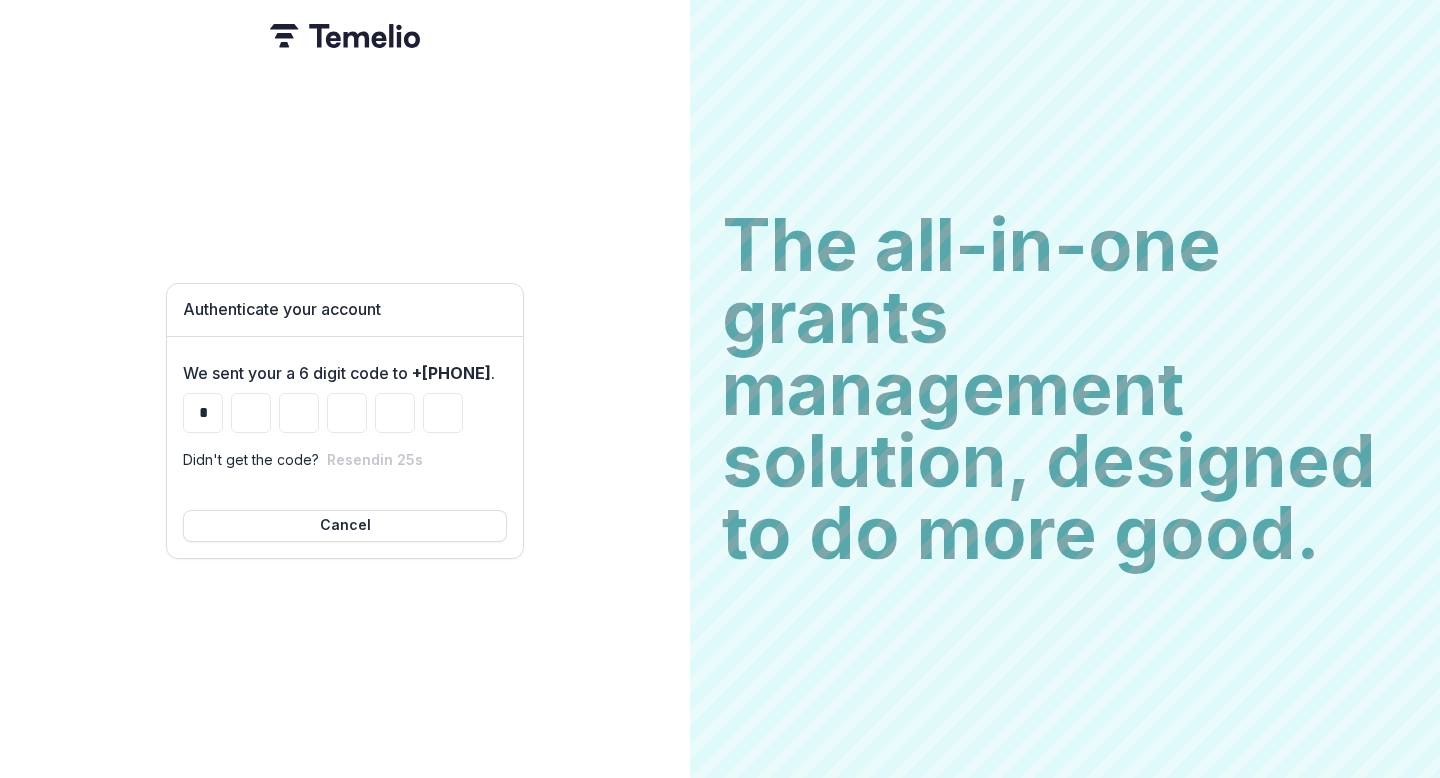 type on "*" 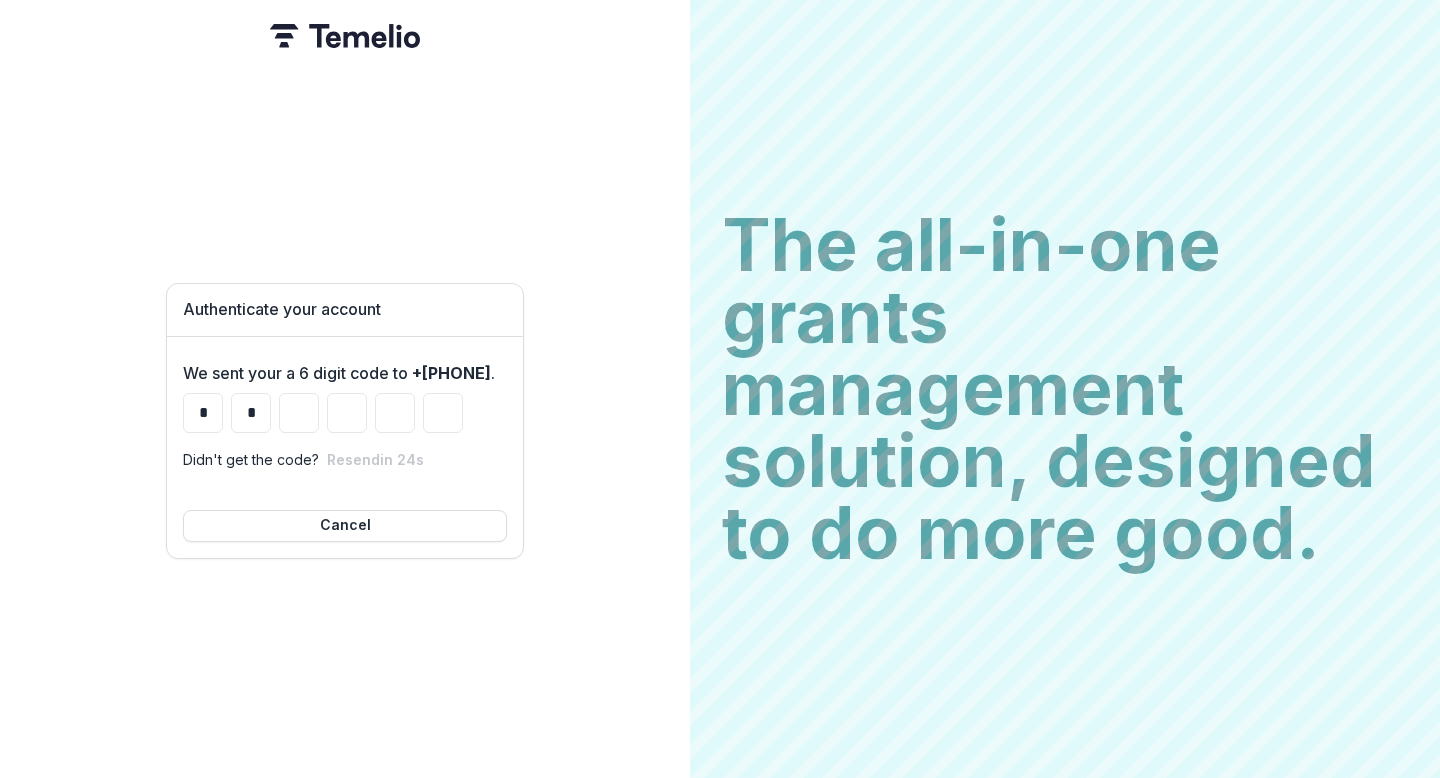 type on "*" 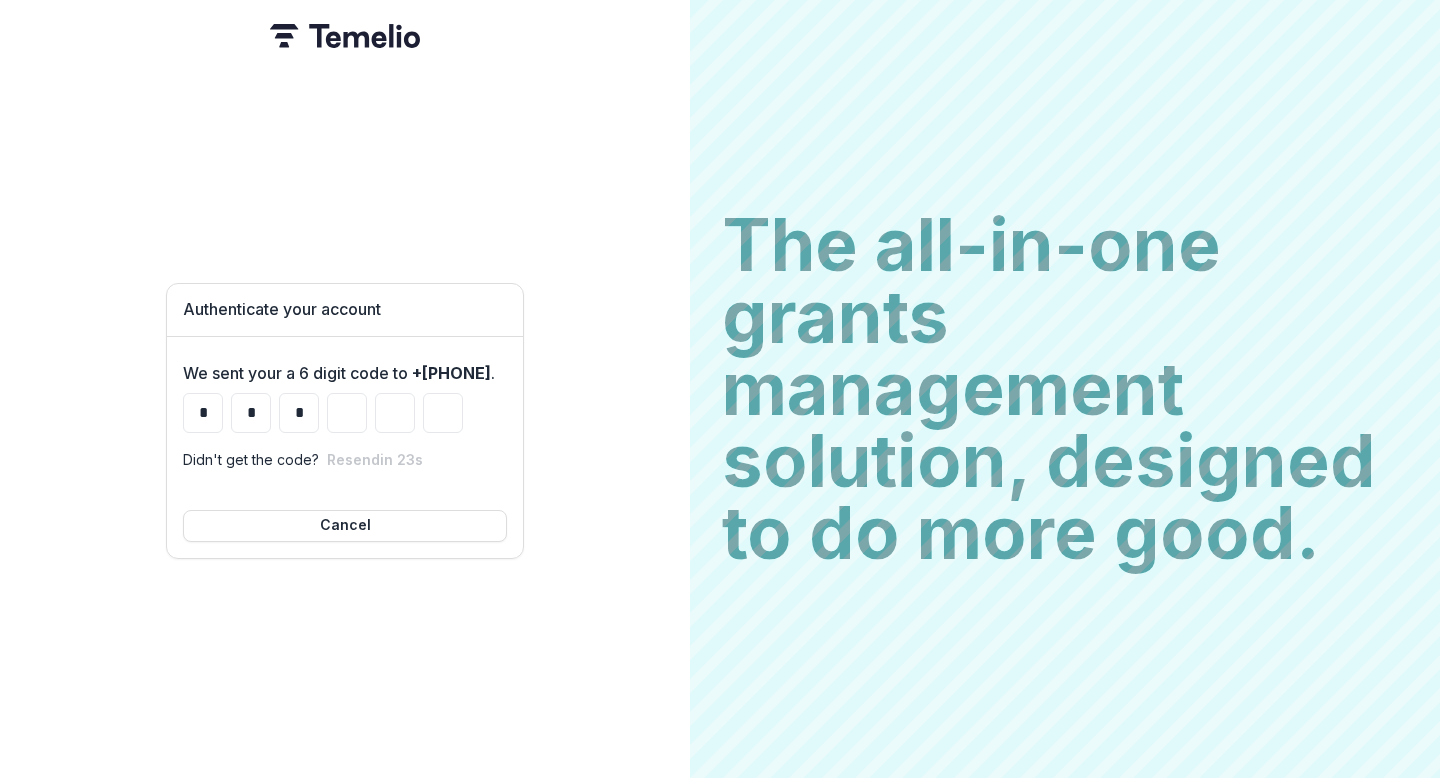 type on "*" 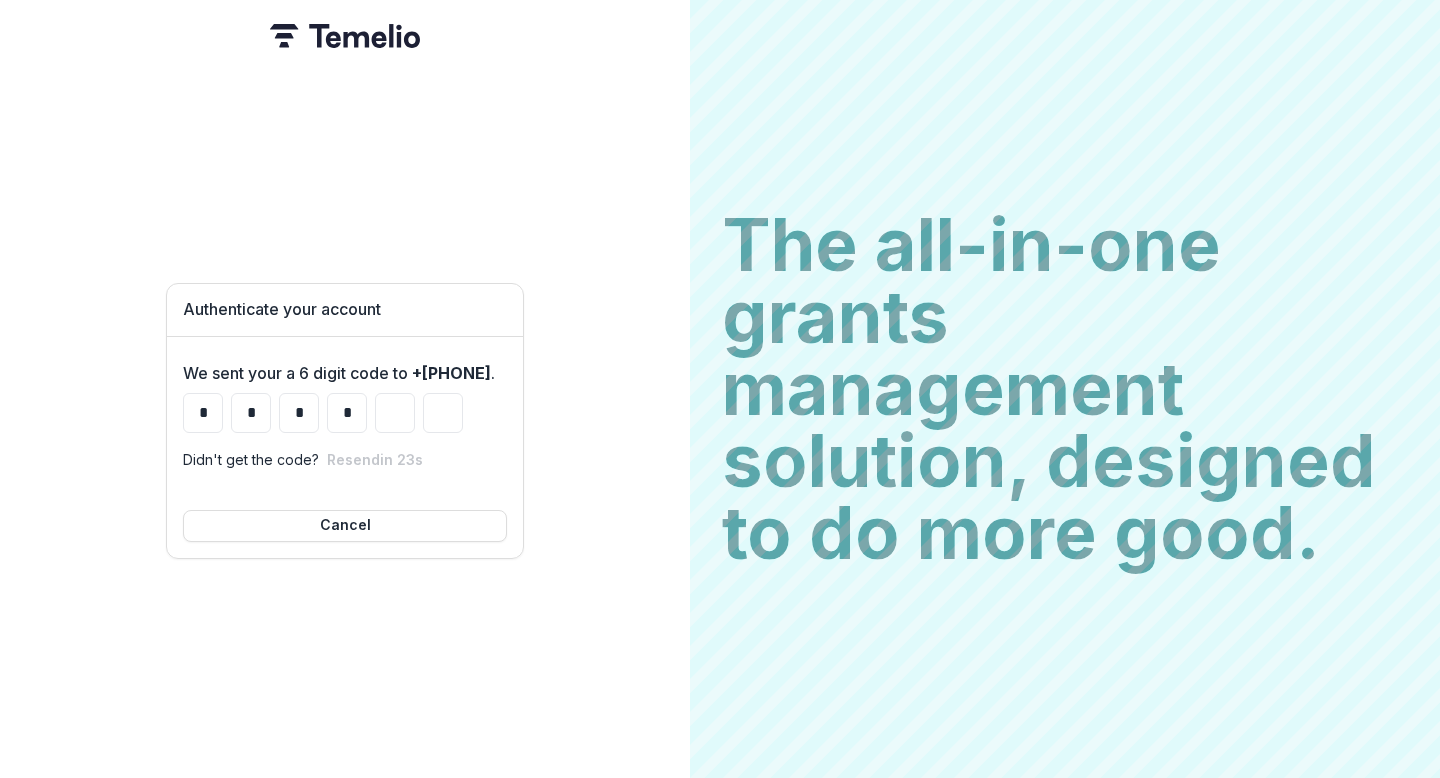 type on "*" 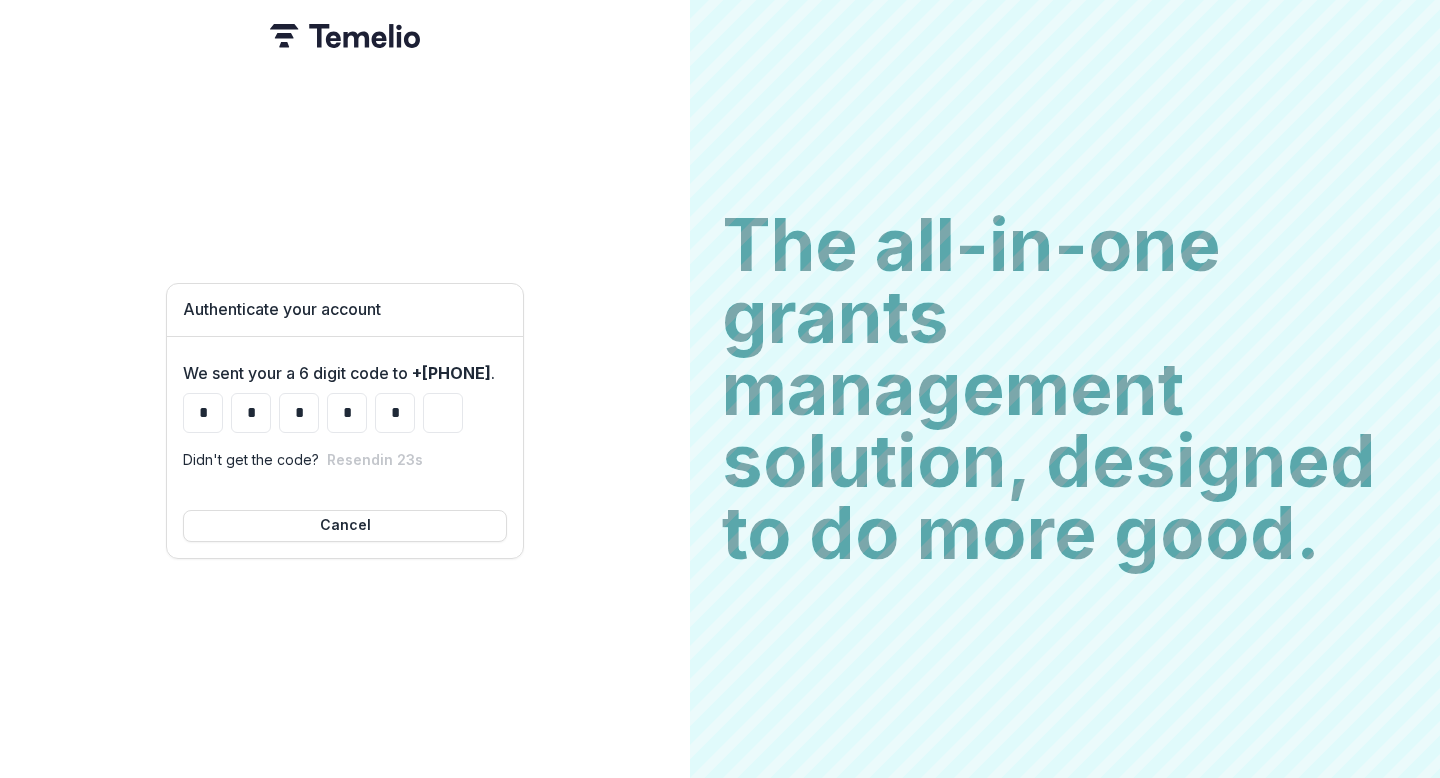 type on "*" 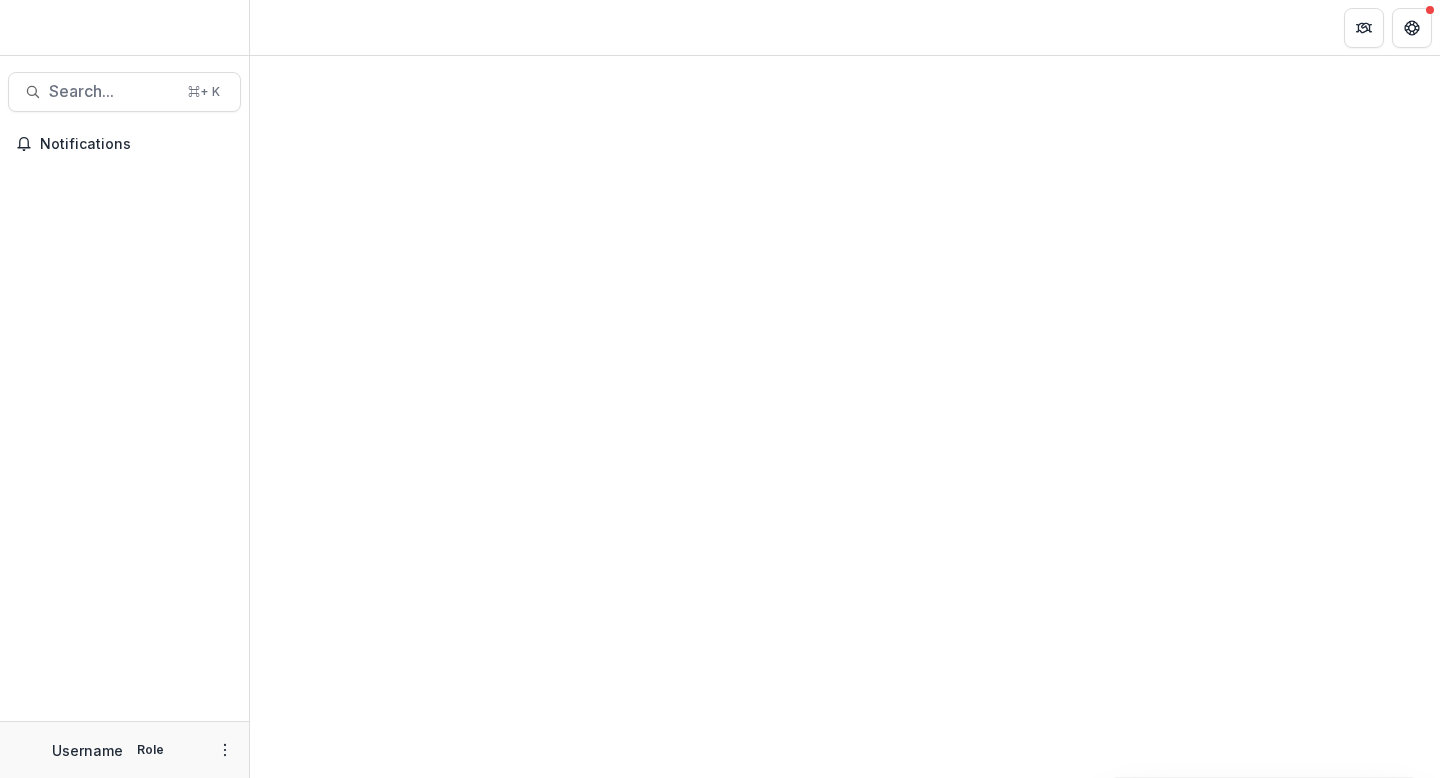 scroll, scrollTop: 0, scrollLeft: 0, axis: both 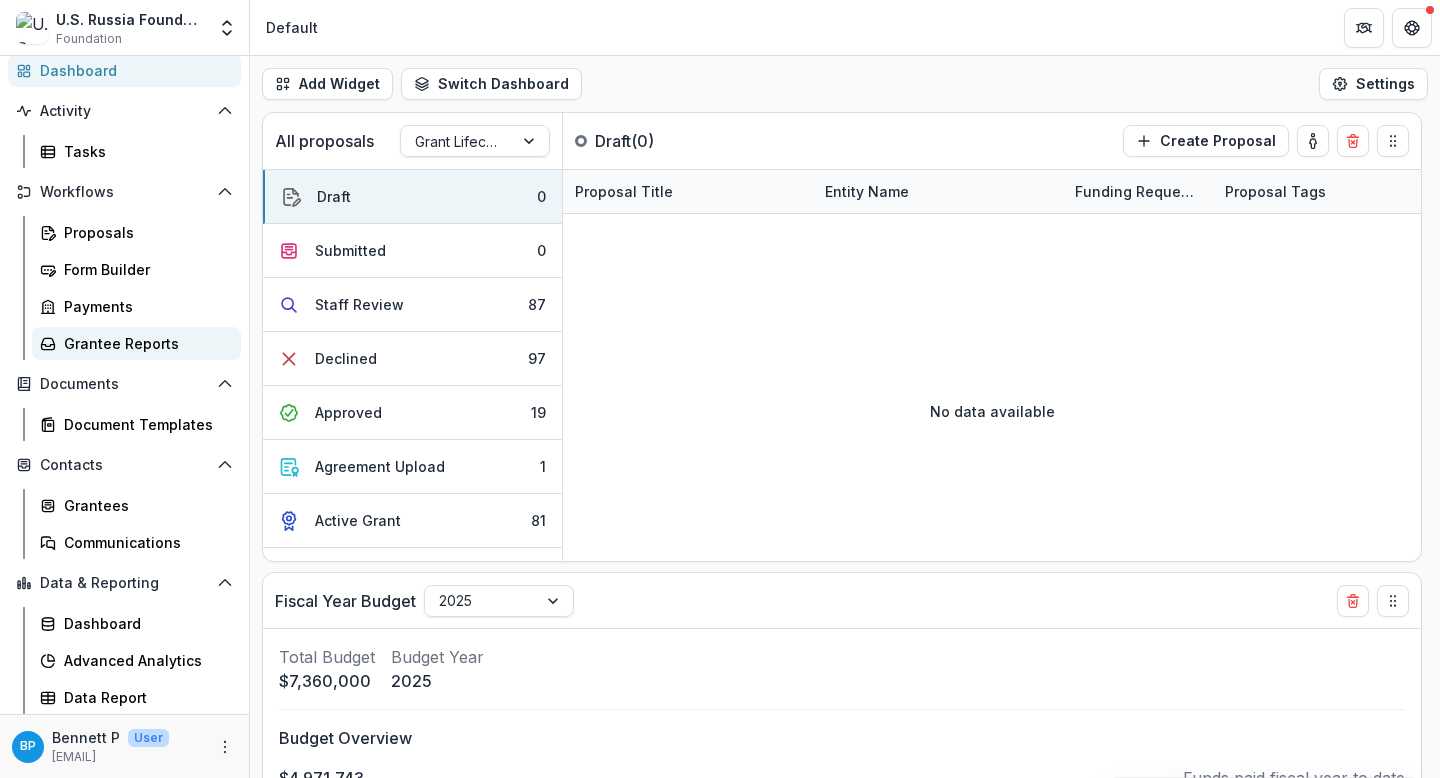 click on "Grantee Reports" at bounding box center (144, 343) 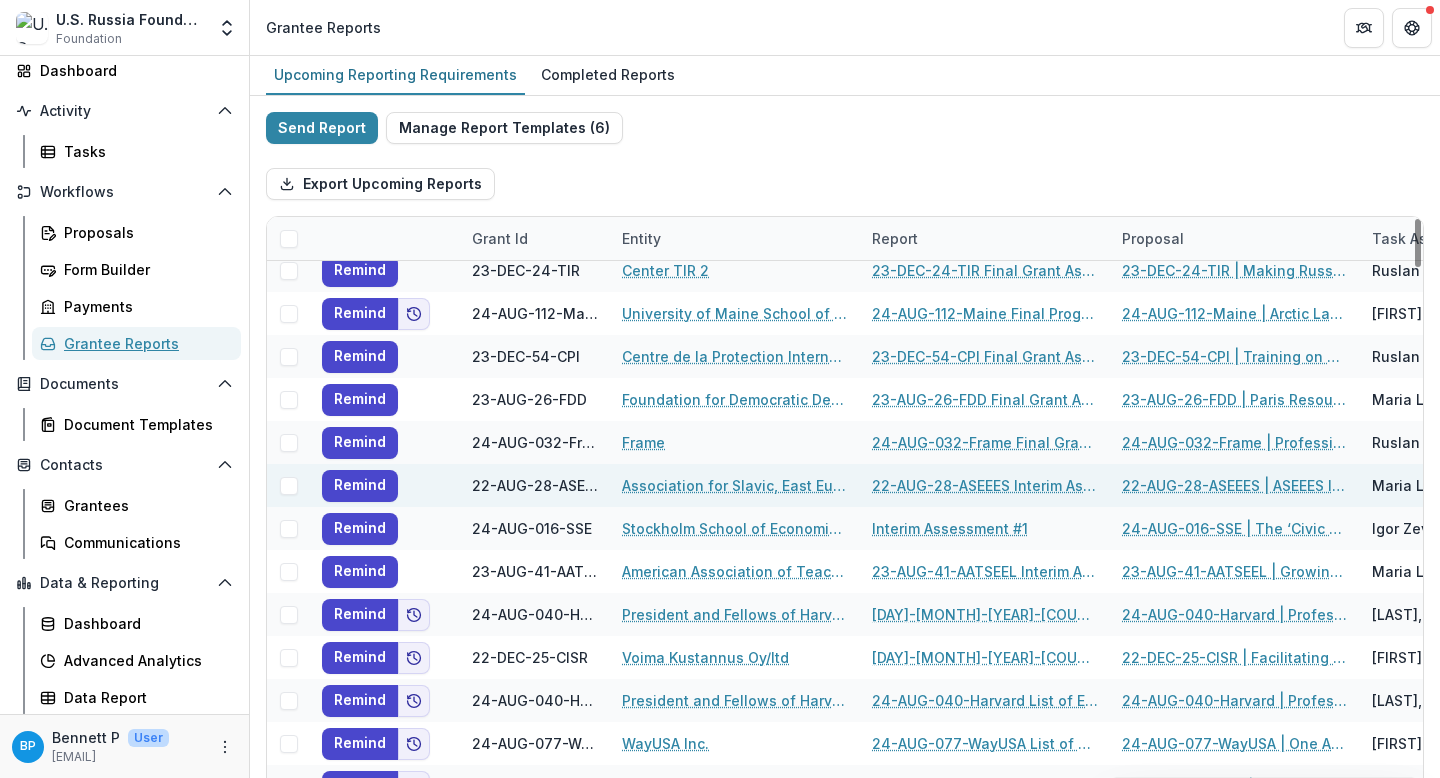 scroll, scrollTop: 721, scrollLeft: 0, axis: vertical 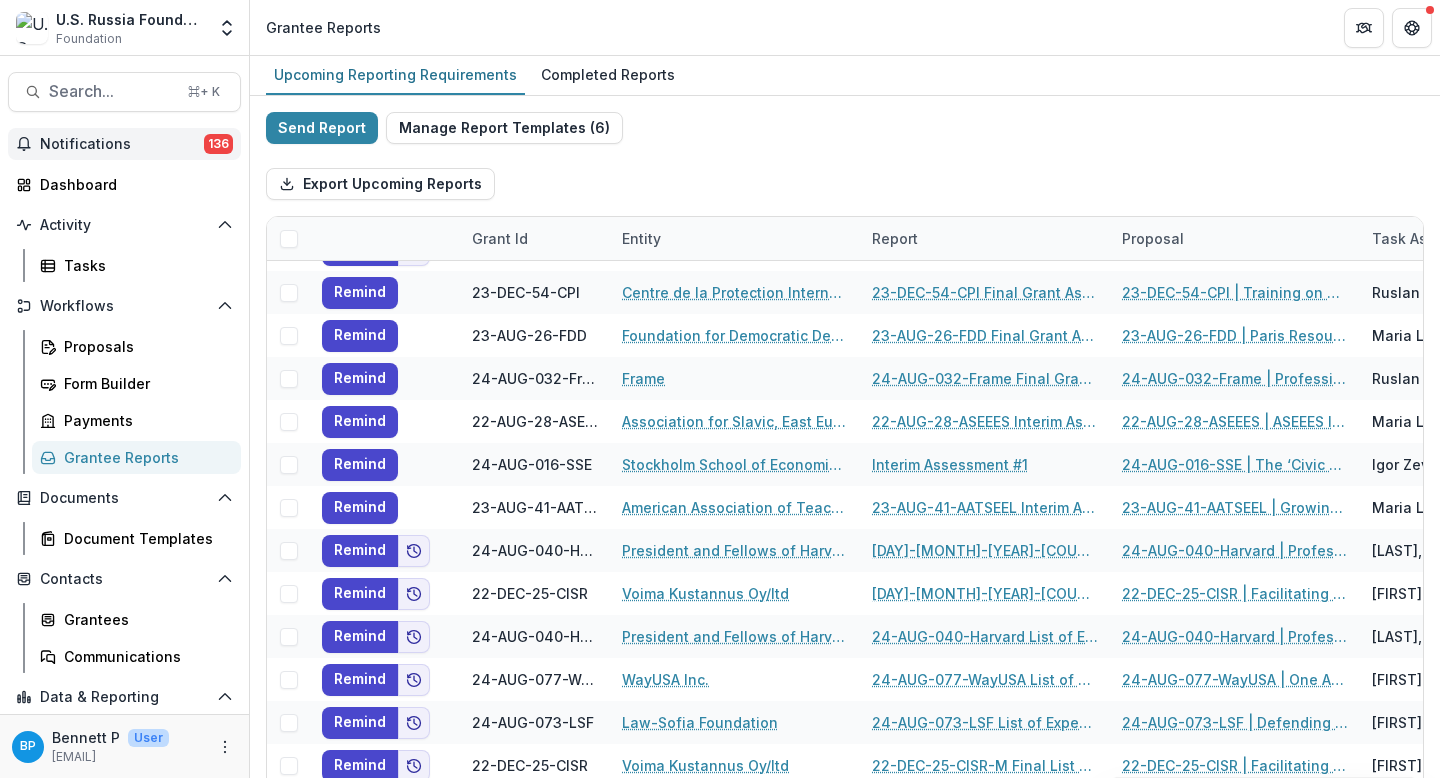 click on "Notifications" at bounding box center [122, 144] 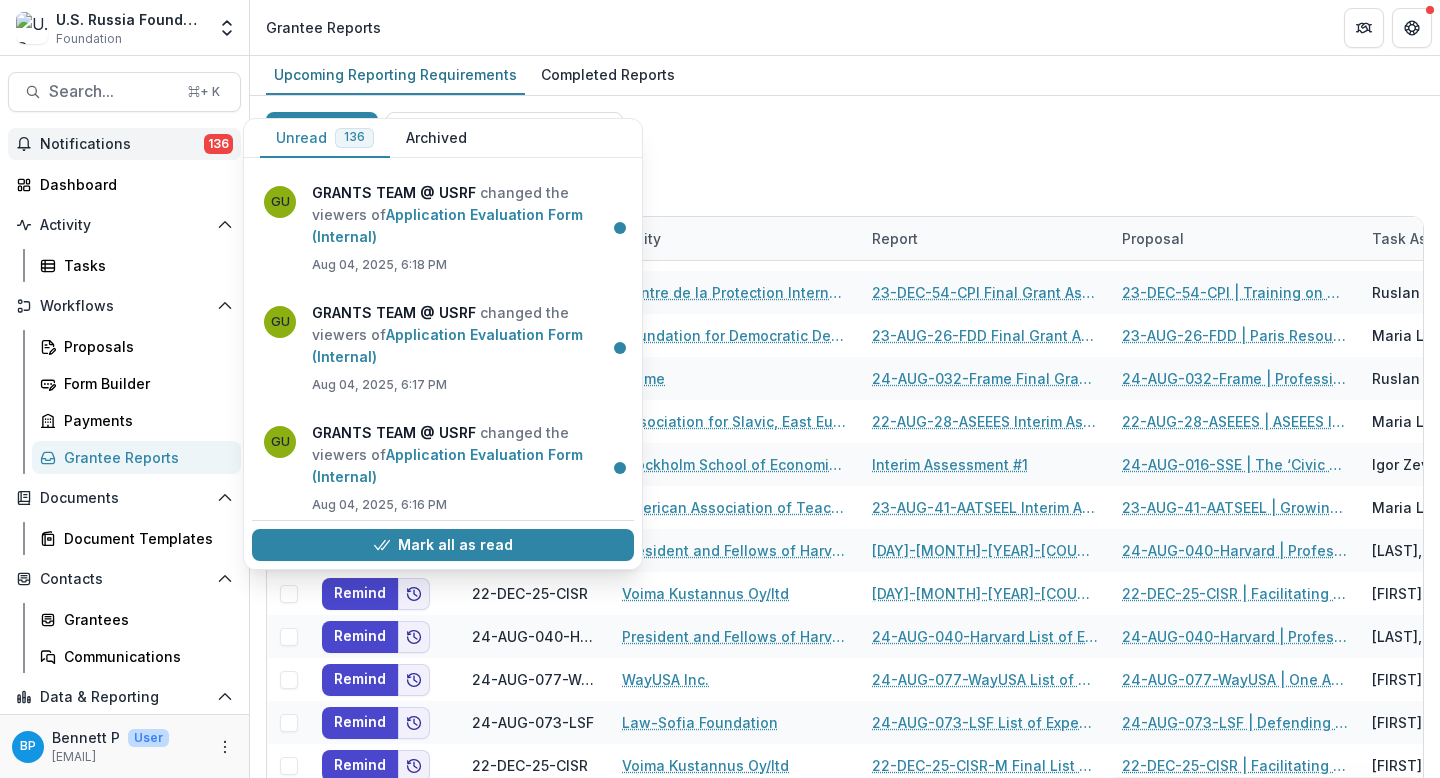scroll, scrollTop: 1561, scrollLeft: 0, axis: vertical 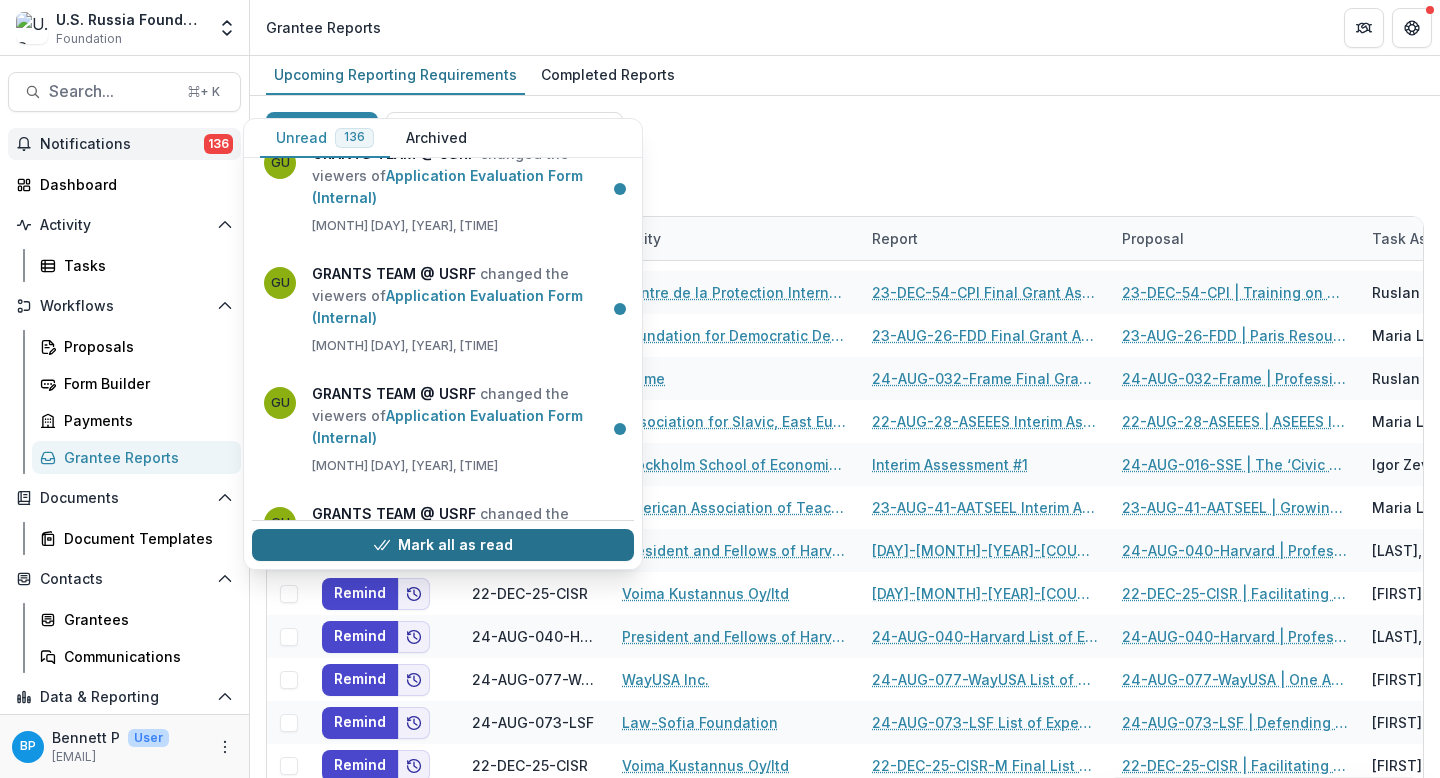 click on "Mark all as read" at bounding box center [443, 545] 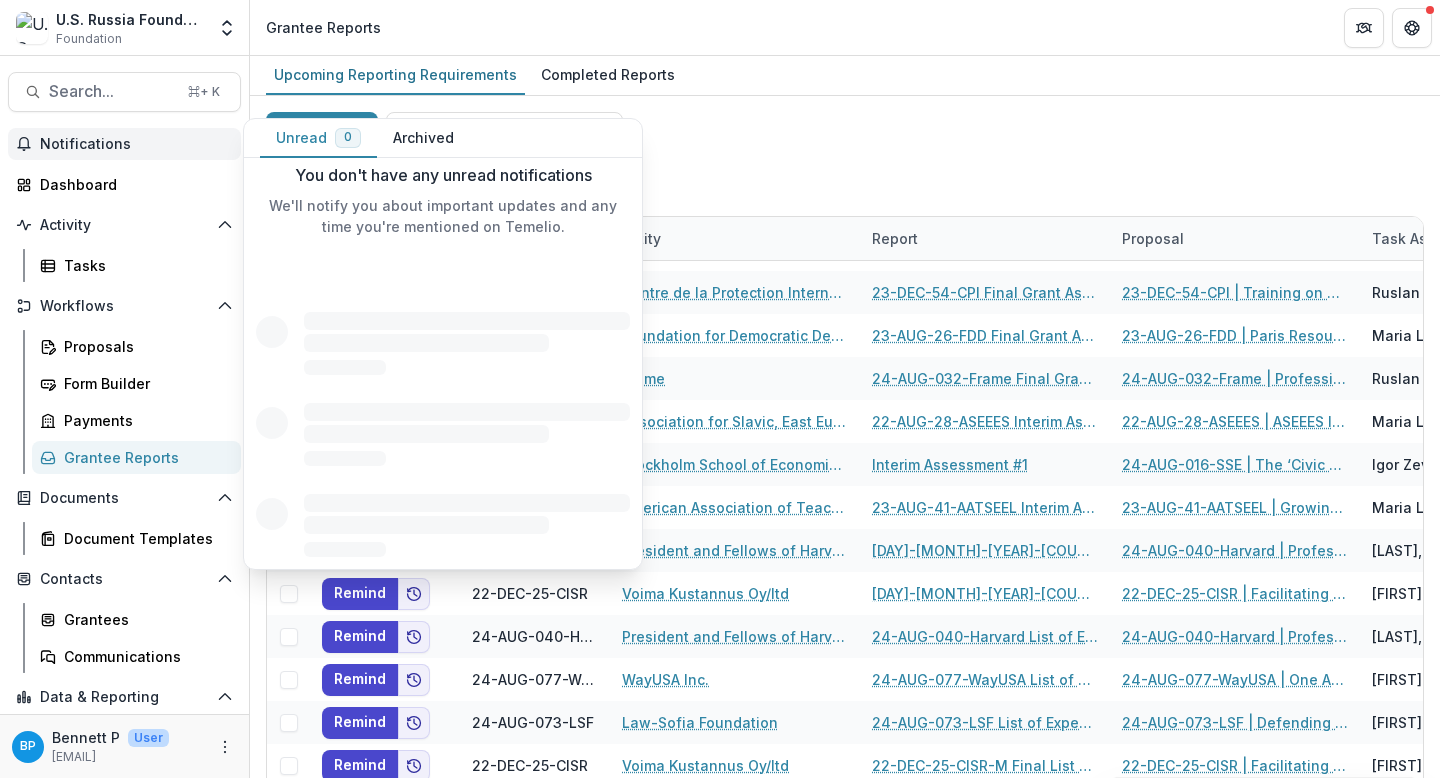 scroll, scrollTop: 0, scrollLeft: 0, axis: both 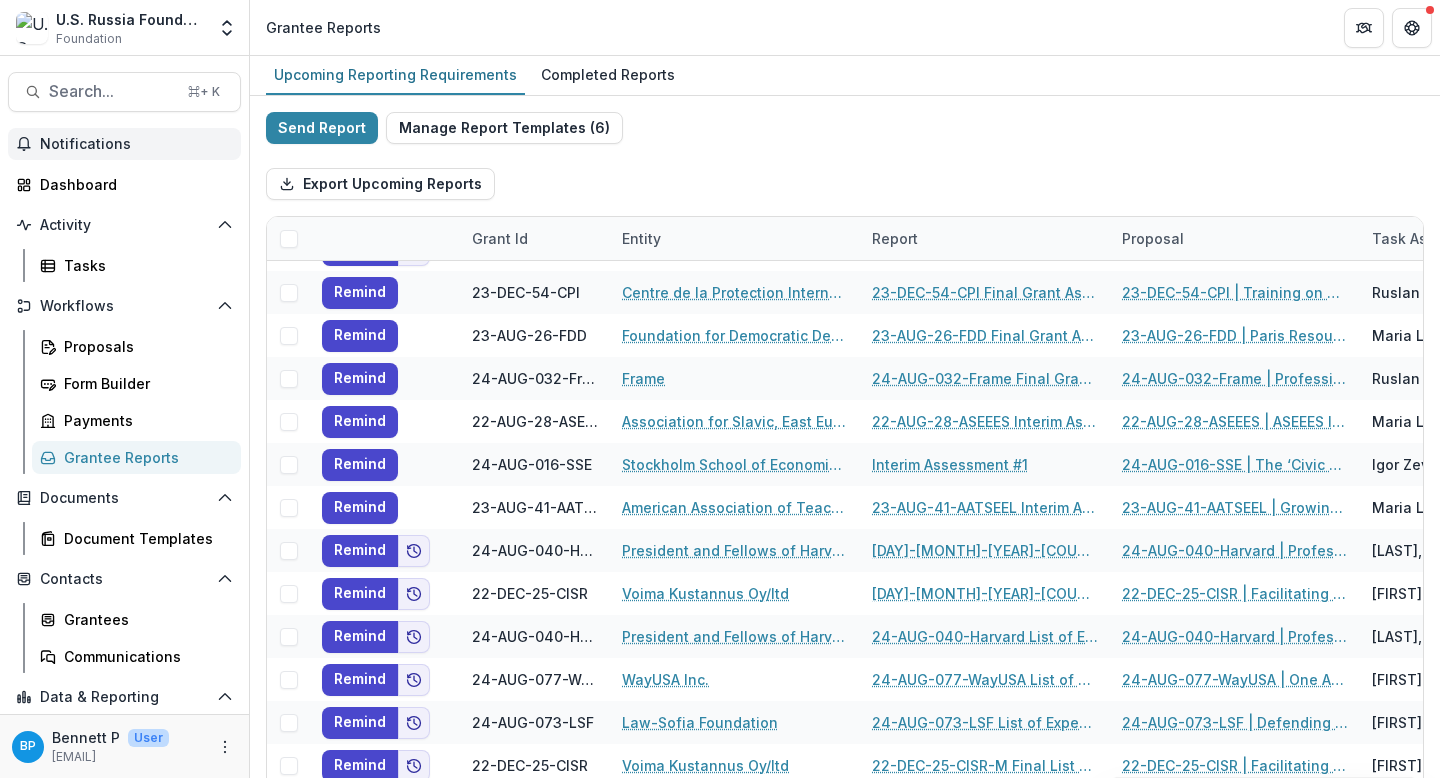 click on "Export Upcoming Reports" at bounding box center (845, 184) 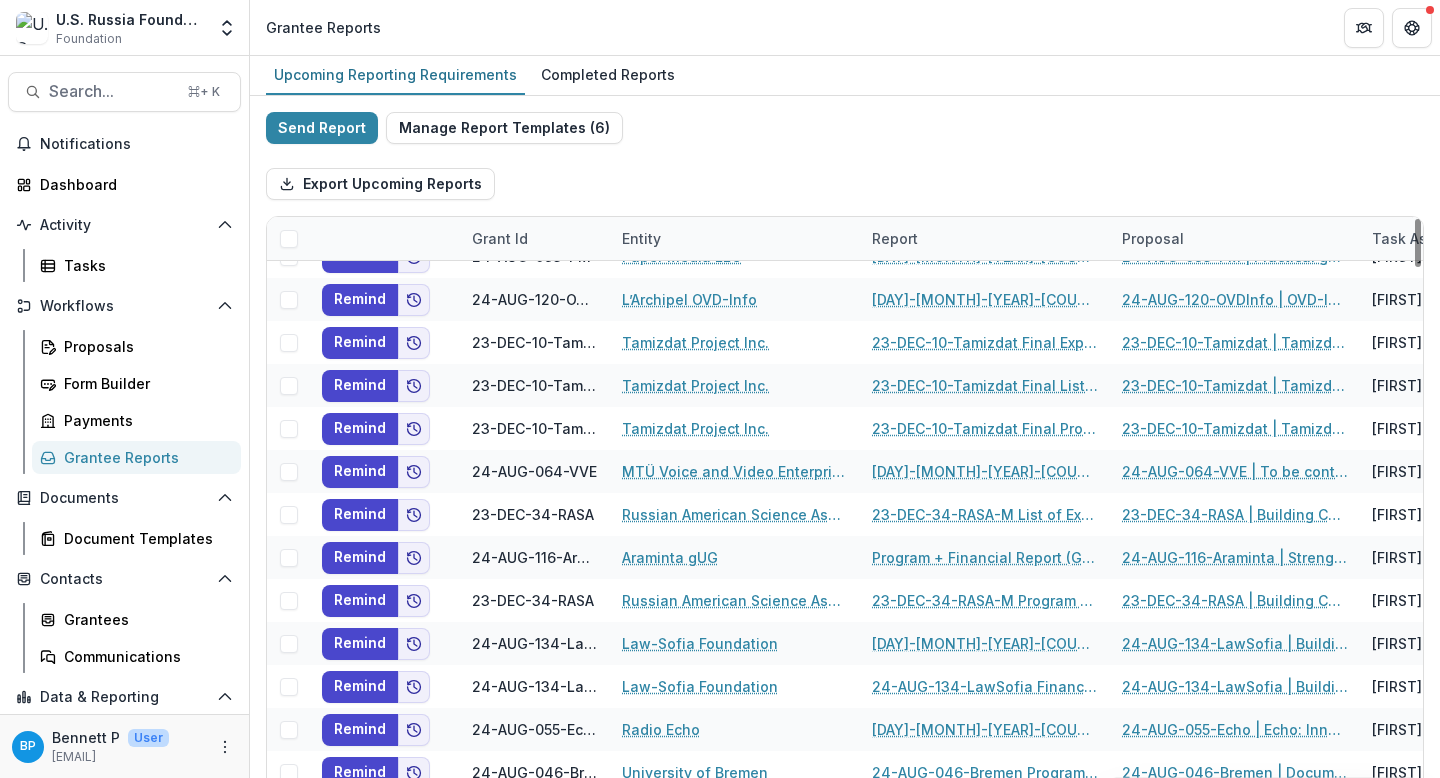 scroll, scrollTop: 3068, scrollLeft: 0, axis: vertical 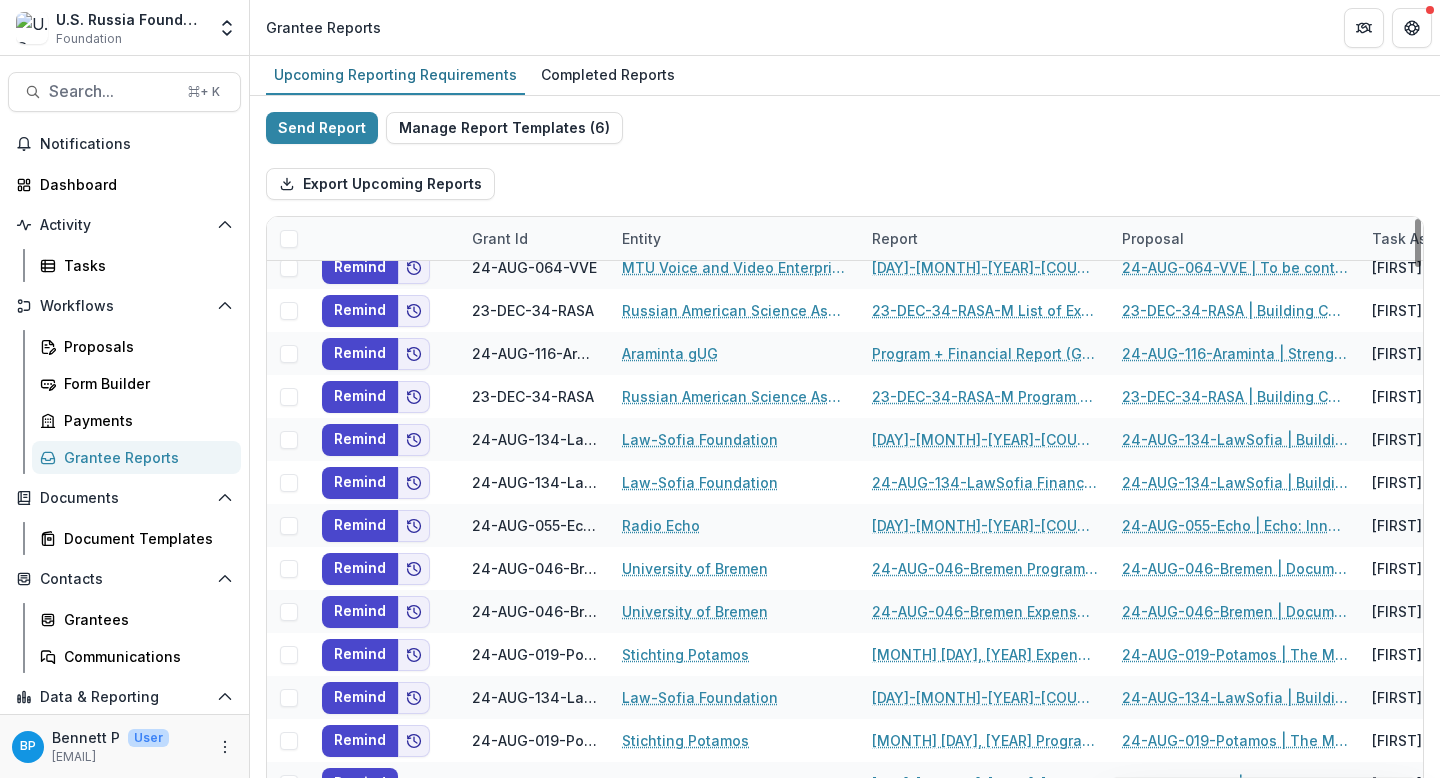click on "Report" at bounding box center (895, 238) 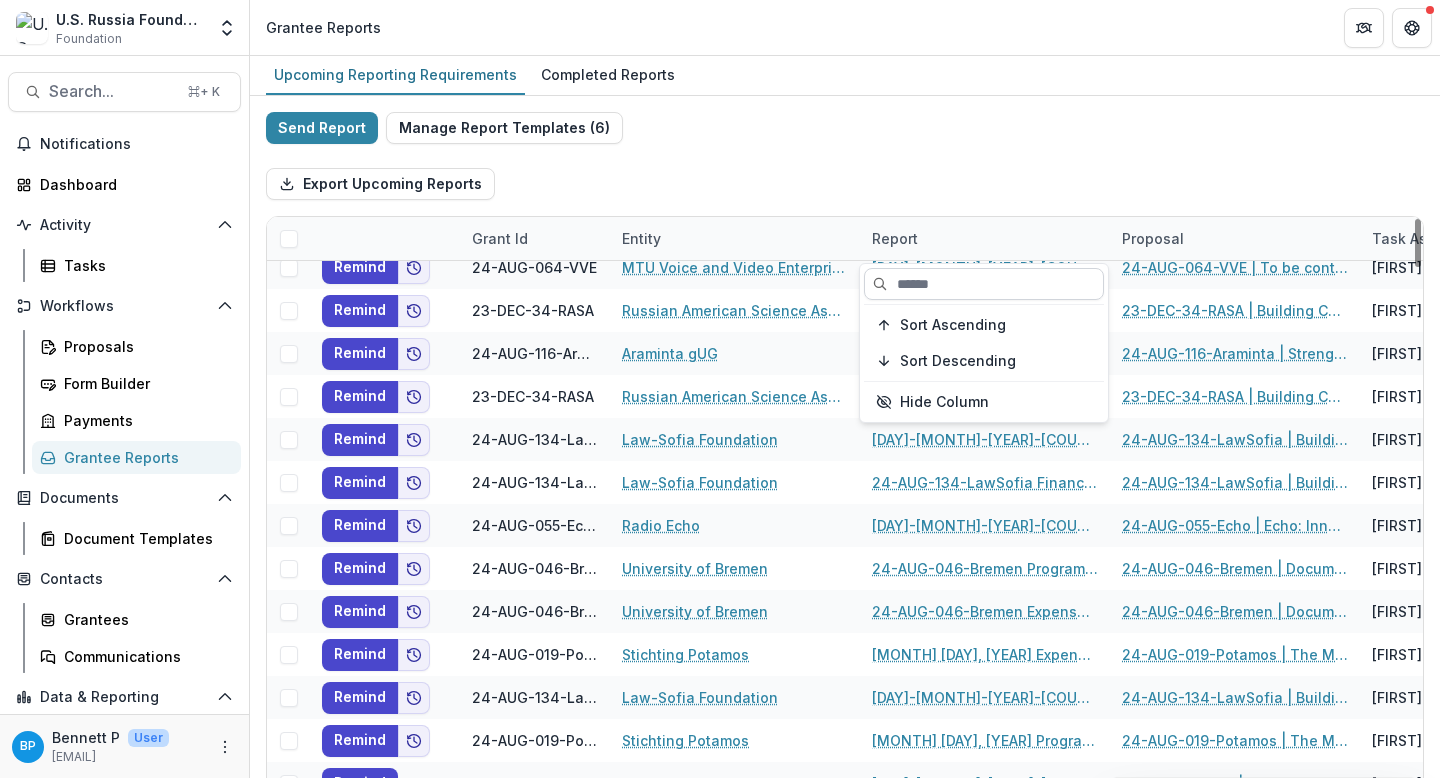 click at bounding box center [984, 284] 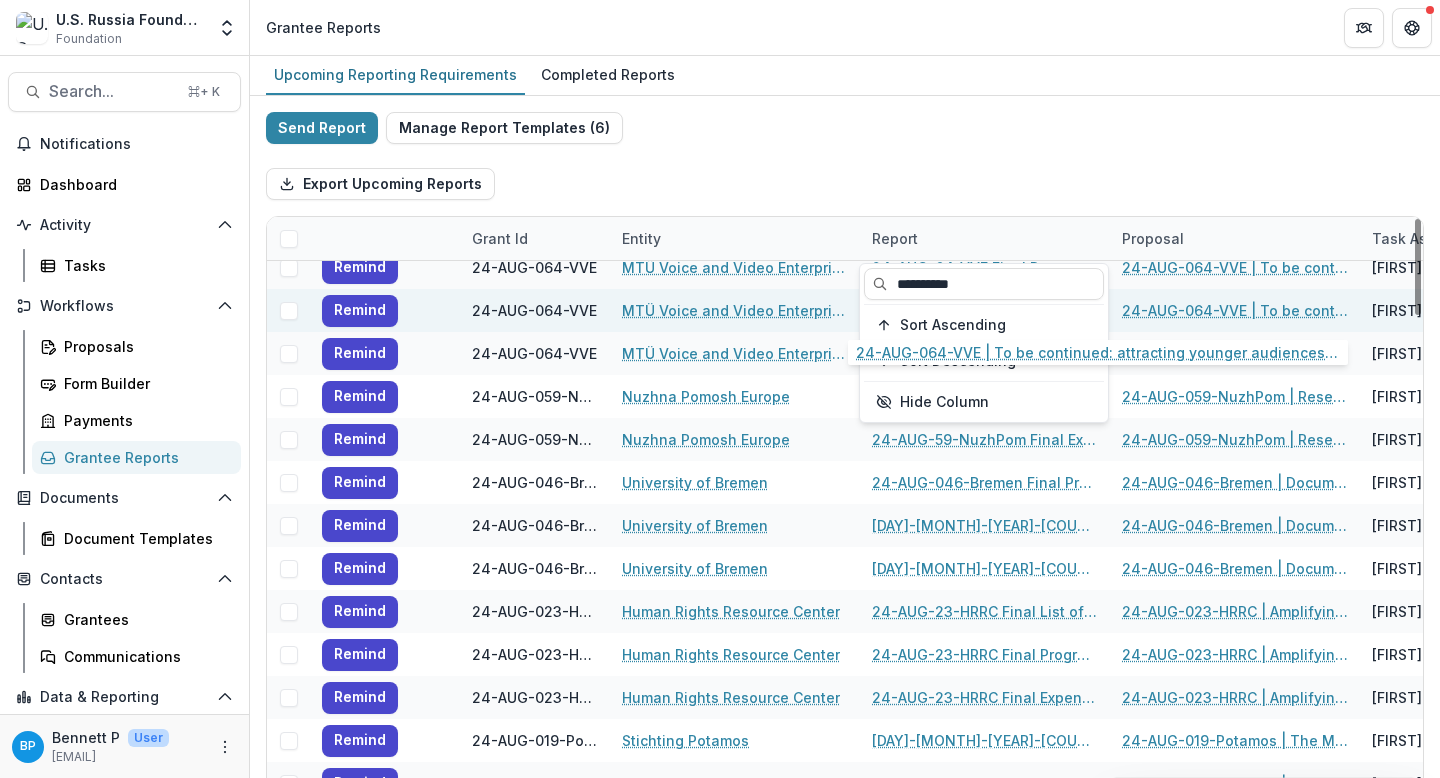 scroll, scrollTop: 0, scrollLeft: 0, axis: both 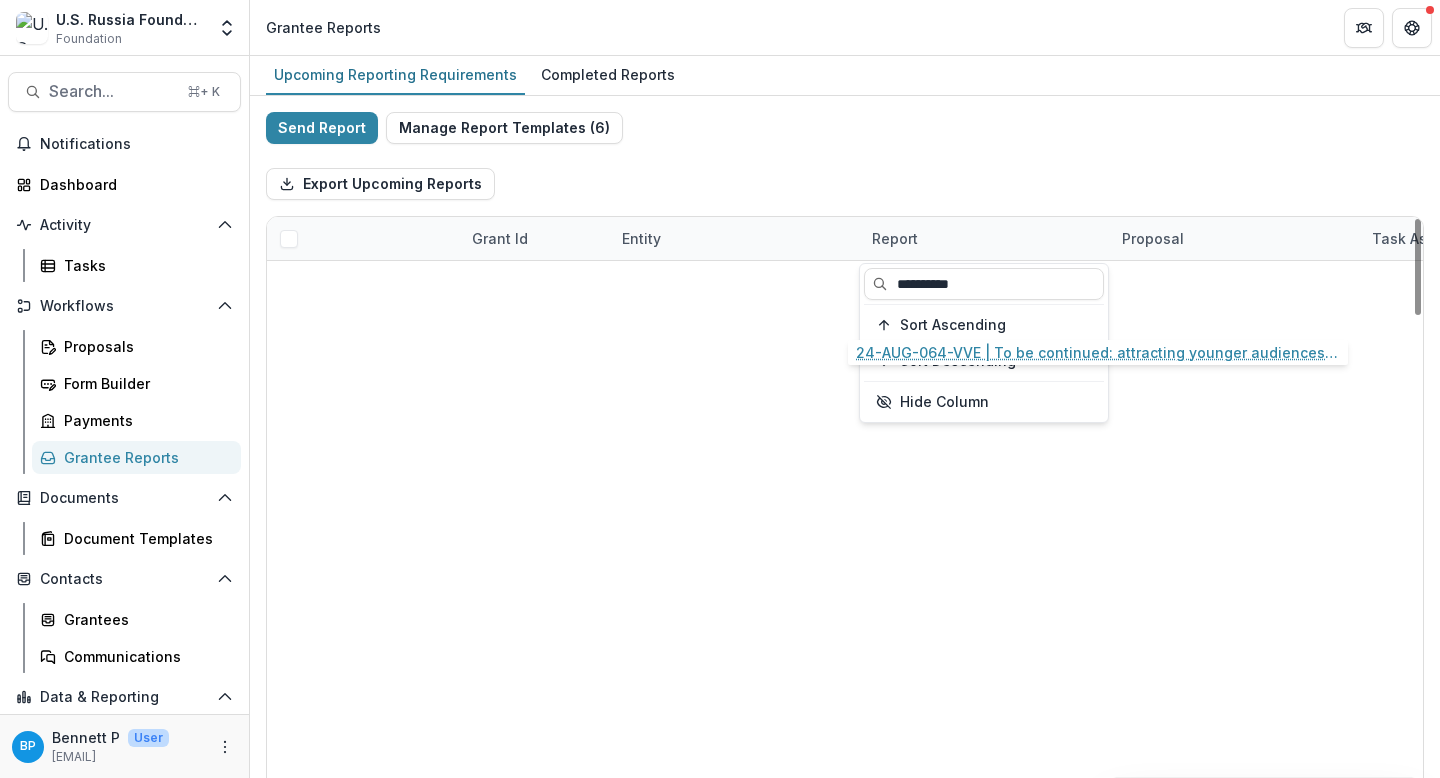 type on "**********" 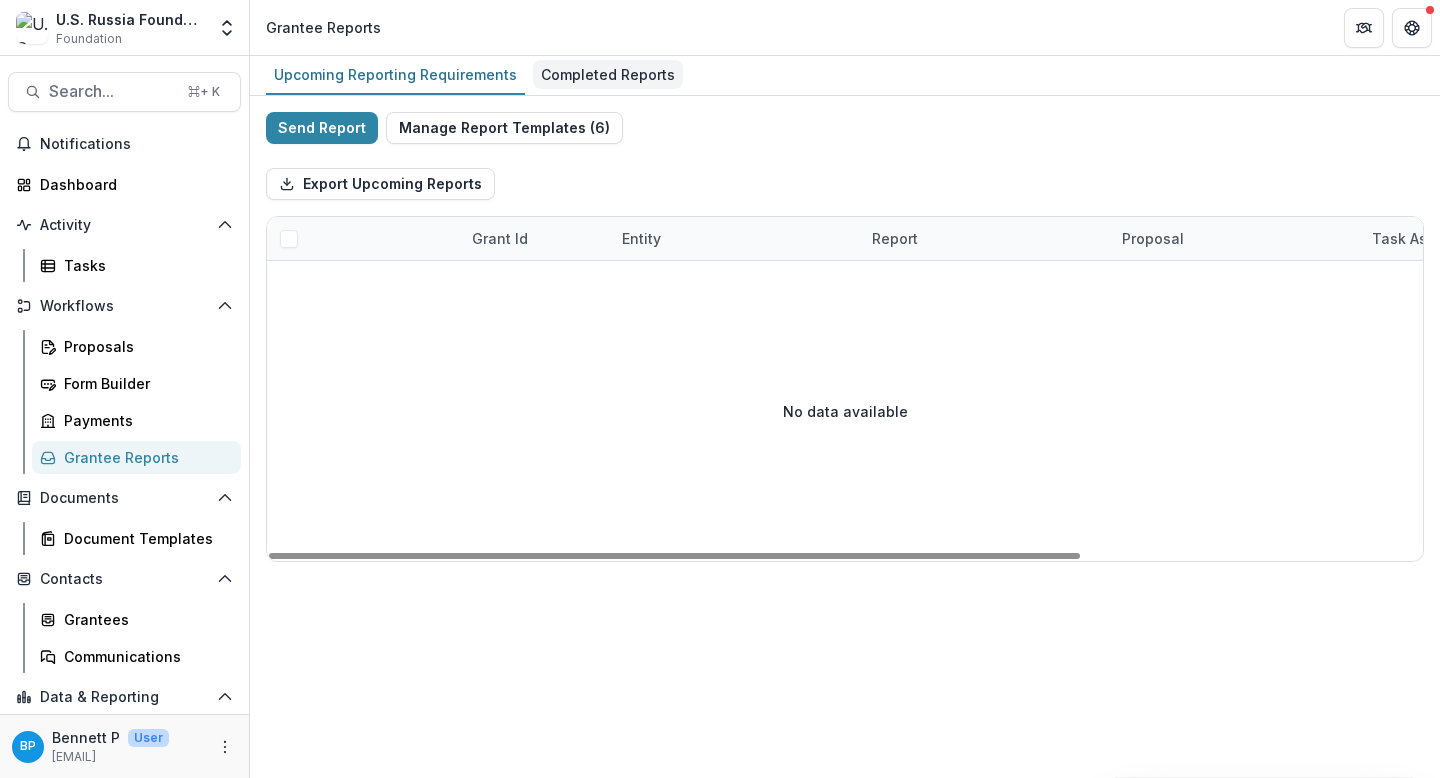 click on "Completed Reports" at bounding box center [608, 74] 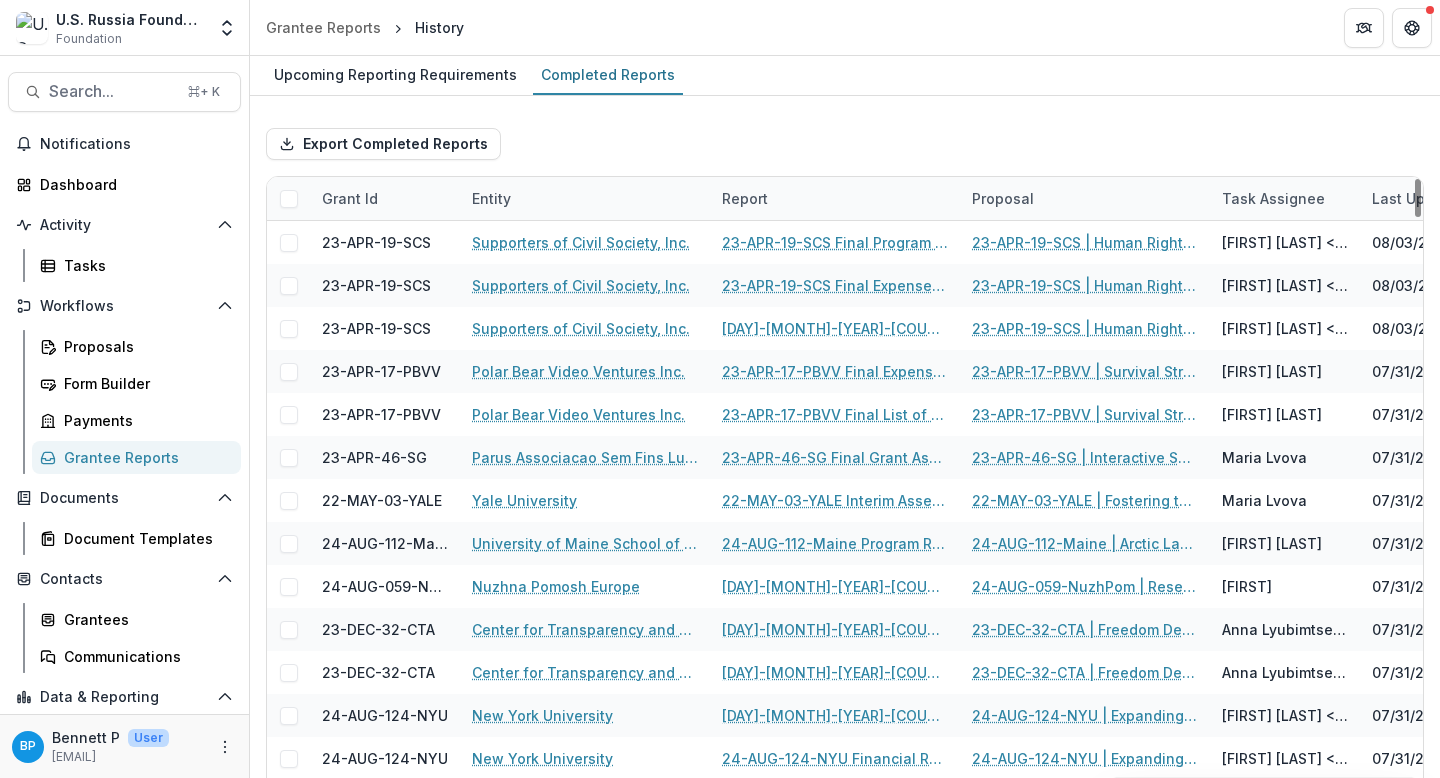 click on "Report" at bounding box center [745, 198] 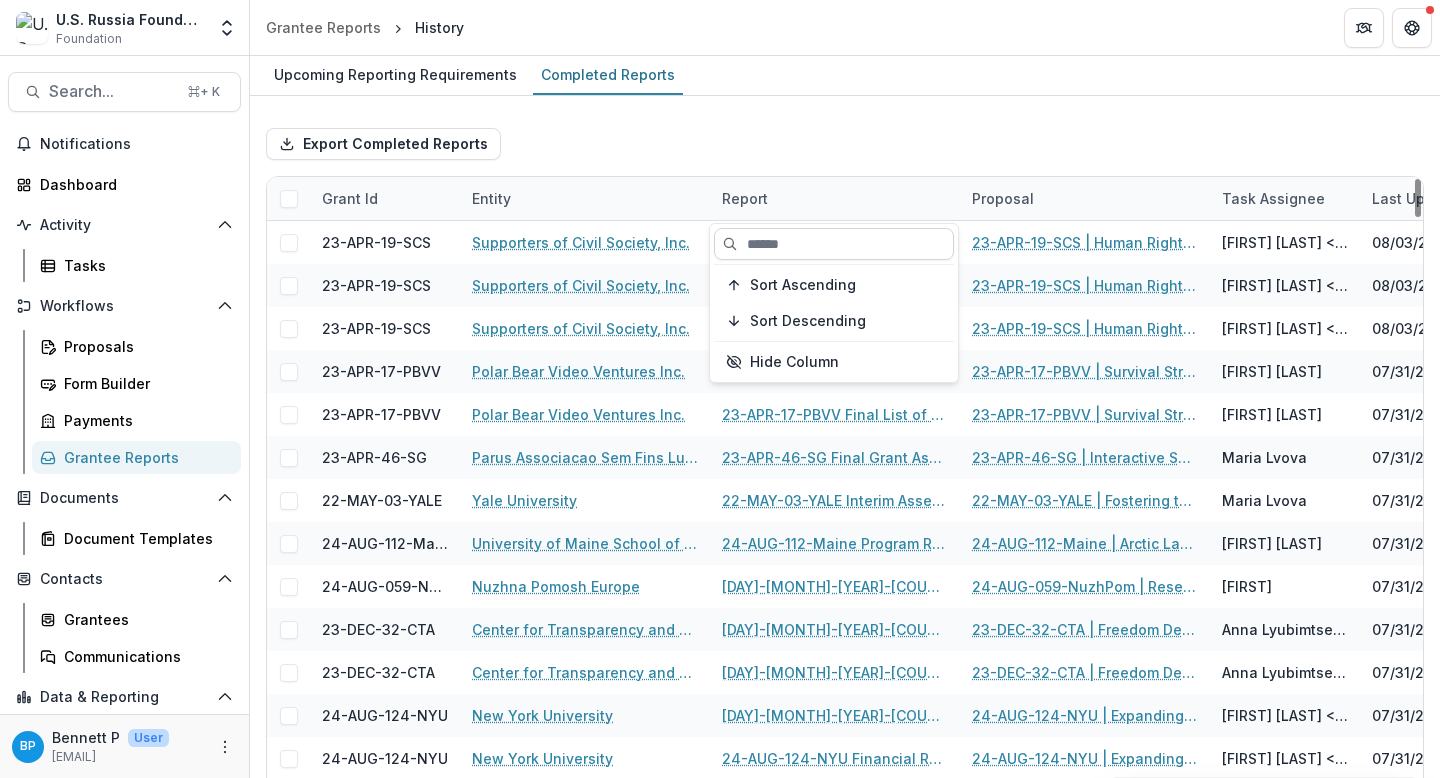 click at bounding box center [834, 244] 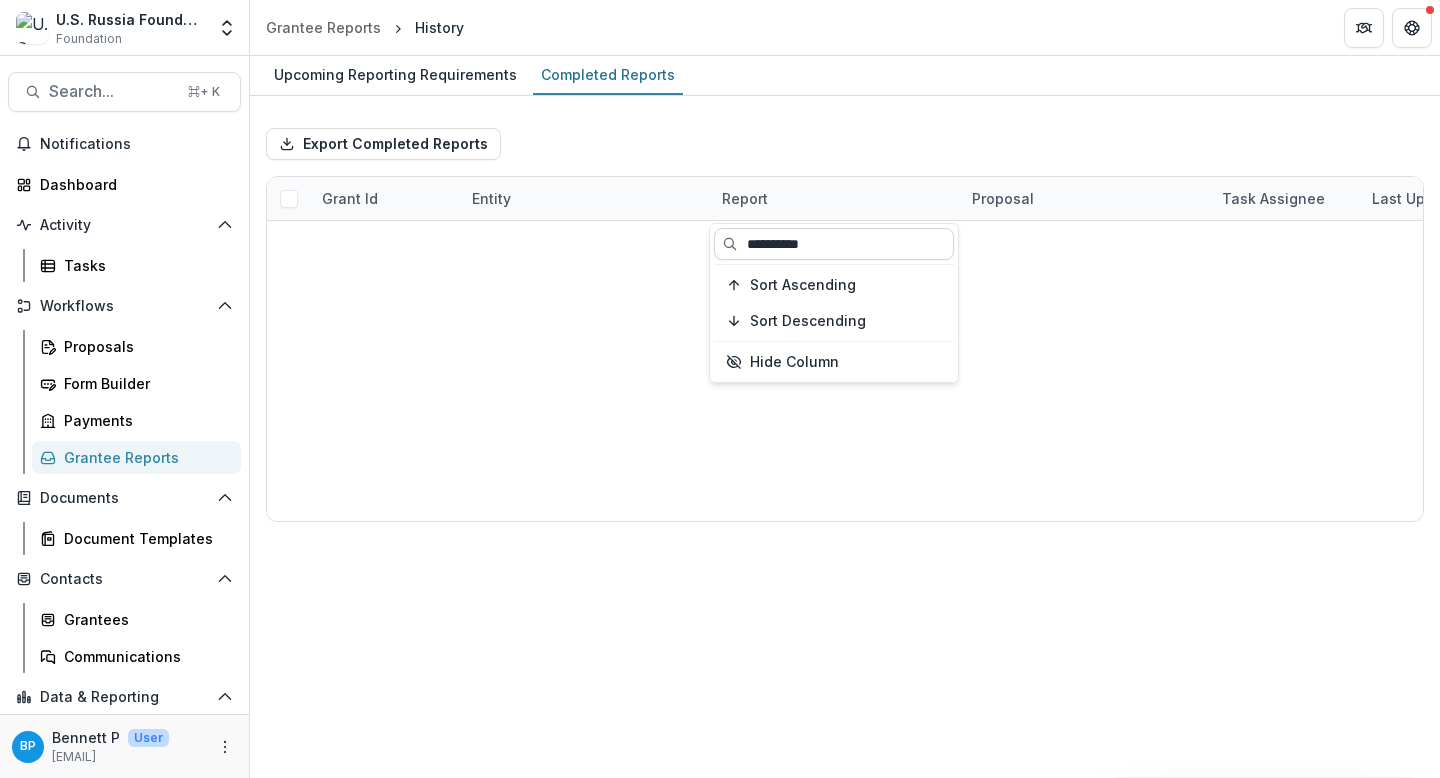 type on "**********" 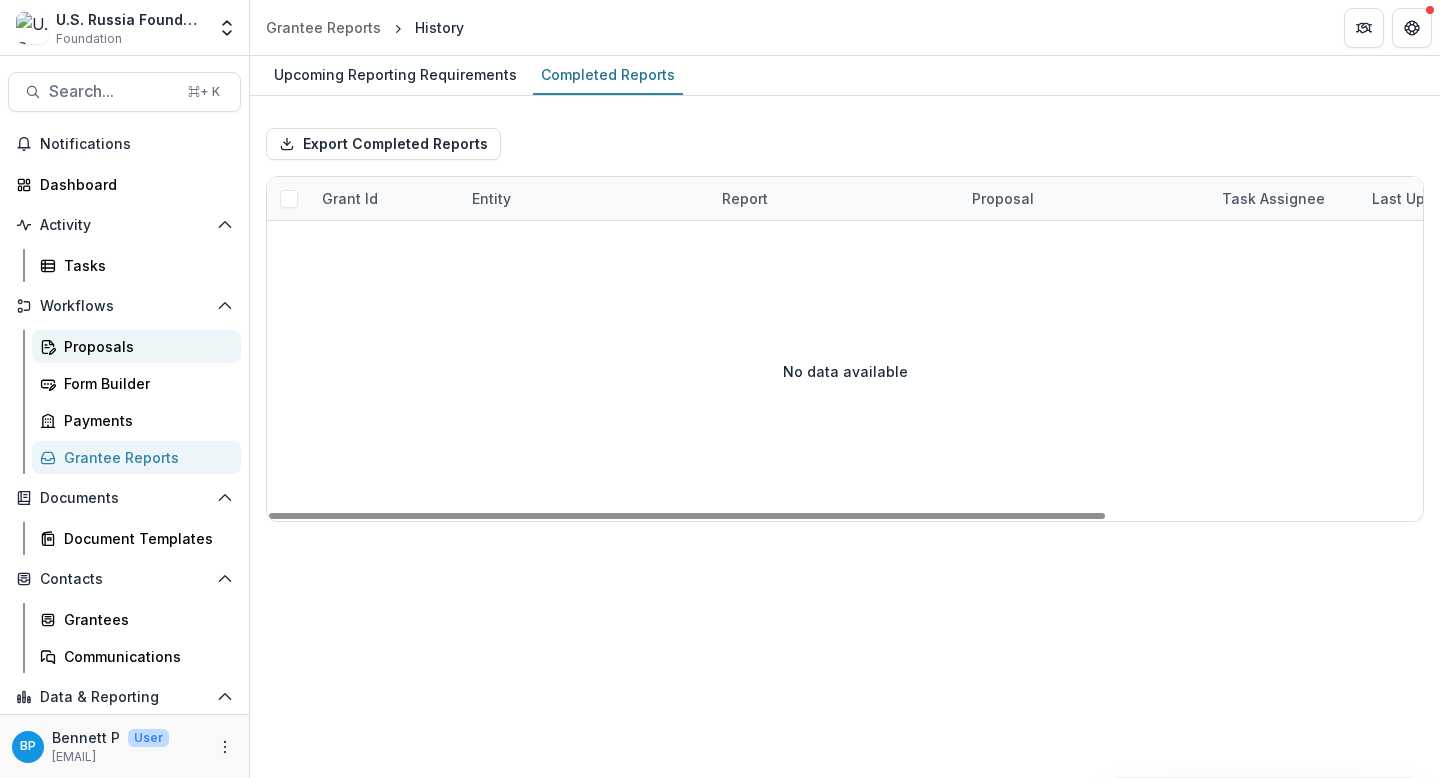click on "Proposals" at bounding box center [144, 346] 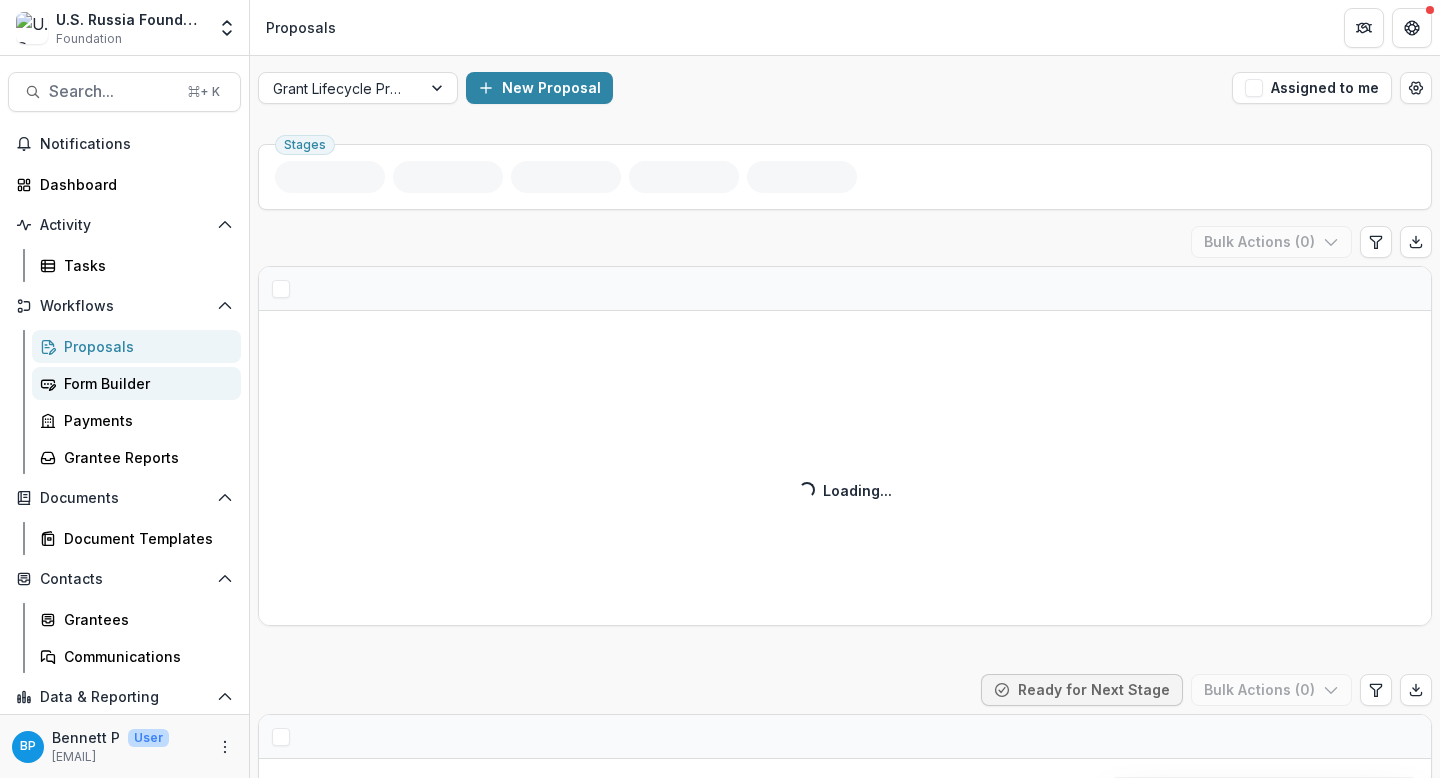 drag, startPoint x: 108, startPoint y: 303, endPoint x: 157, endPoint y: 367, distance: 80.60397 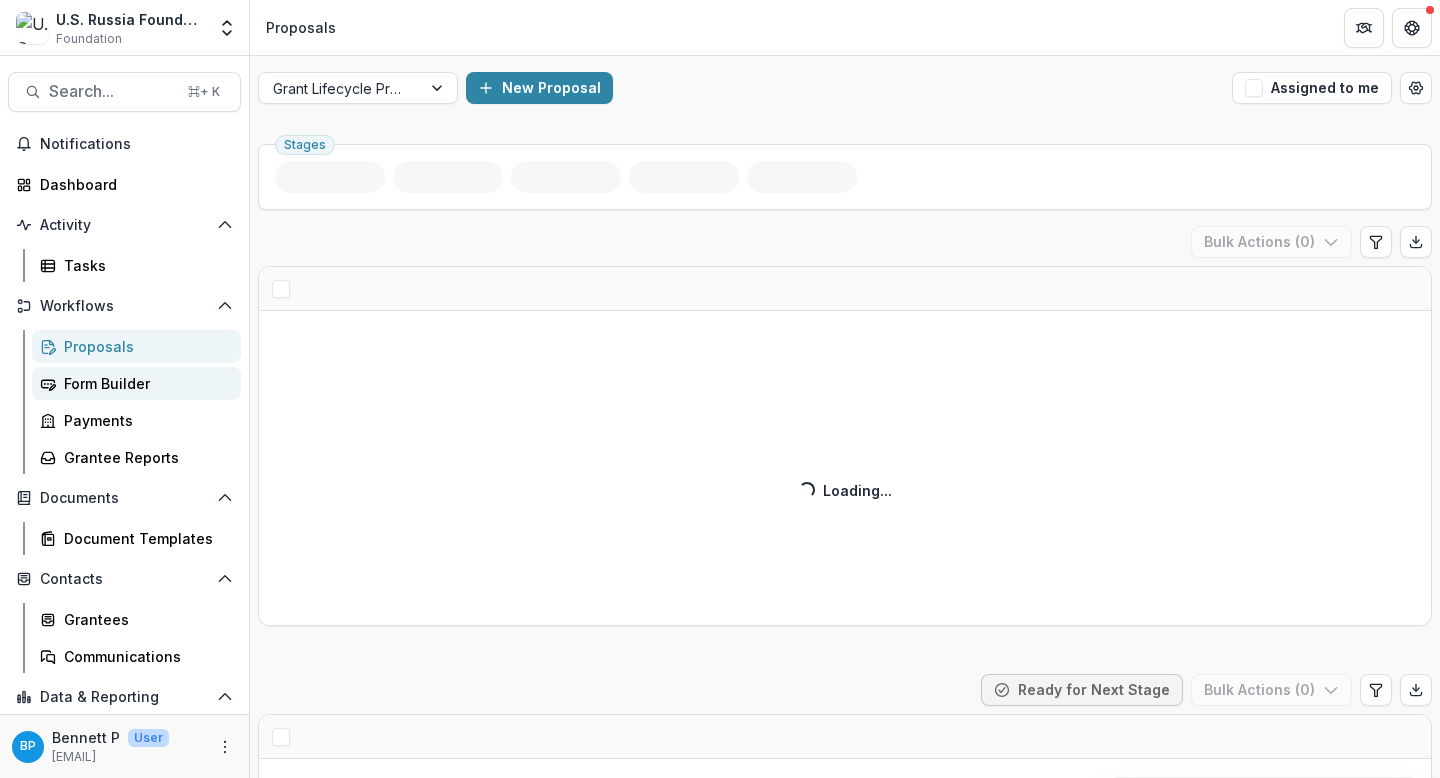 click on "Workflows Proposals Form Builder Payments Grantee Reports" at bounding box center (124, 382) 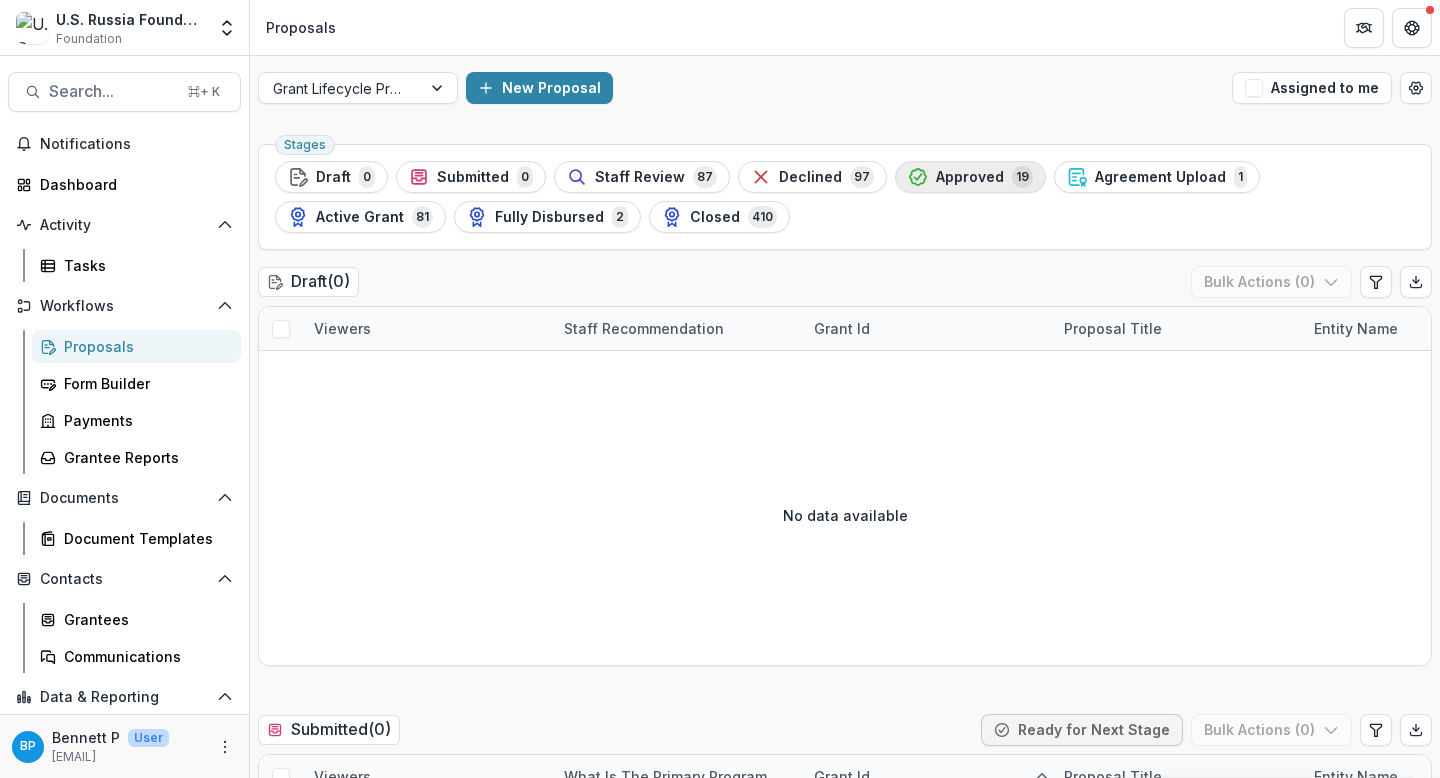 click on "Approved 19" at bounding box center [970, 177] 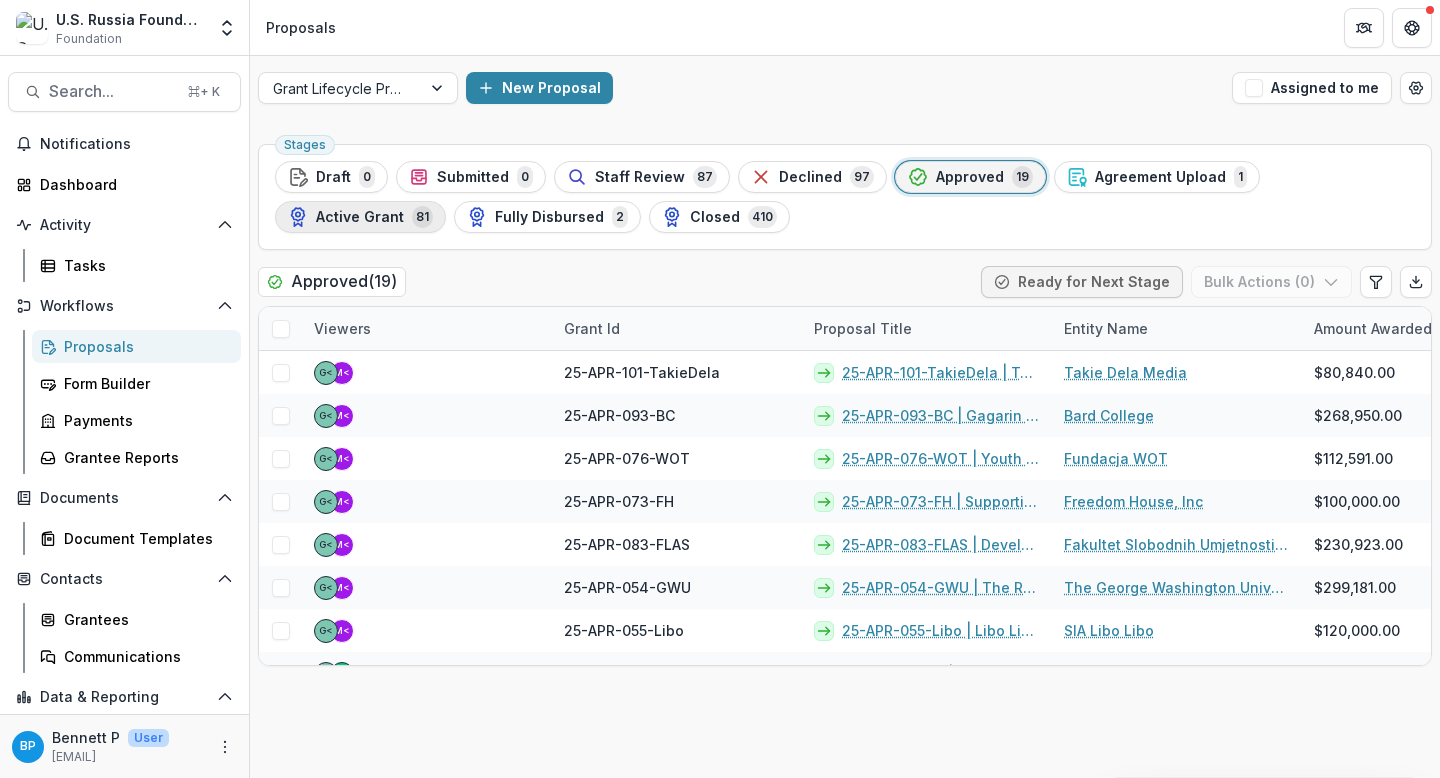 click on "Active Grant 81" at bounding box center (360, 217) 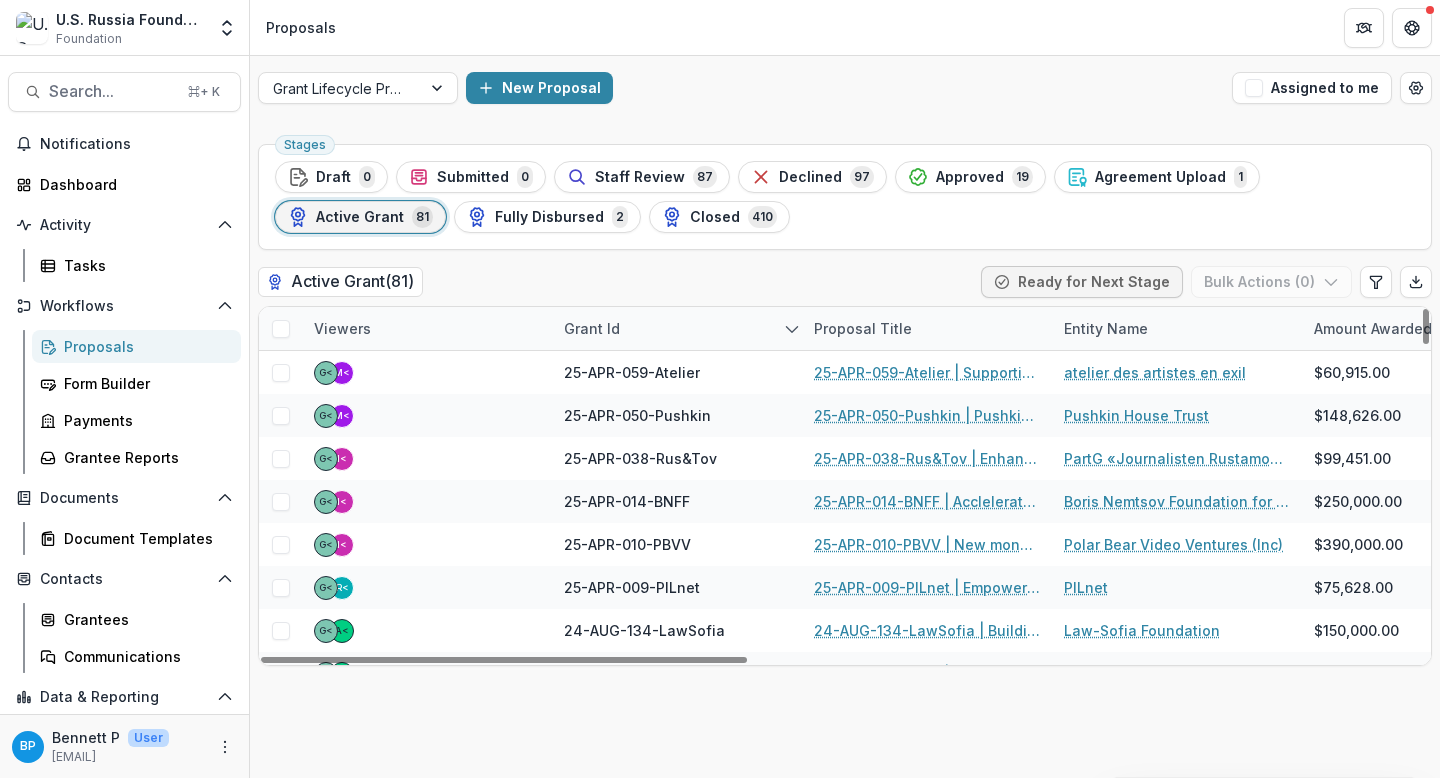 click on "Grant Id" at bounding box center (677, 328) 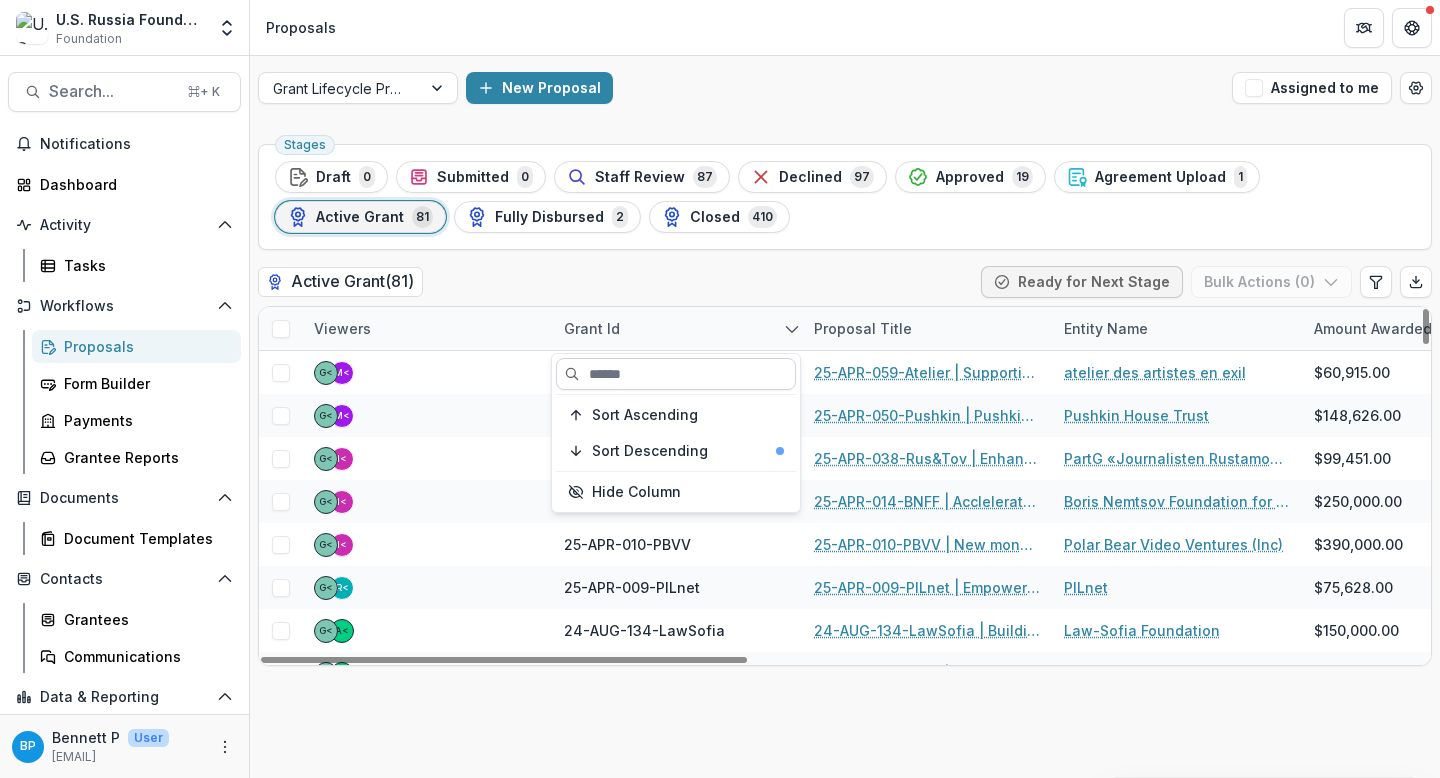 click at bounding box center [676, 374] 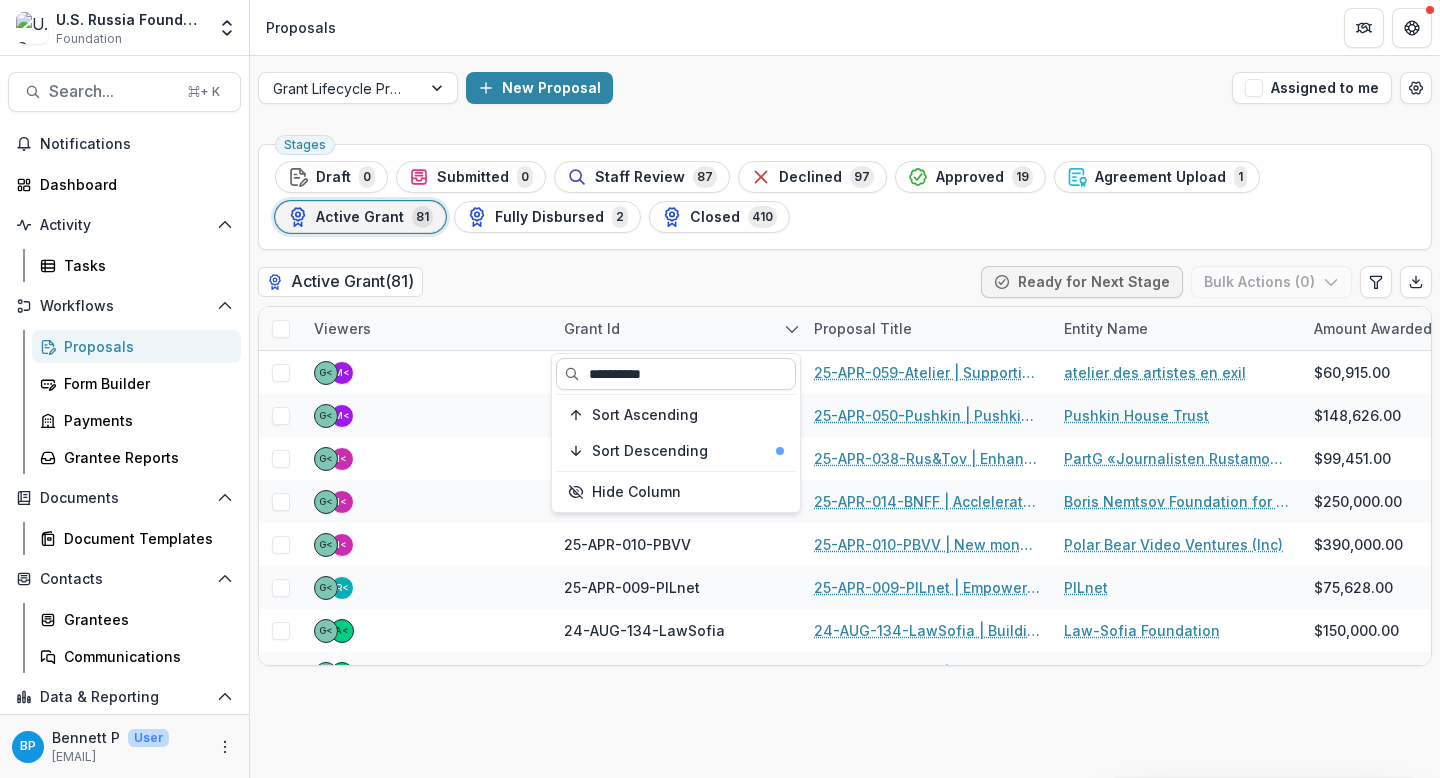 type on "**********" 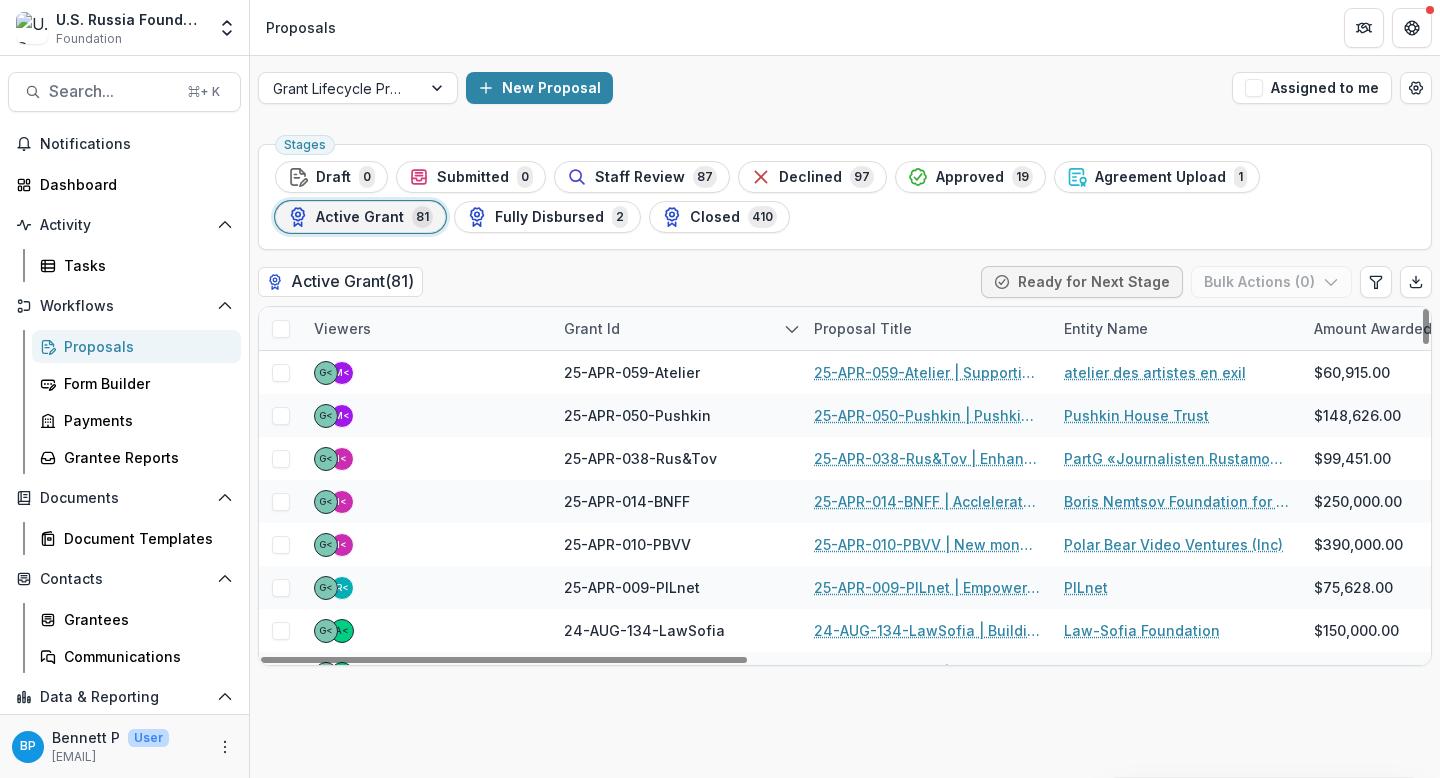 click on "Grant Id" at bounding box center (592, 328) 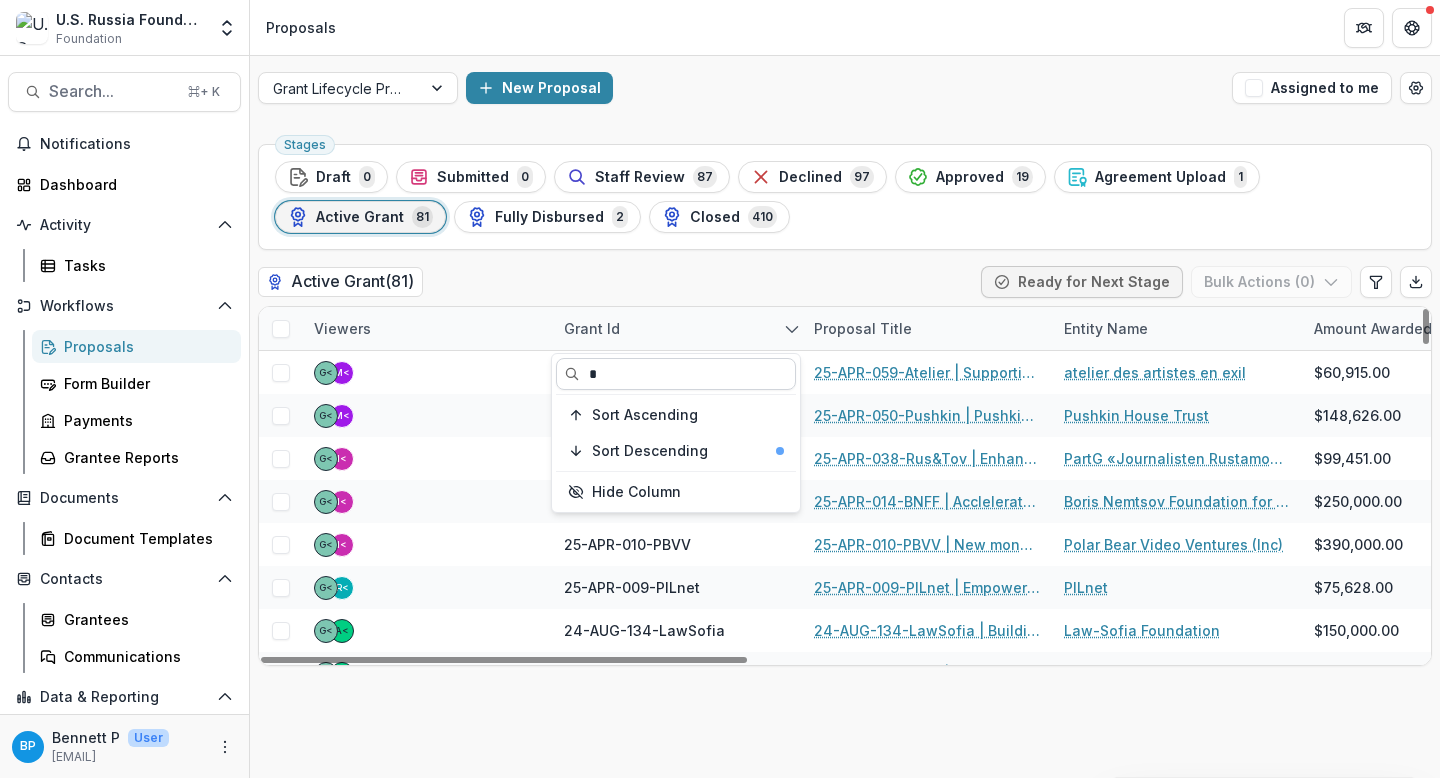 click on "*" at bounding box center (676, 374) 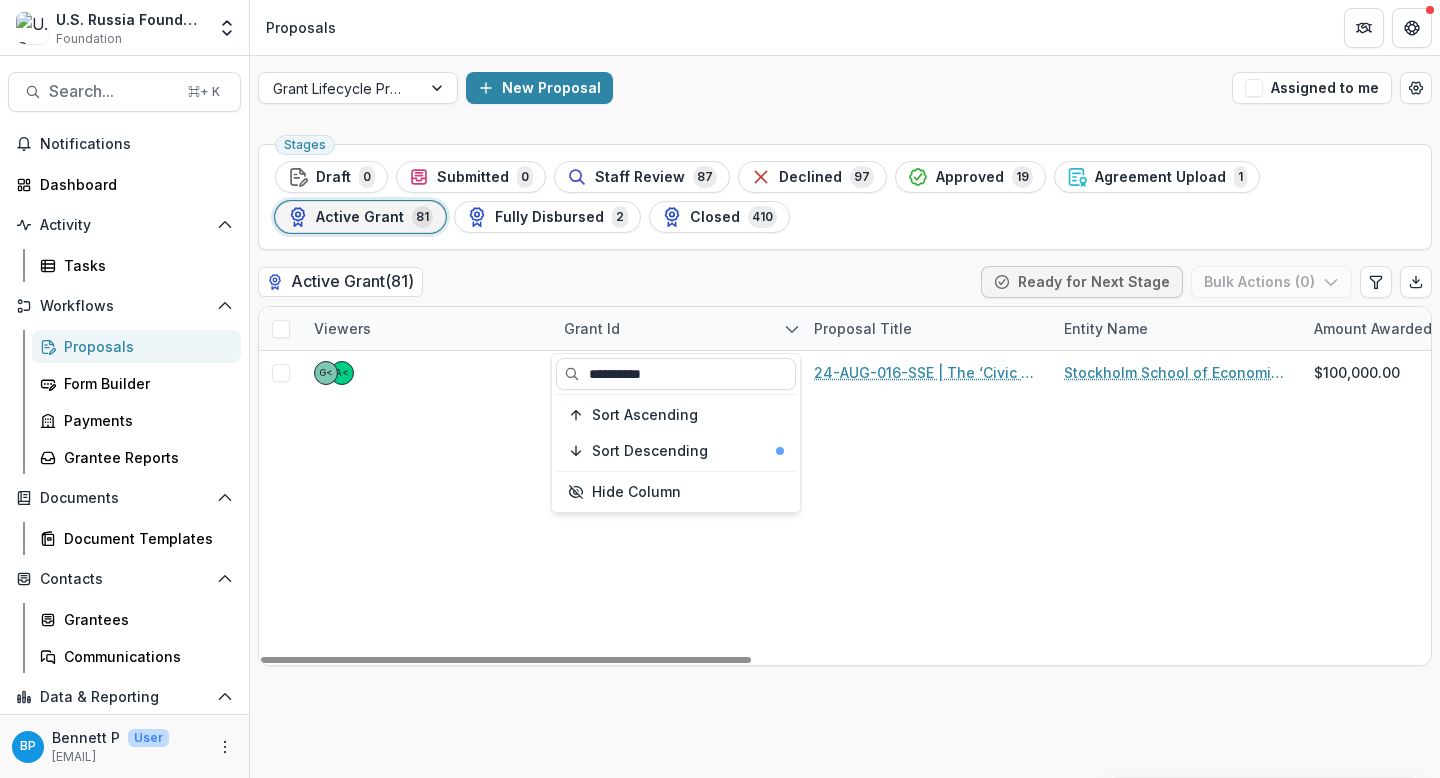type on "**********" 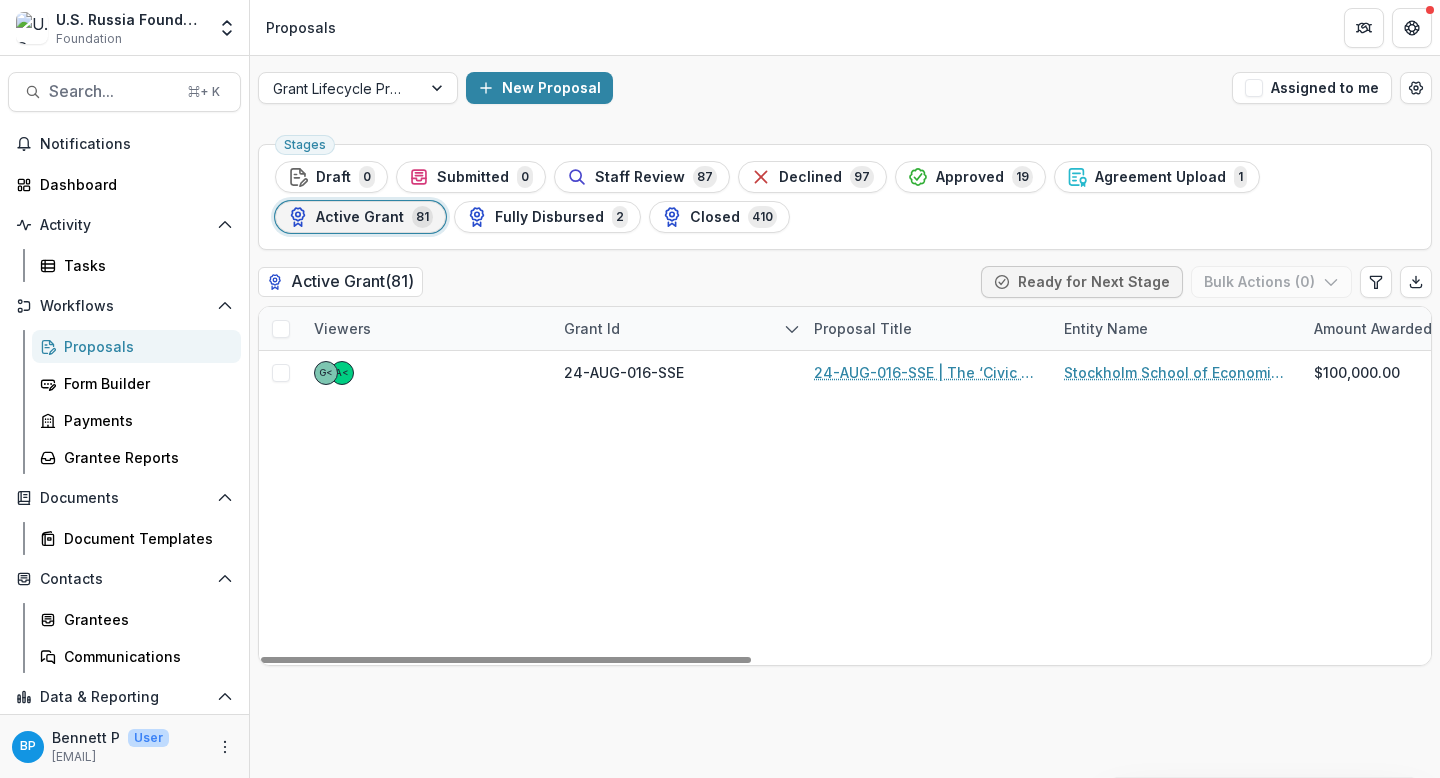 click on "A< G< 24-AUG-016-SSE 24-AUG-016-SSE | The ‘Civic Education for Responsible Citizenship’ 2024-26 Project Stockholm School of Economics in Riga $100,000.00 CSE Temelio Historical Onboarding Form 0 Mar 4, 2025" at bounding box center (1655, 508) 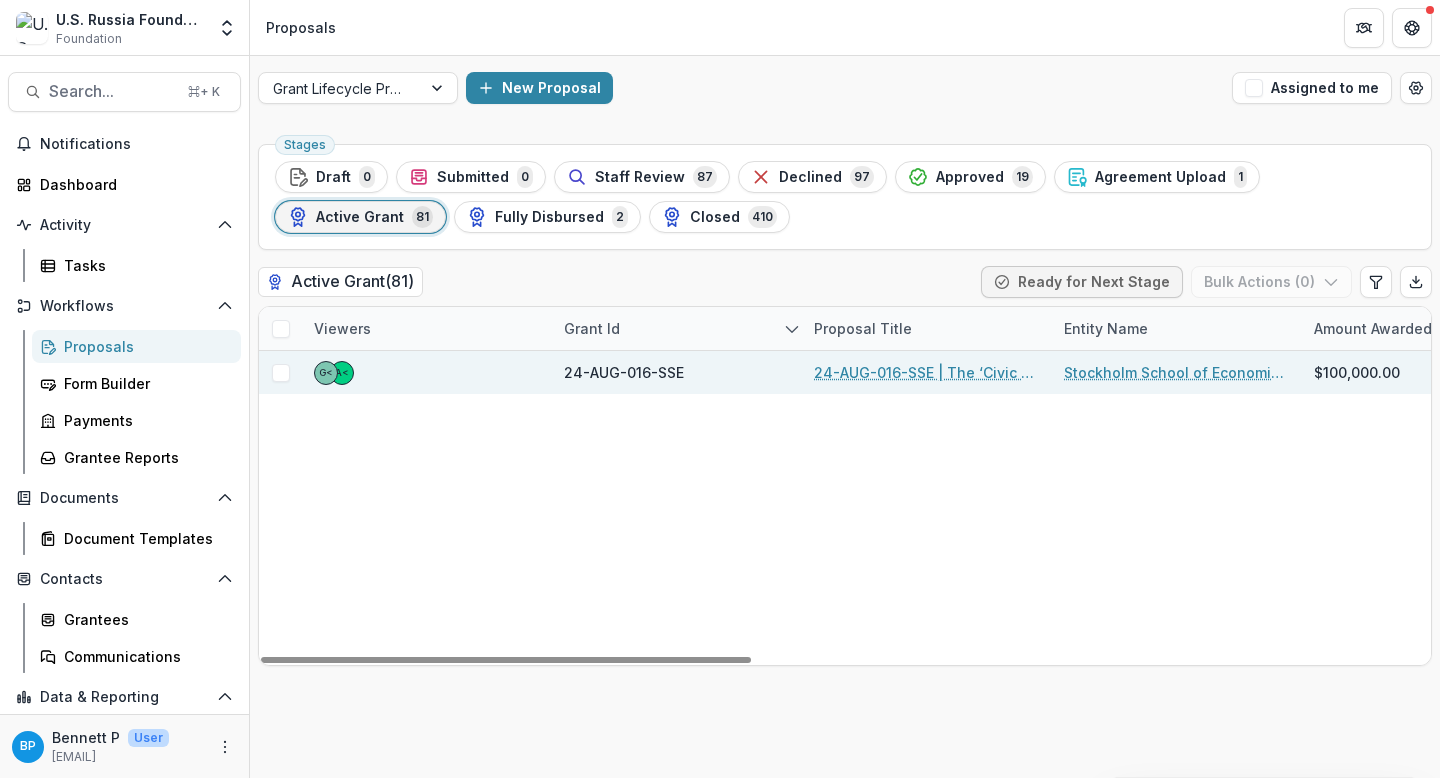 click on "24-AUG-016-SSE | The ‘Civic Education for Responsible Citizenship’ 2024-26 Project" at bounding box center [927, 372] 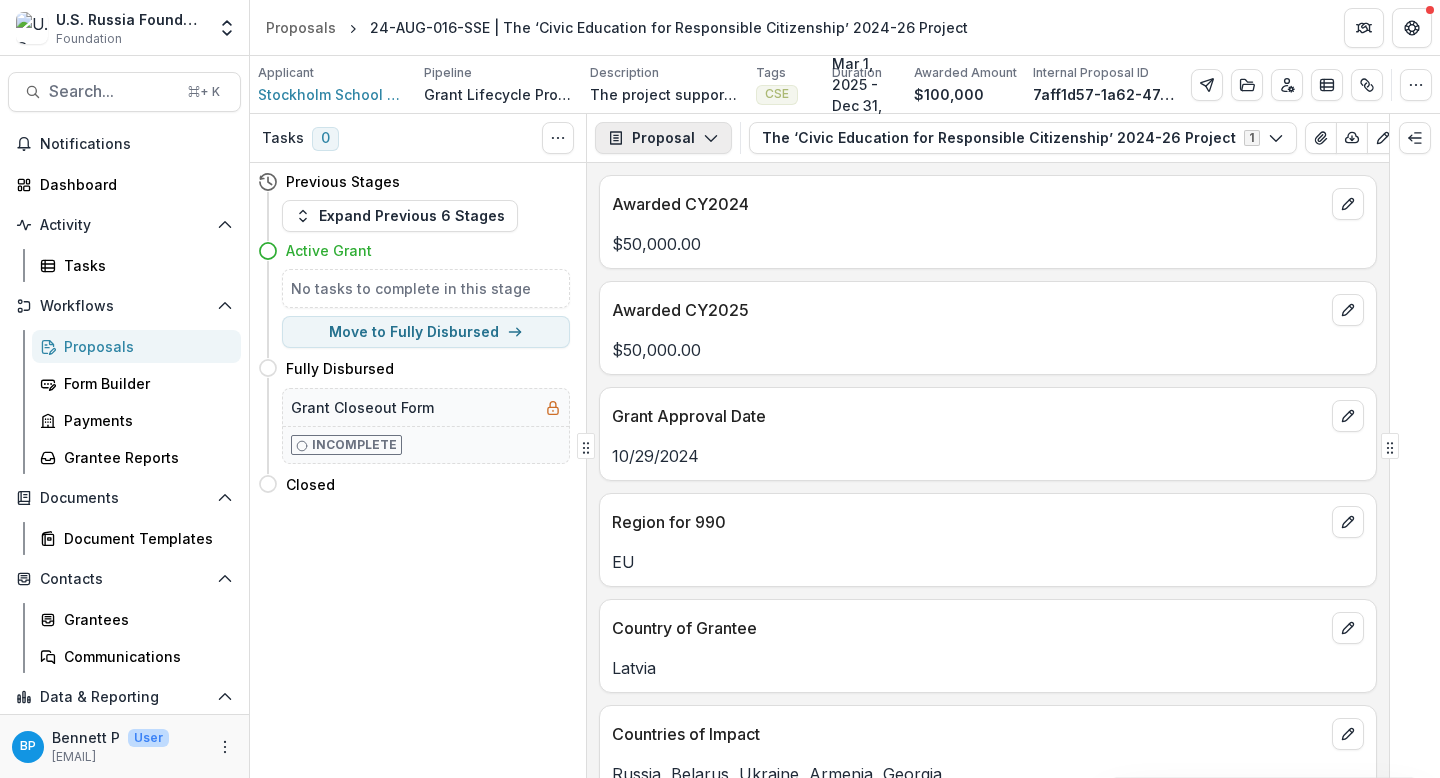 click 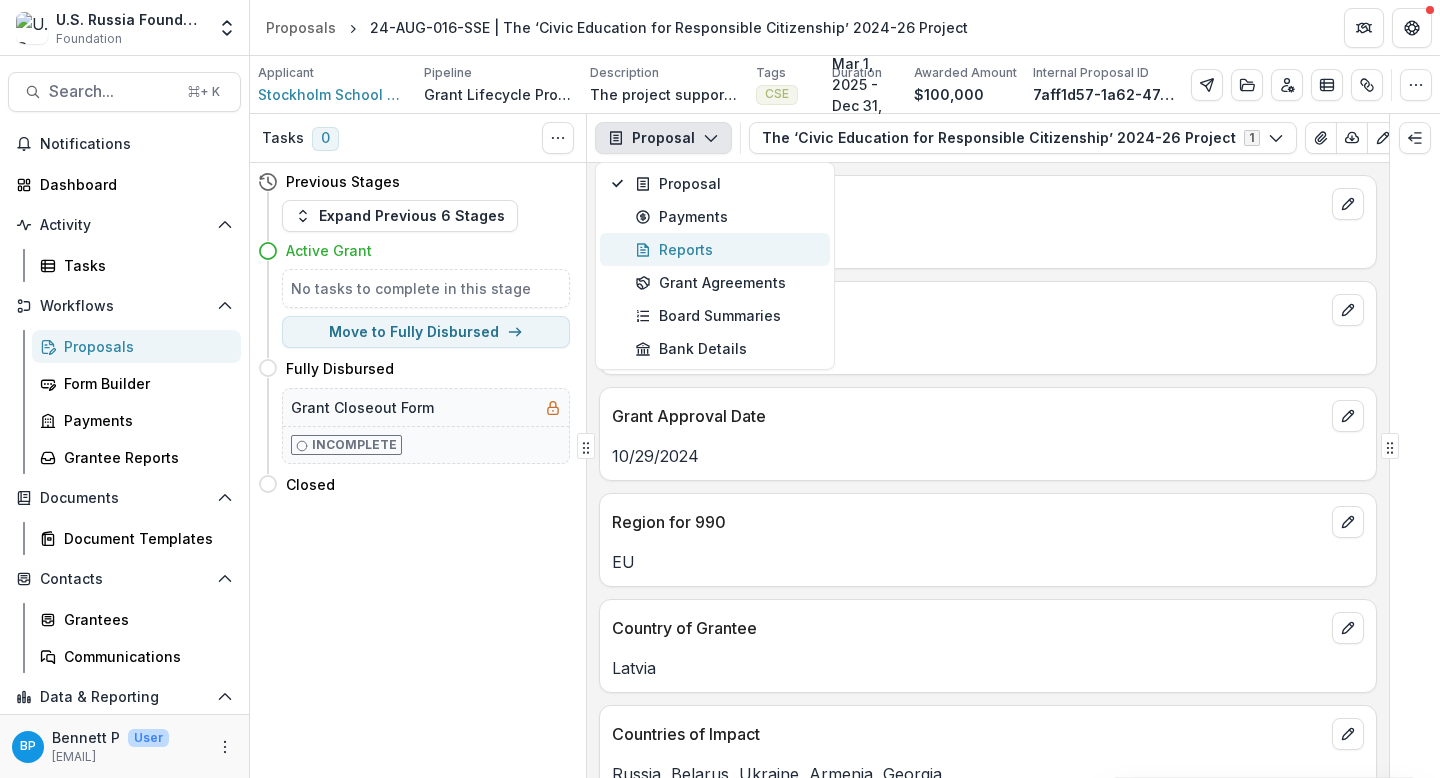 click on "Reports" at bounding box center [726, 249] 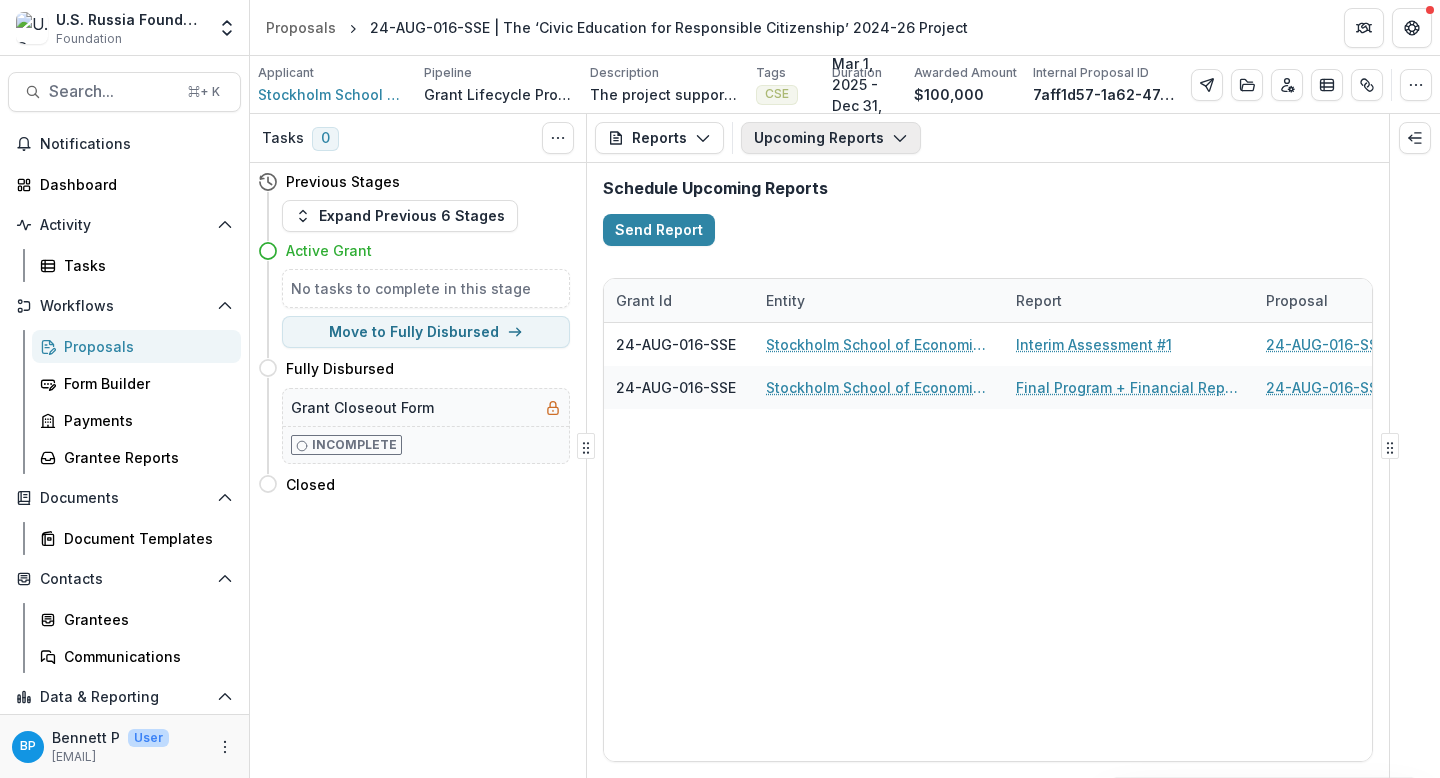 click on "Upcoming Reports" at bounding box center [831, 138] 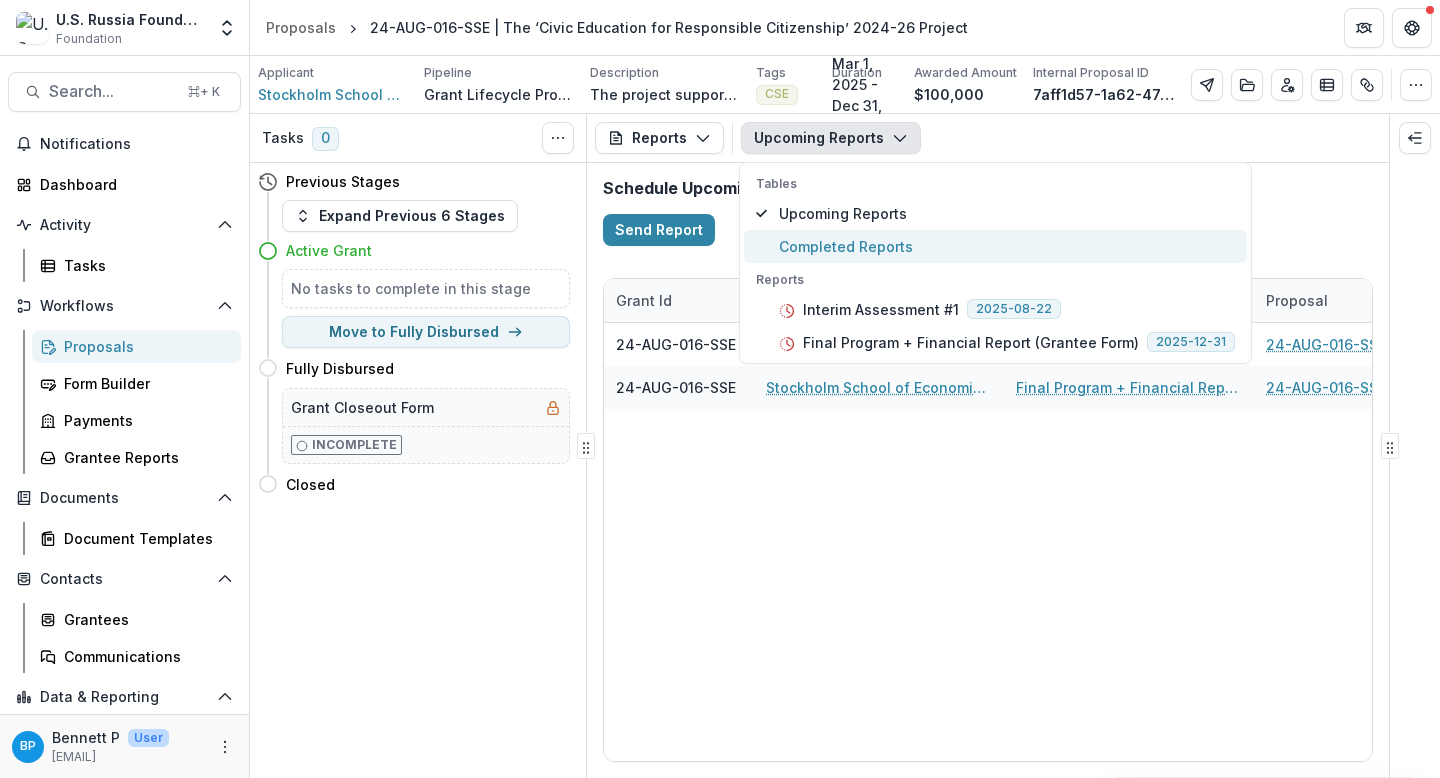 drag, startPoint x: 871, startPoint y: 311, endPoint x: 855, endPoint y: 232, distance: 80.60397 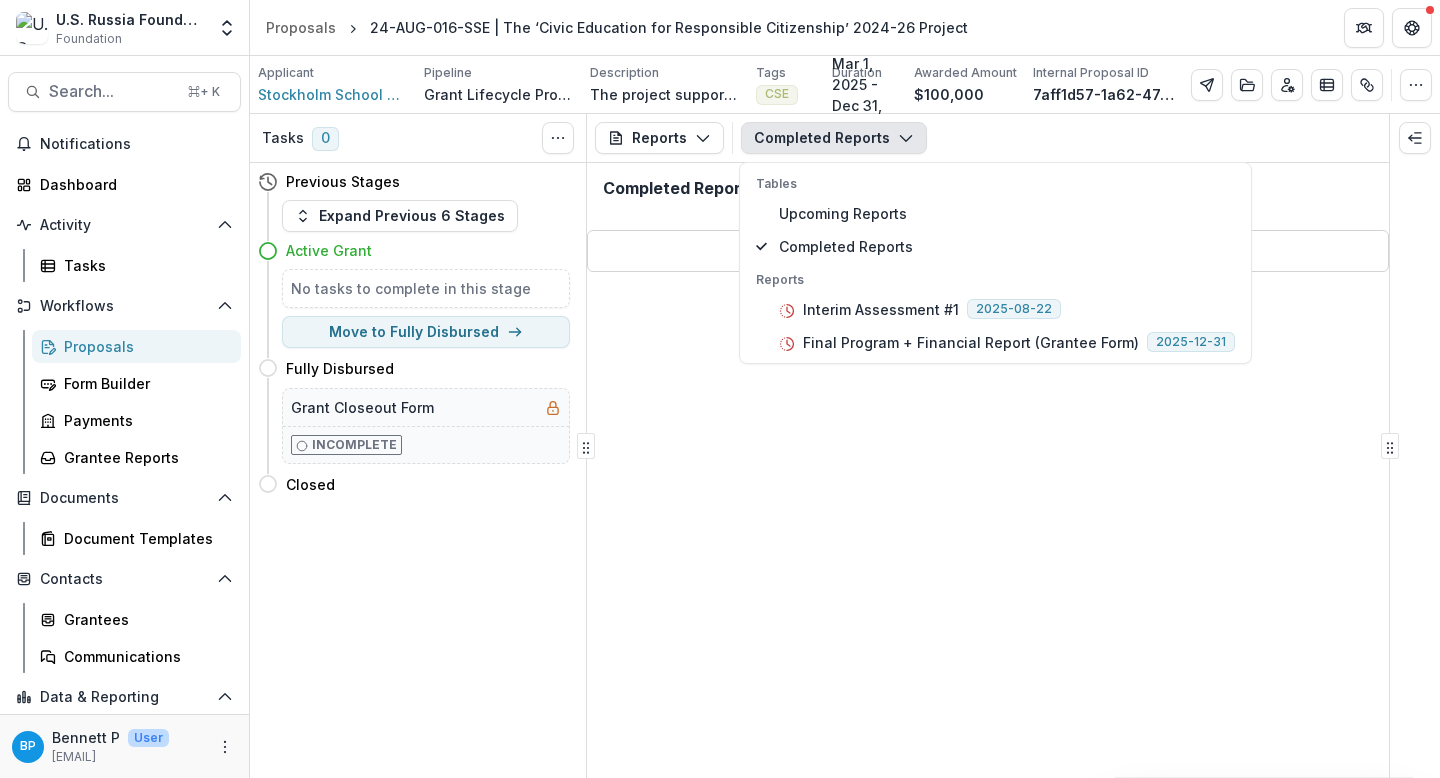 click on "Reports Proposal Payments Reports Grant Agreements Board Summaries Bank Details Completed Reports Tables Upcoming Reports Completed Reports Reports Interim Assessment #1 2025-08-22 Final Program + Financial Report (Grantee Form) 2025-12-31 Completed Reports No completed reports available" at bounding box center (988, 446) 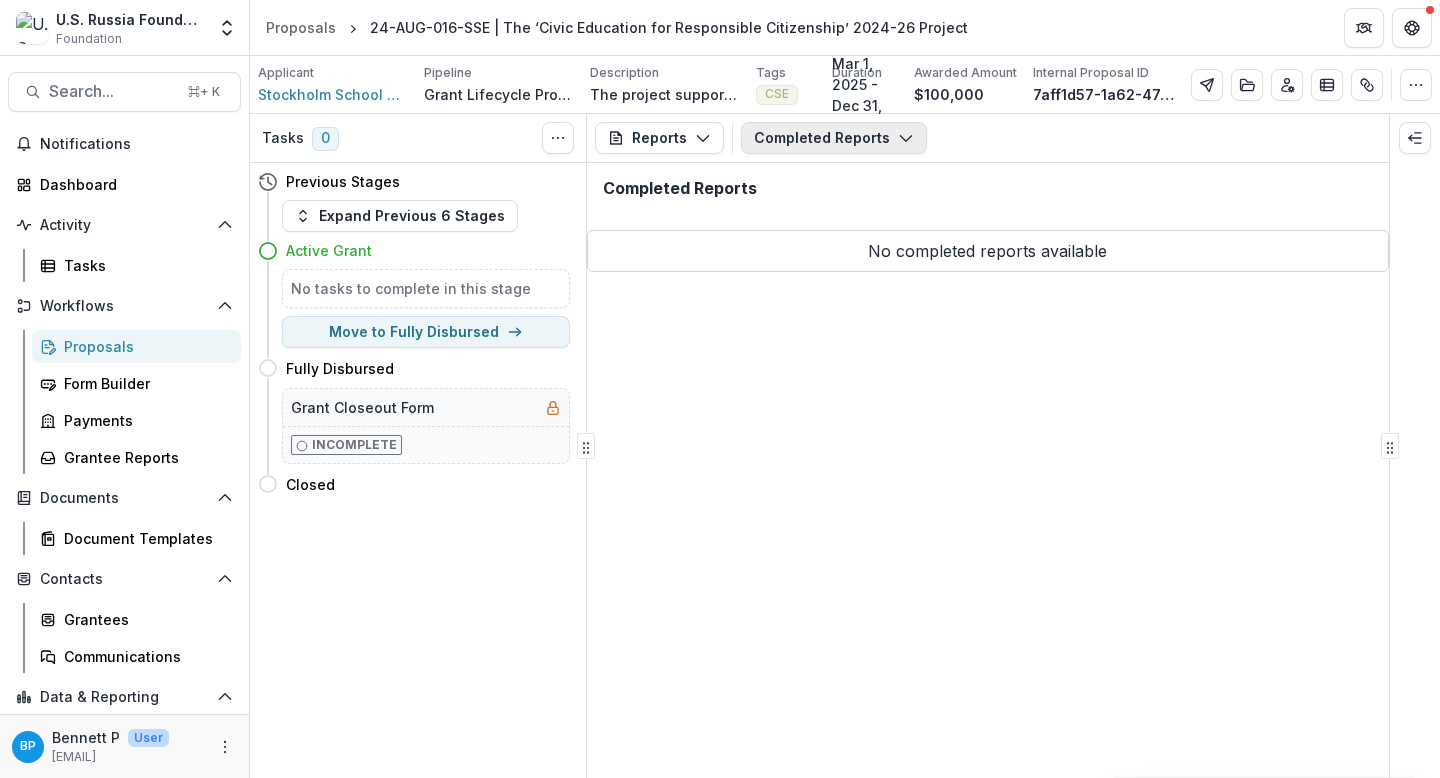 click on "Completed Reports" at bounding box center [834, 138] 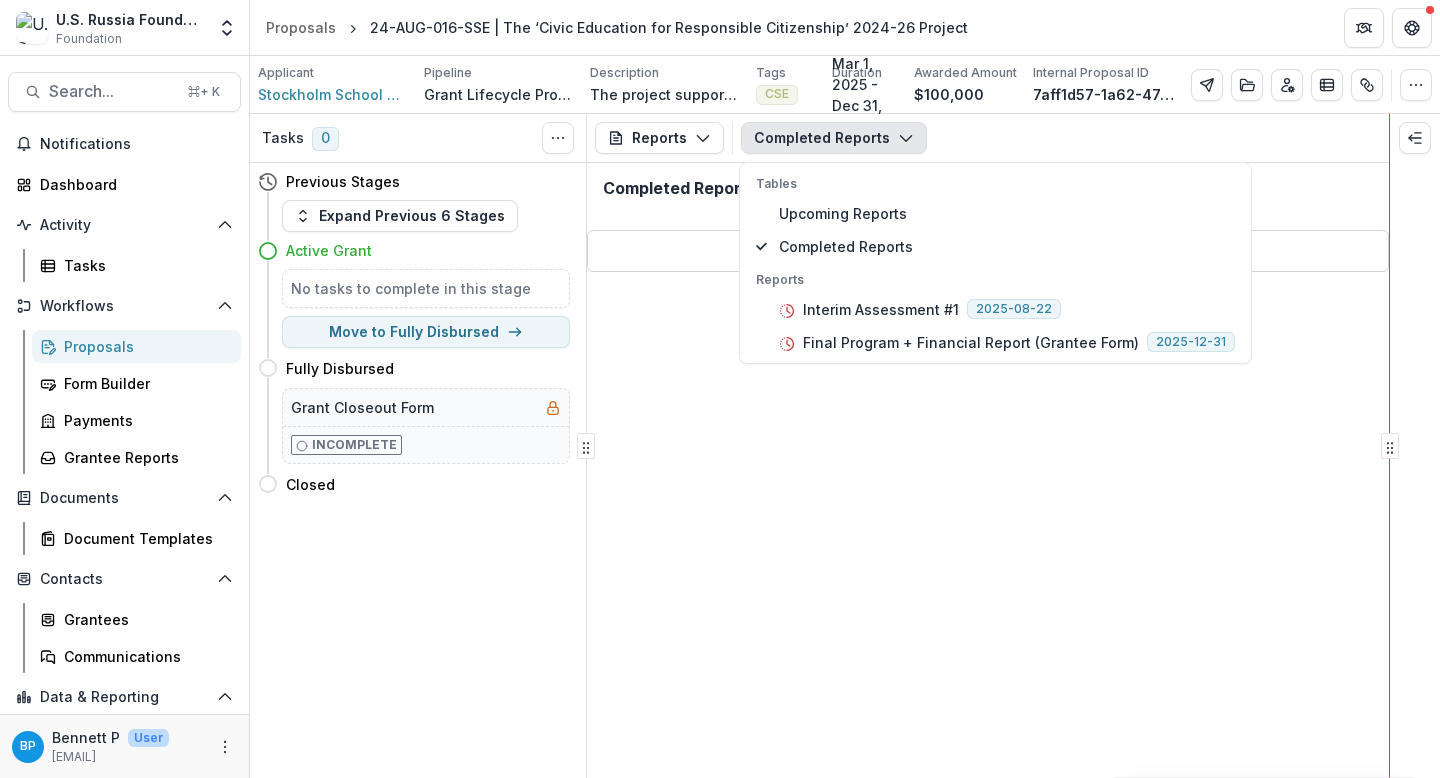 click on "Tasks 0 Show Cancelled Tasks Previous Stages Expand Previous 6 Stages Active Grant No tasks to complete in this stage Move to Fully Disbursed Fully Disbursed Move here Grant Closeout Form Incomplete Closed Move here Reports Proposal Payments Reports Grant Agreements Board Summaries Bank Details Completed Reports Tables Upcoming Reports Completed Reports Reports Interim Assessment #1 2025-08-22 Final Program + Financial Report (Grantee Form) 2025-12-31 Completed Reports No completed reports available" at bounding box center [845, 446] 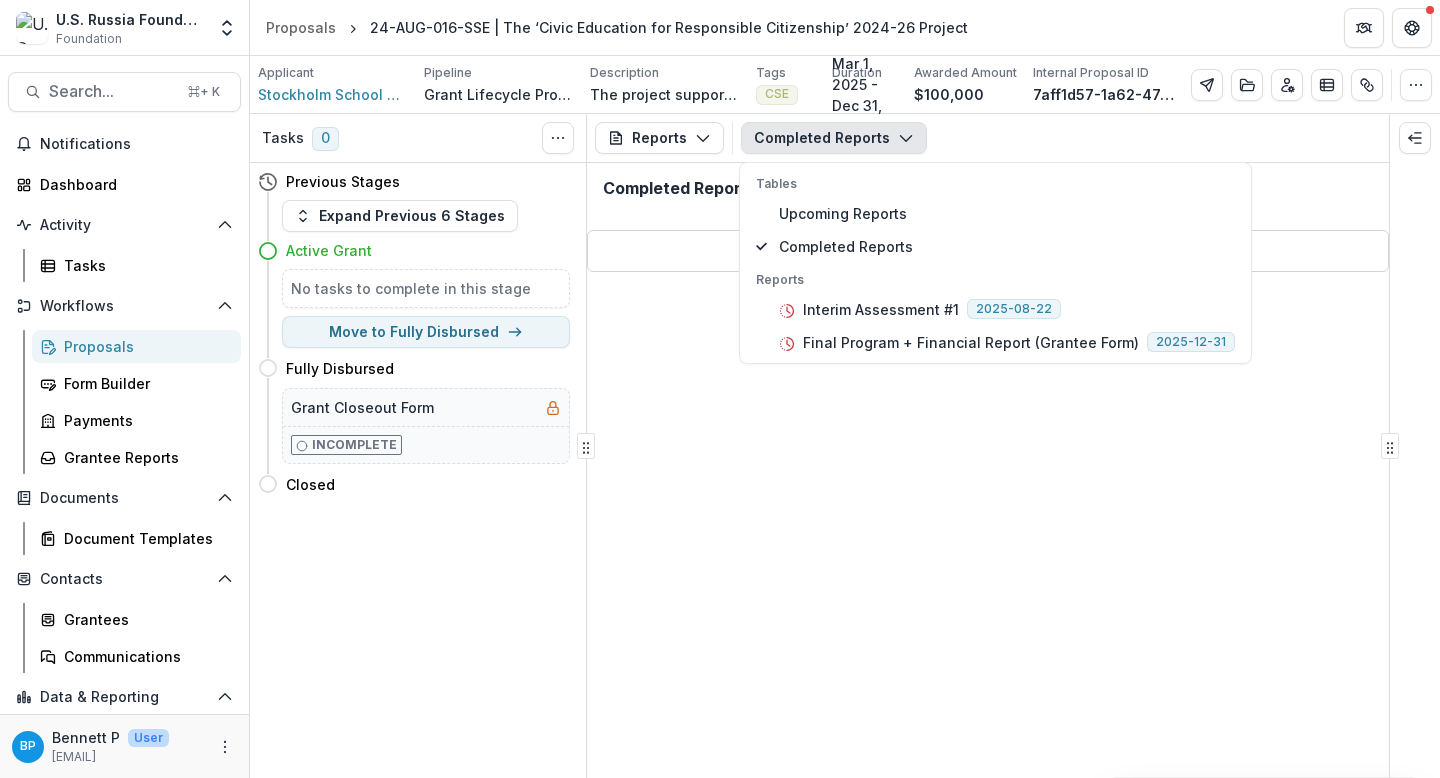 click on "Reports Proposal Payments Reports Grant Agreements Board Summaries Bank Details Completed Reports Tables Upcoming Reports Completed Reports Reports Interim Assessment #1 2025-08-22 Final Program + Financial Report (Grantee Form) 2025-12-31 Completed Reports No completed reports available" at bounding box center [988, 446] 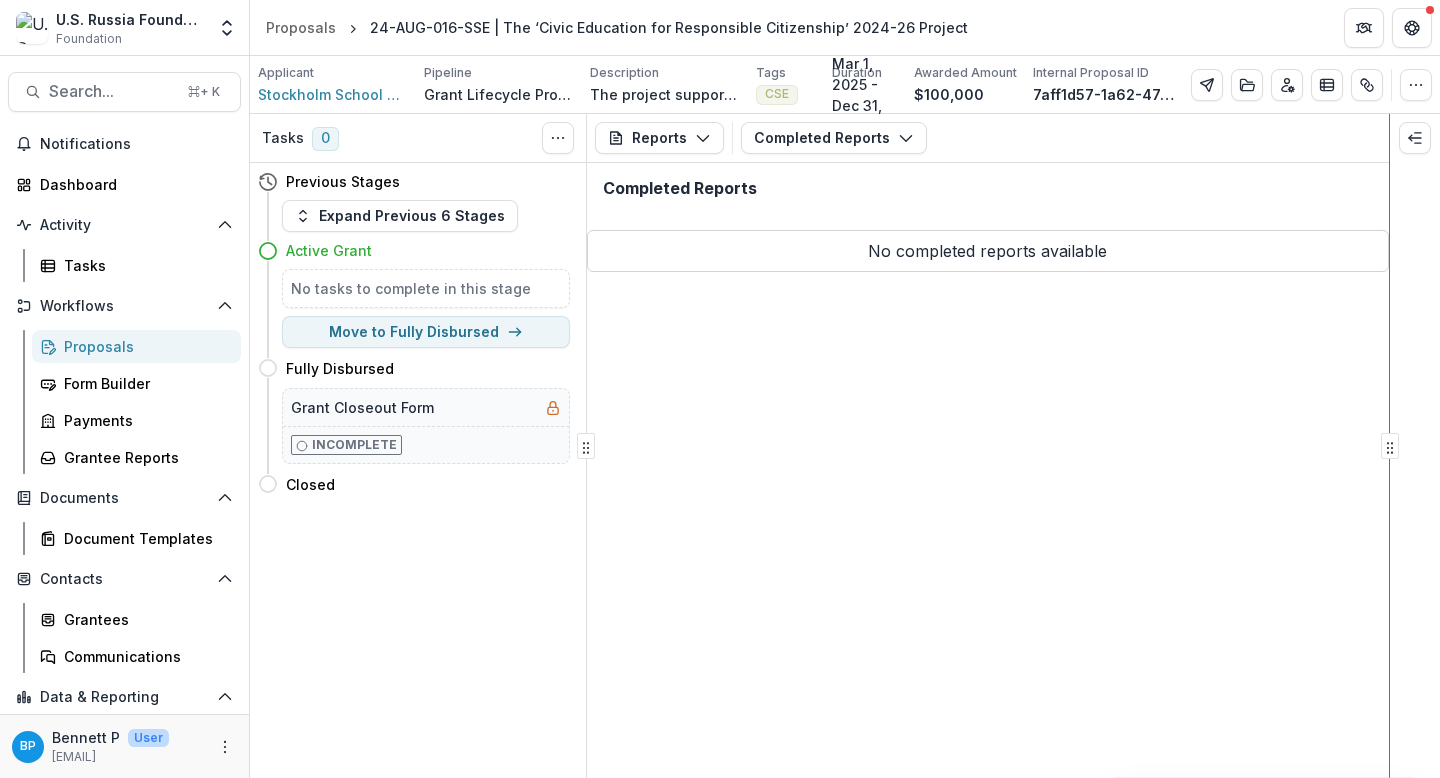 click on "Tasks 0 Show Cancelled Tasks Previous Stages Expand Previous 6 Stages Active Grant No tasks to complete in this stage Move to Fully Disbursed Fully Disbursed Move here Grant Closeout Form Incomplete Closed Move here Reports Proposal Payments Reports Grant Agreements Board Summaries Bank Details Completed Reports Tables Upcoming Reports Completed Reports Reports Interim Assessment #1 2025-08-22 Final Program + Financial Report (Grantee Form) 2025-12-31 Completed Reports No completed reports available" at bounding box center [845, 446] 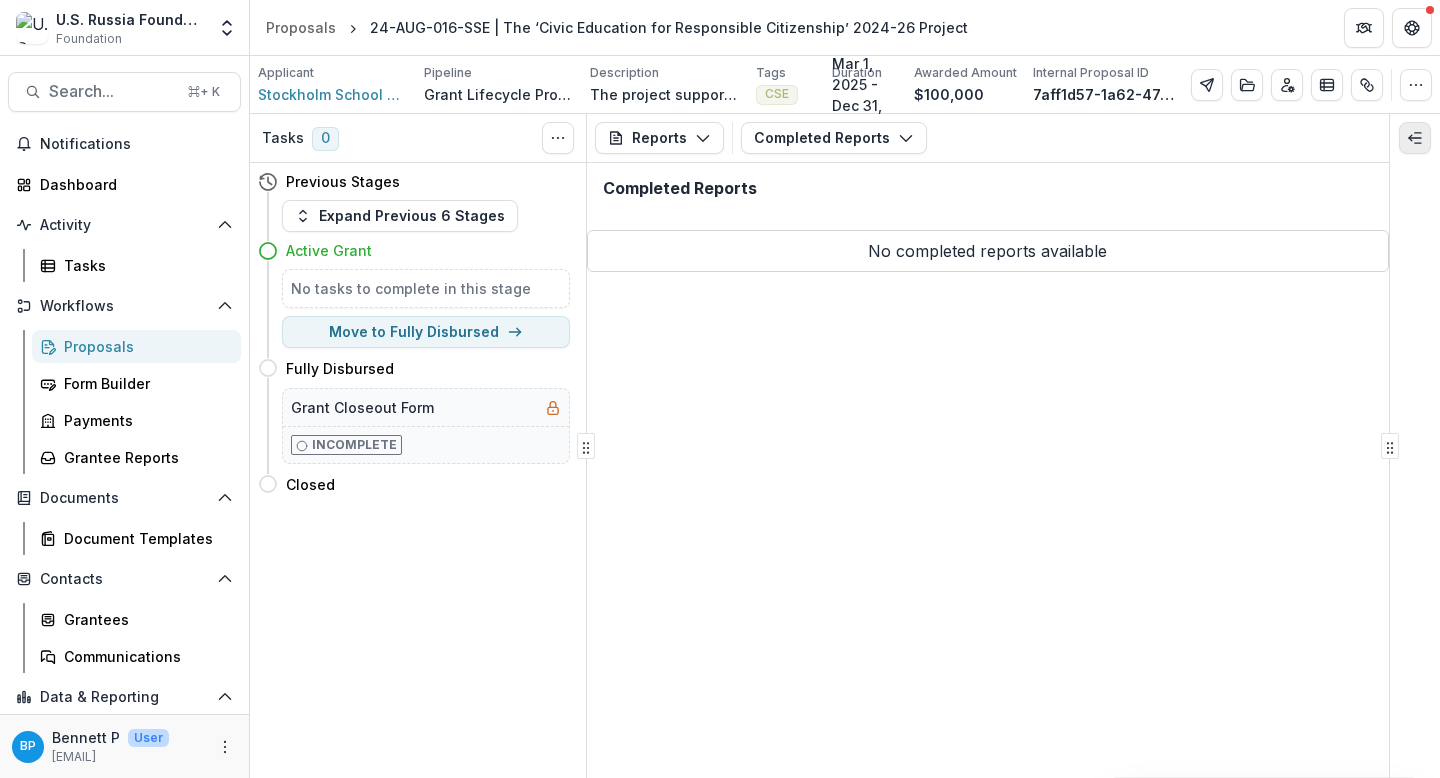 click at bounding box center (1415, 138) 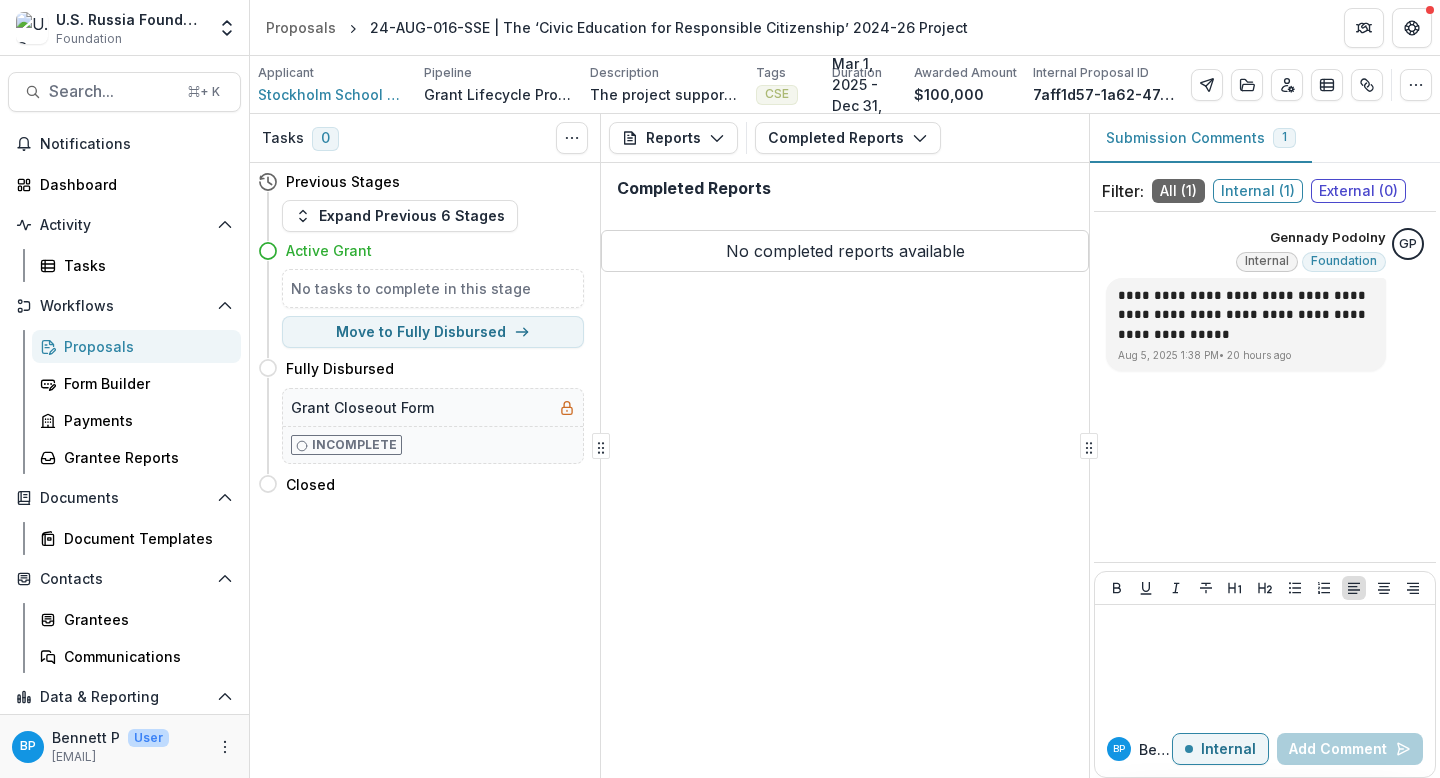 click on "Reports Proposal Payments Reports Grant Agreements Board Summaries Bank Details Completed Reports Tables Upcoming Reports Completed Reports Reports Interim Assessment #1 2025-08-22 Final Program + Financial Report (Grantee Form) 2025-12-31 Completed Reports No completed reports available" at bounding box center [845, 446] 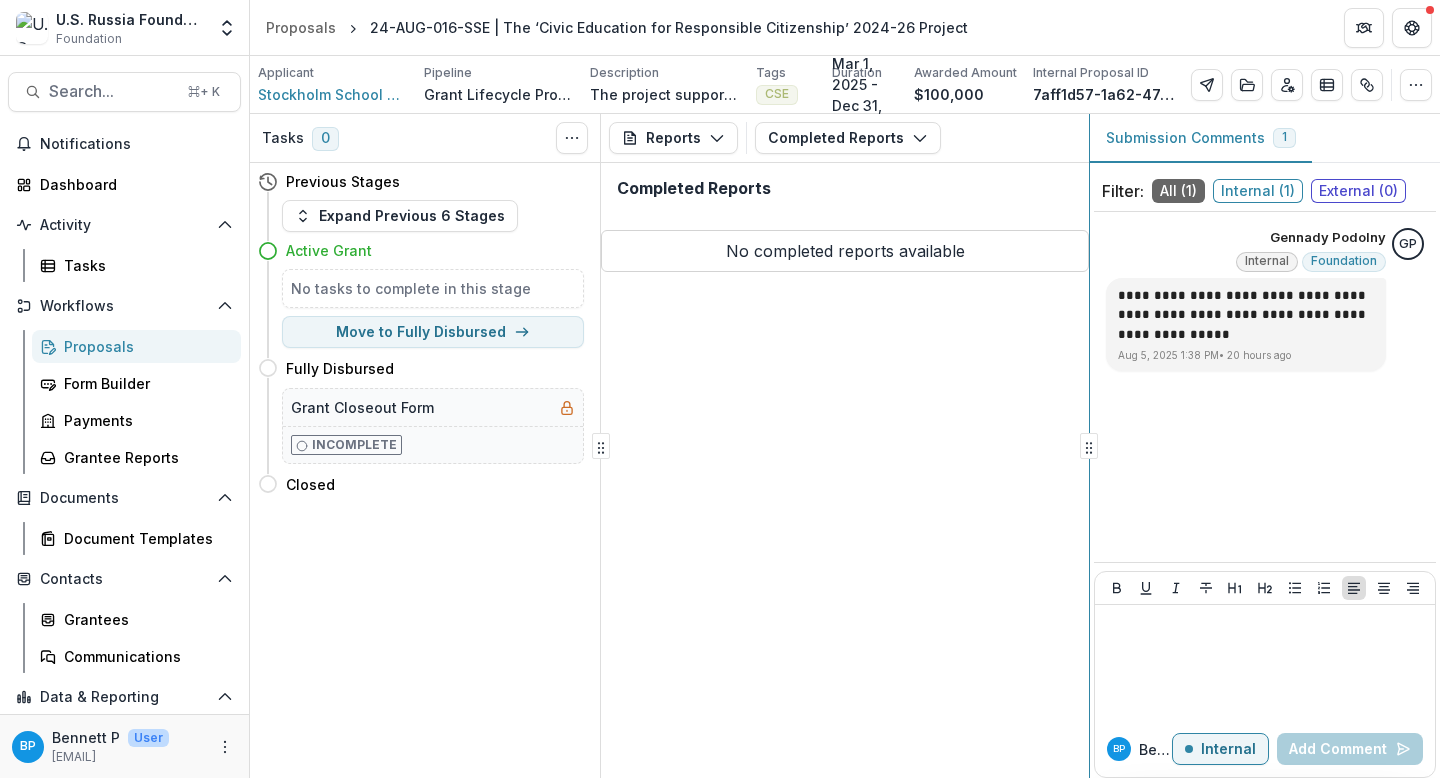 drag, startPoint x: 1083, startPoint y: 440, endPoint x: 1103, endPoint y: 440, distance: 20 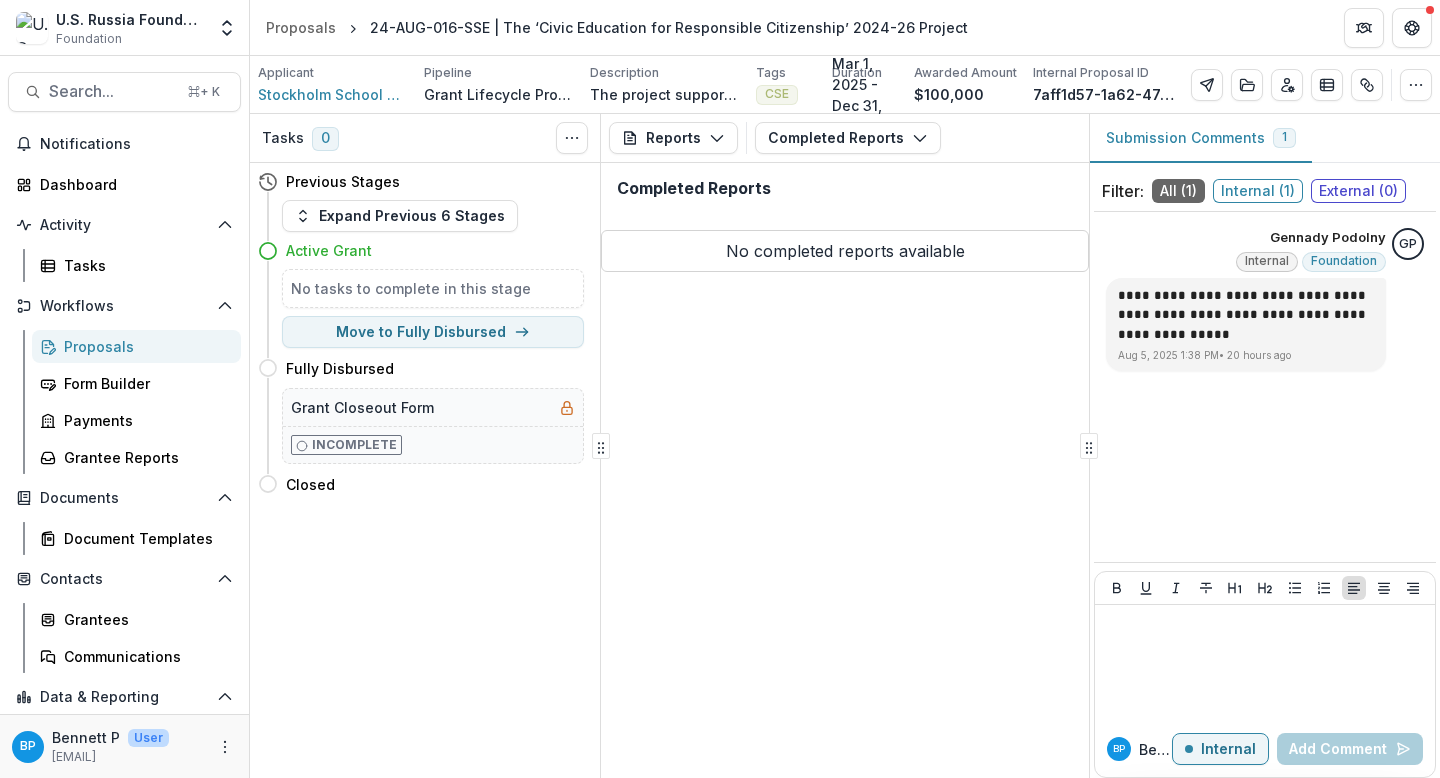 click on "**********" at bounding box center [1265, 387] 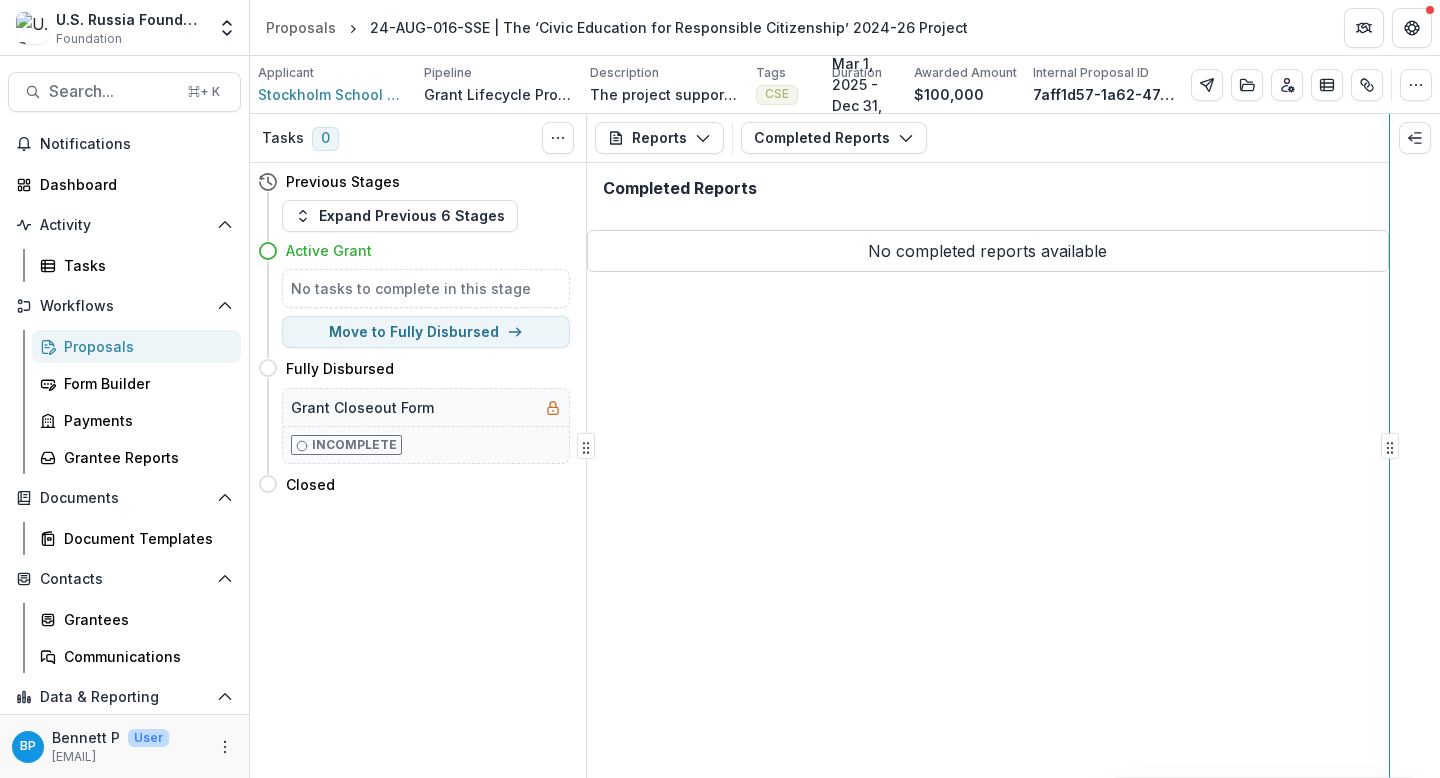click on "Tasks 0 Show Cancelled Tasks Previous Stages Expand Previous 6 Stages Active Grant No tasks to complete in this stage Move to Fully Disbursed Fully Disbursed Move here Grant Closeout Form Incomplete Closed Move here Reports Proposal Payments Reports Grant Agreements Board Summaries Bank Details Completed Reports Tables Upcoming Reports Completed Reports Reports Interim Assessment #1 2025-08-22 Final Program + Financial Report (Grantee Form) 2025-12-31 Completed Reports No completed reports available" at bounding box center [845, 446] 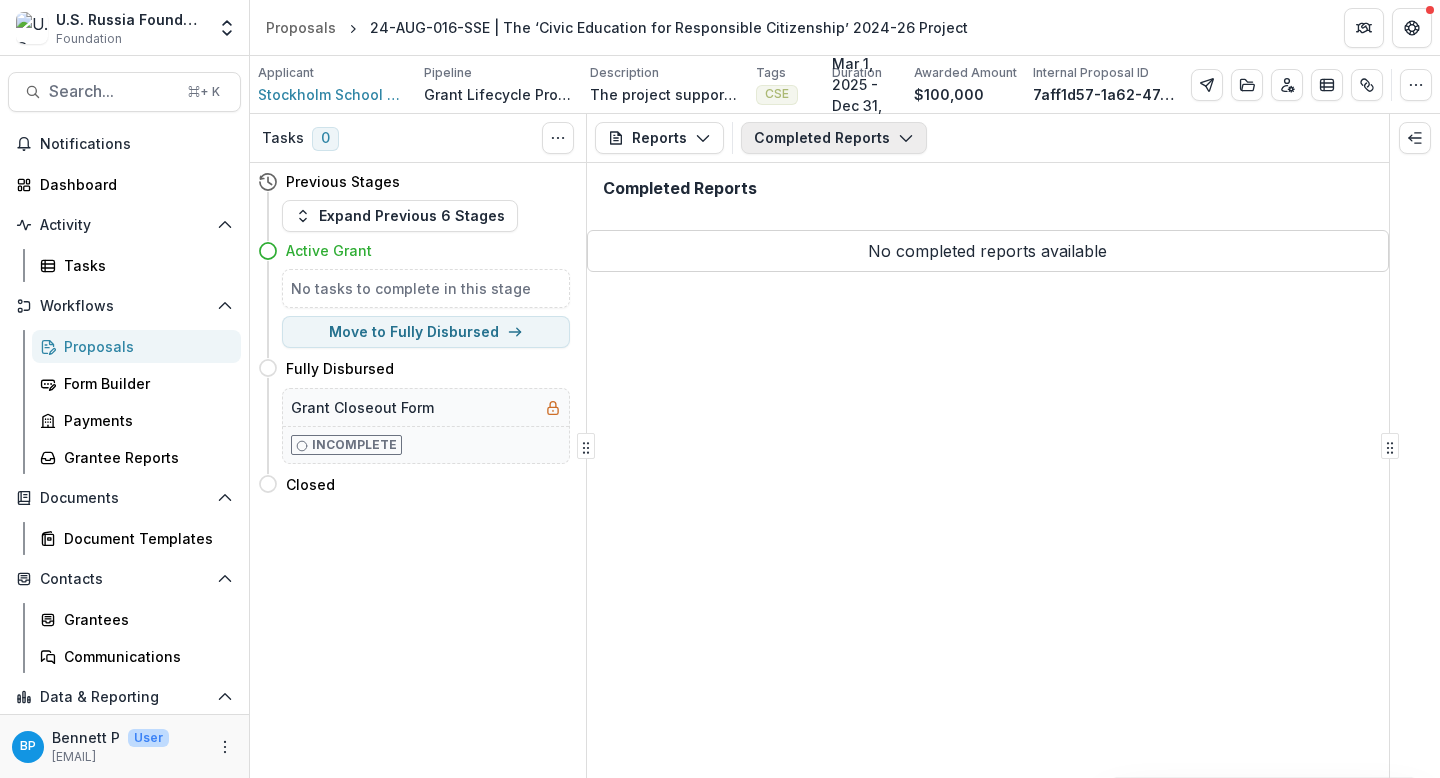 click on "Completed Reports" at bounding box center (834, 138) 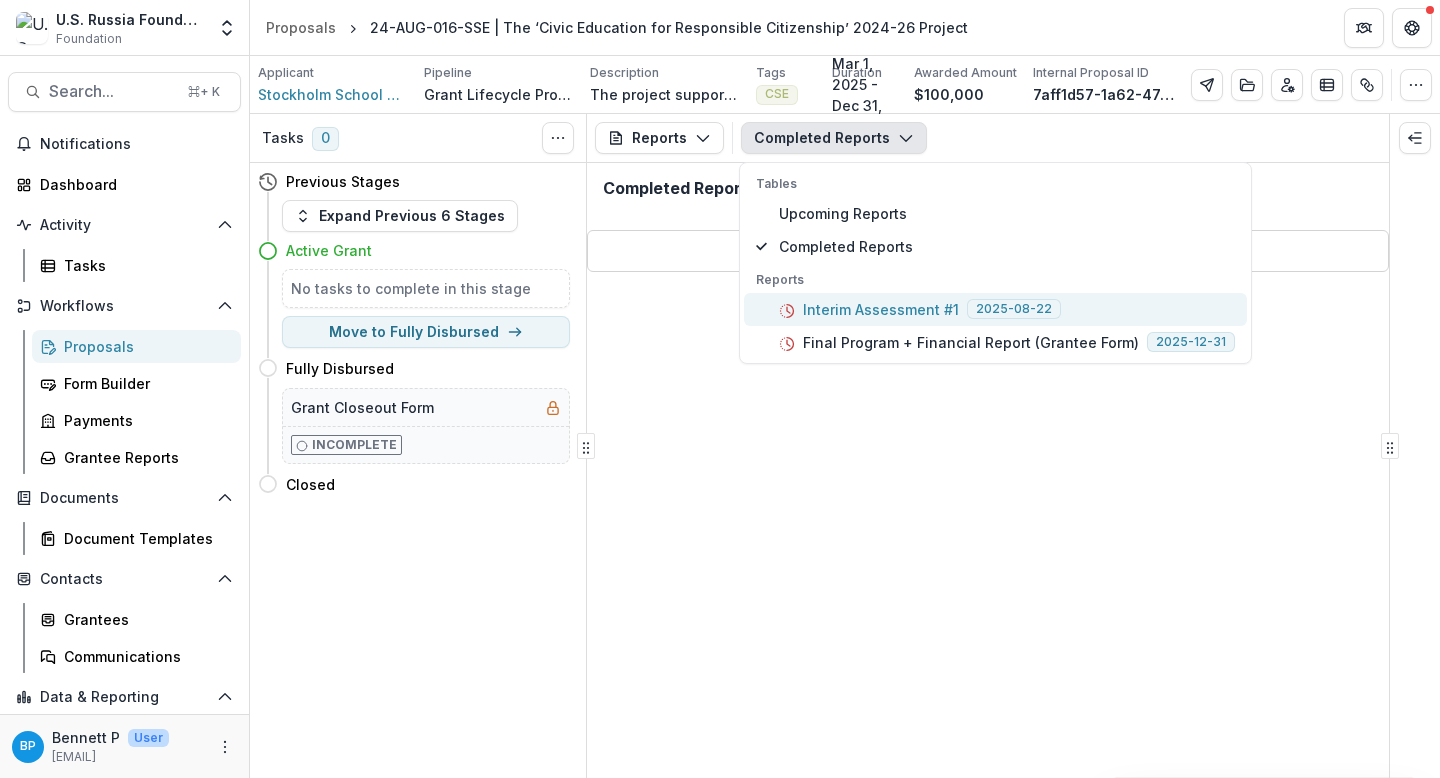 click on "Interim Assessment #1" at bounding box center (881, 309) 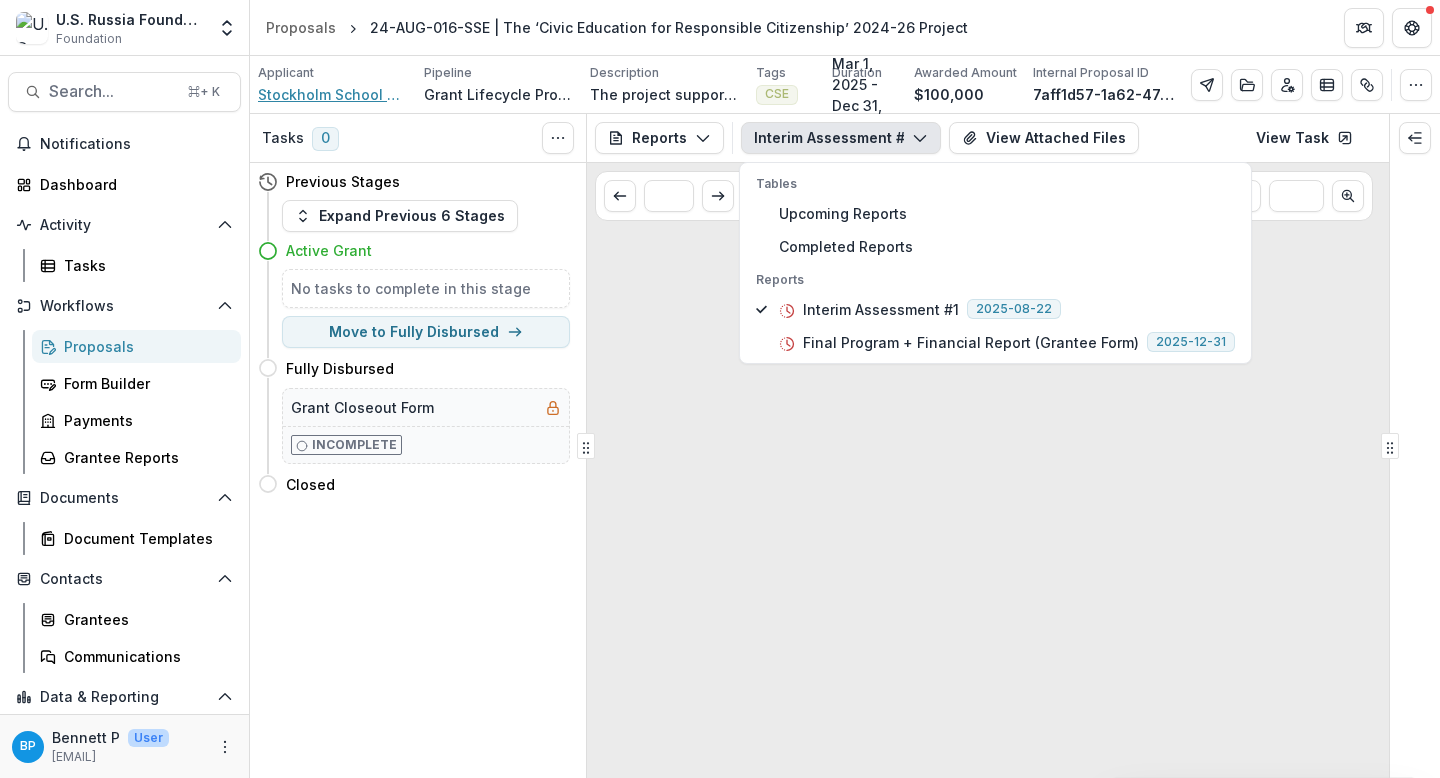 click on "Stockholm School of Economics in Riga" at bounding box center [333, 94] 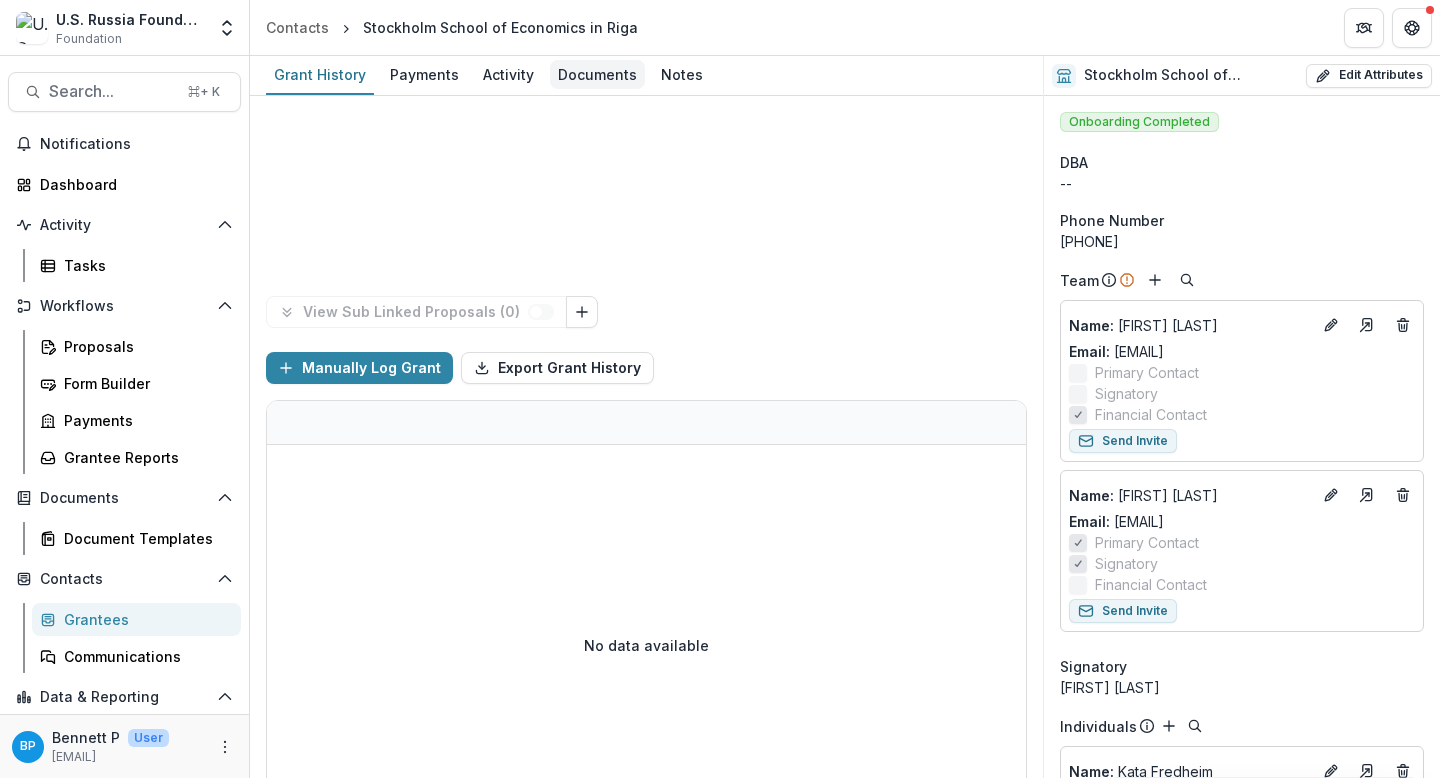 click on "Documents" at bounding box center [597, 75] 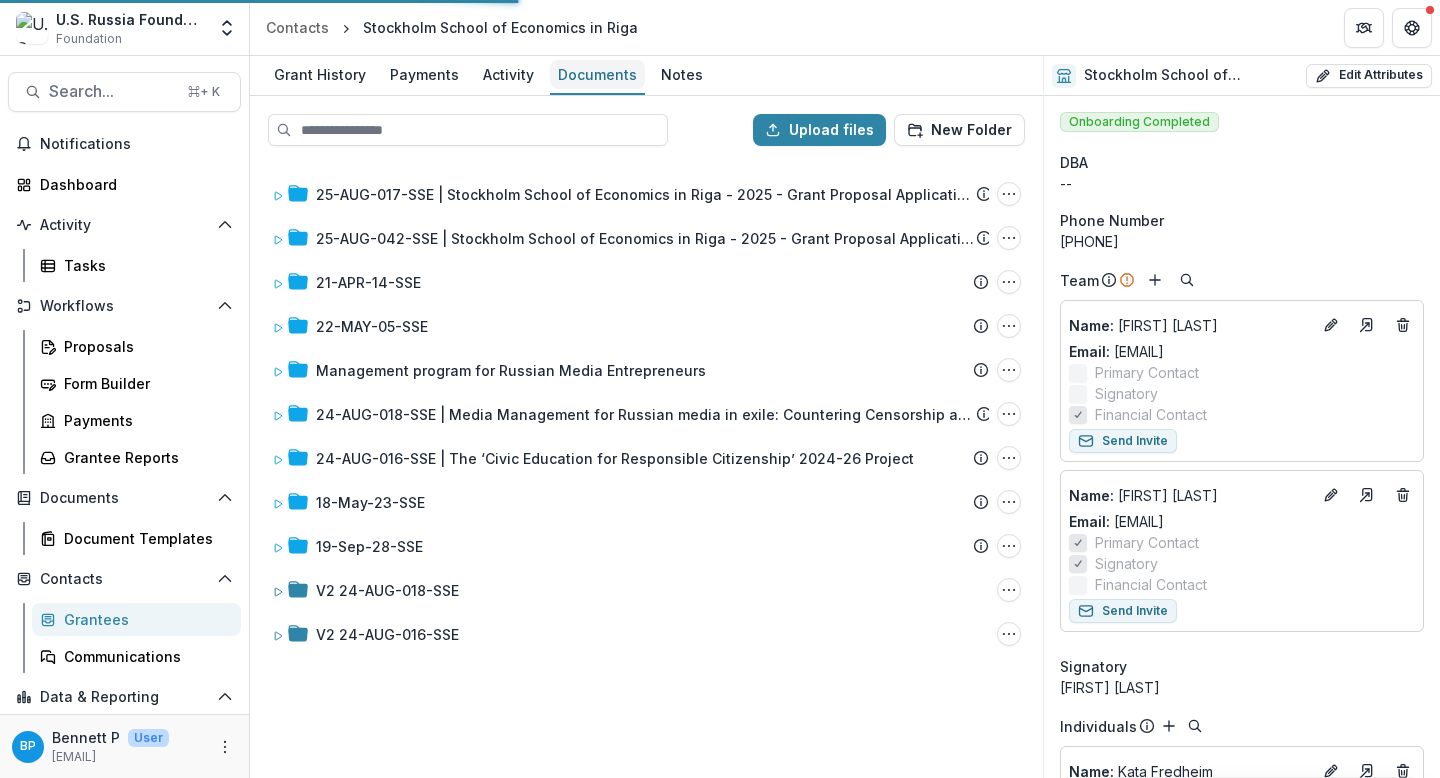 click on "Documents" at bounding box center [597, 74] 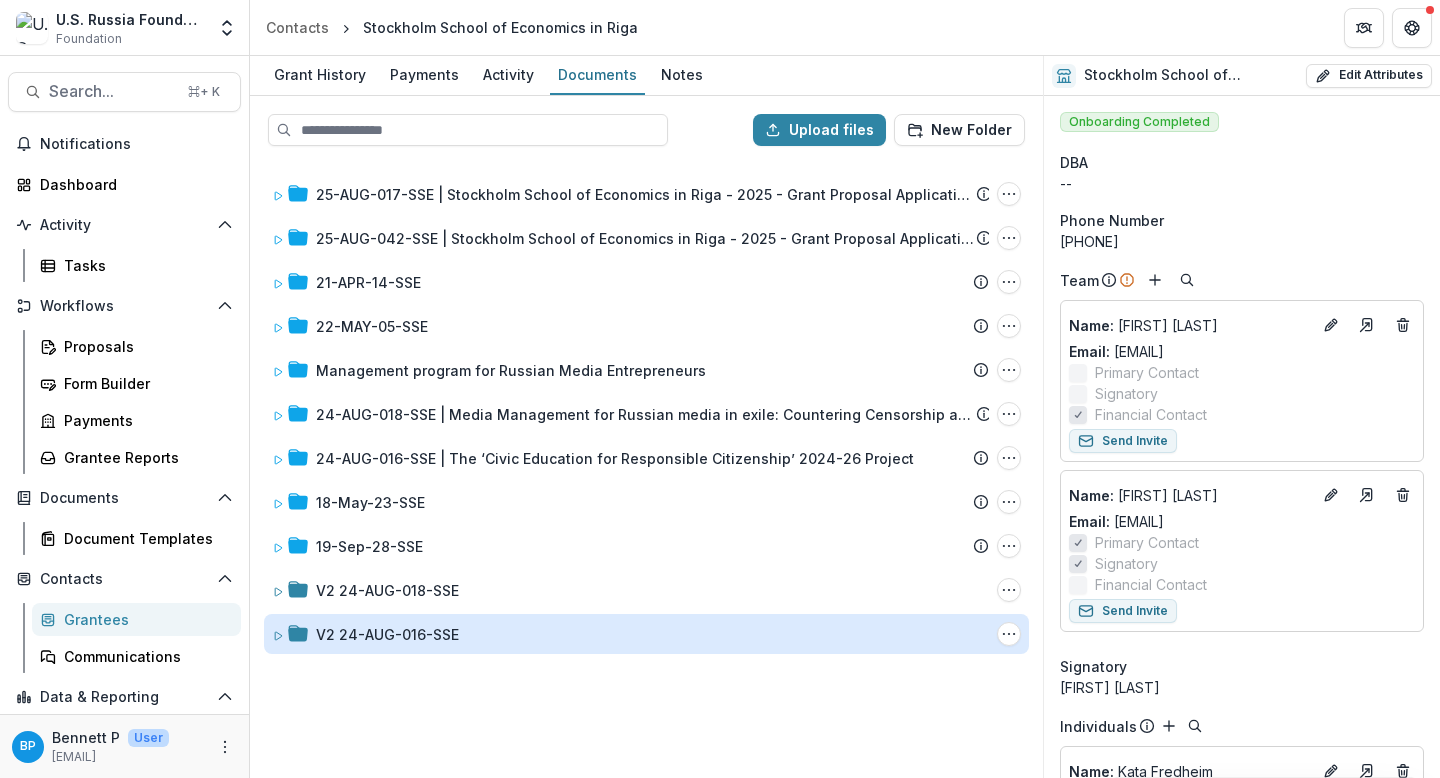 click on "V2 24-AUG-016-SSE" at bounding box center [387, 634] 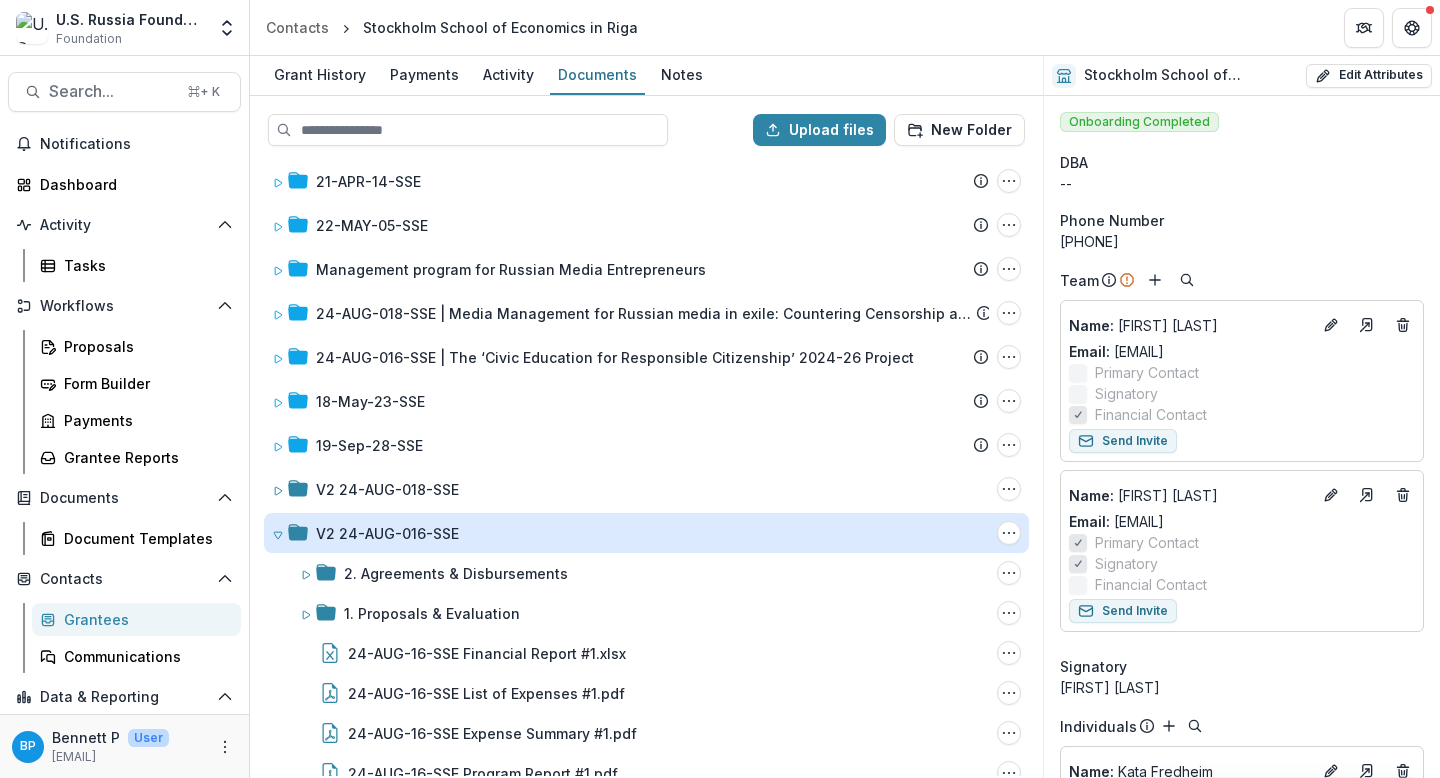 scroll, scrollTop: 130, scrollLeft: 0, axis: vertical 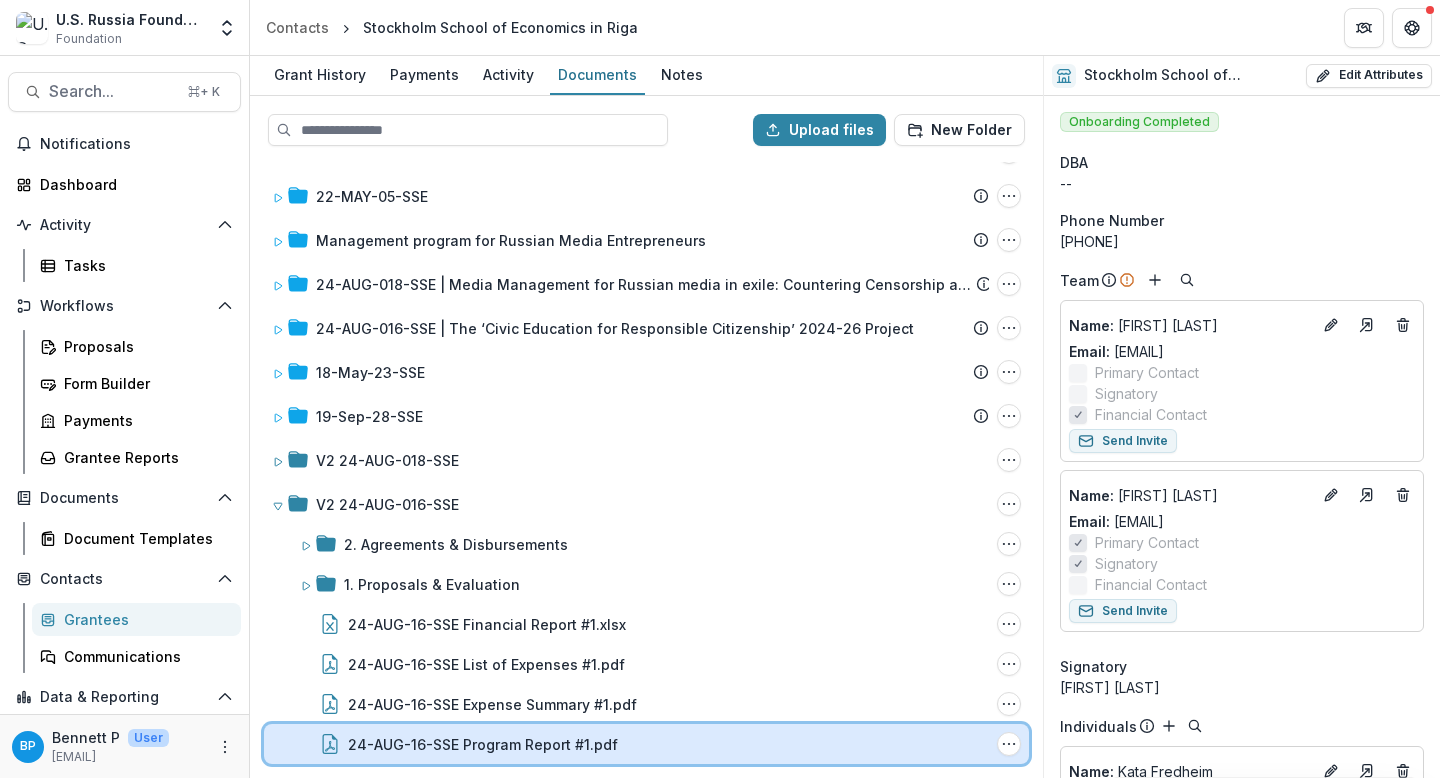 click on "24-AUG-16-SSE Program Report #1.pdf" at bounding box center (668, 744) 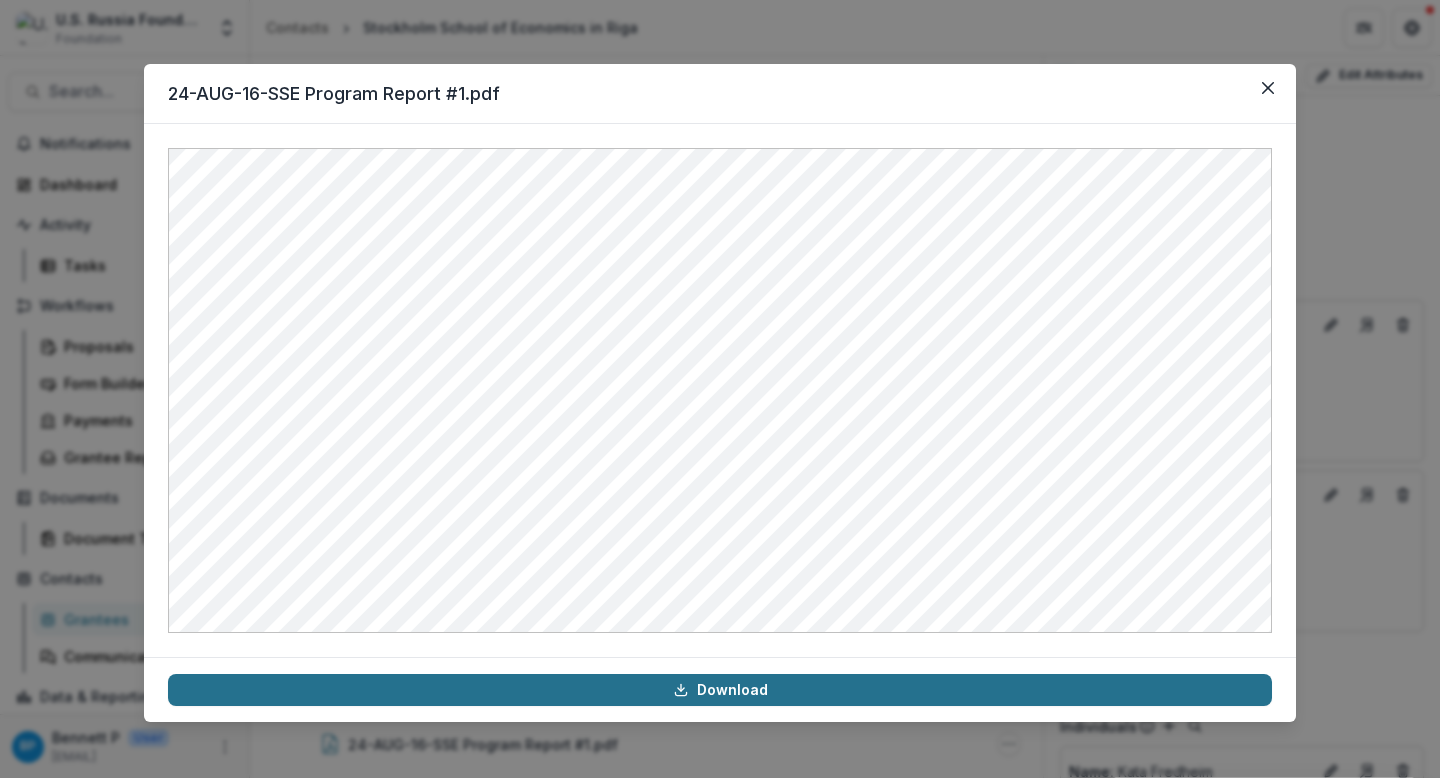 click on "Download" at bounding box center [720, 690] 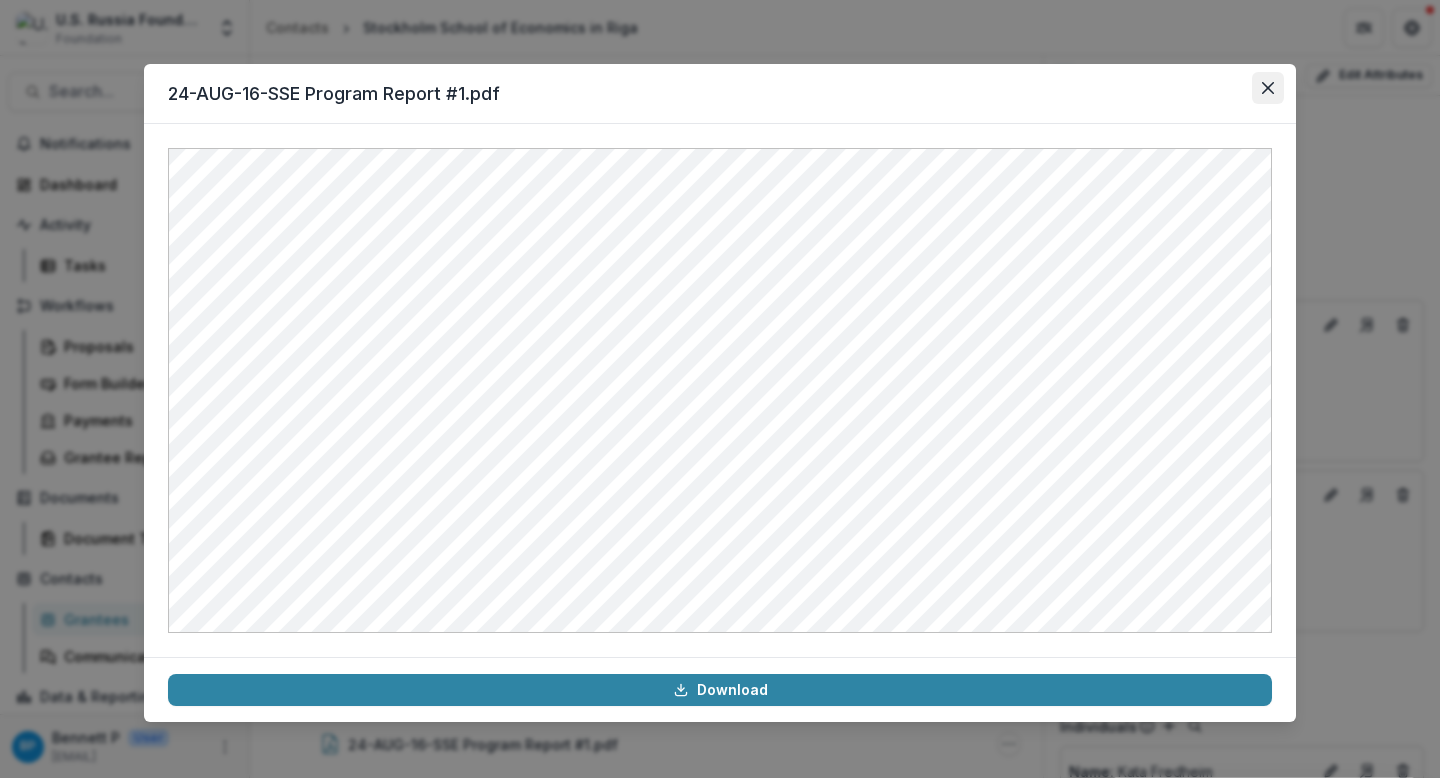 click at bounding box center (1268, 88) 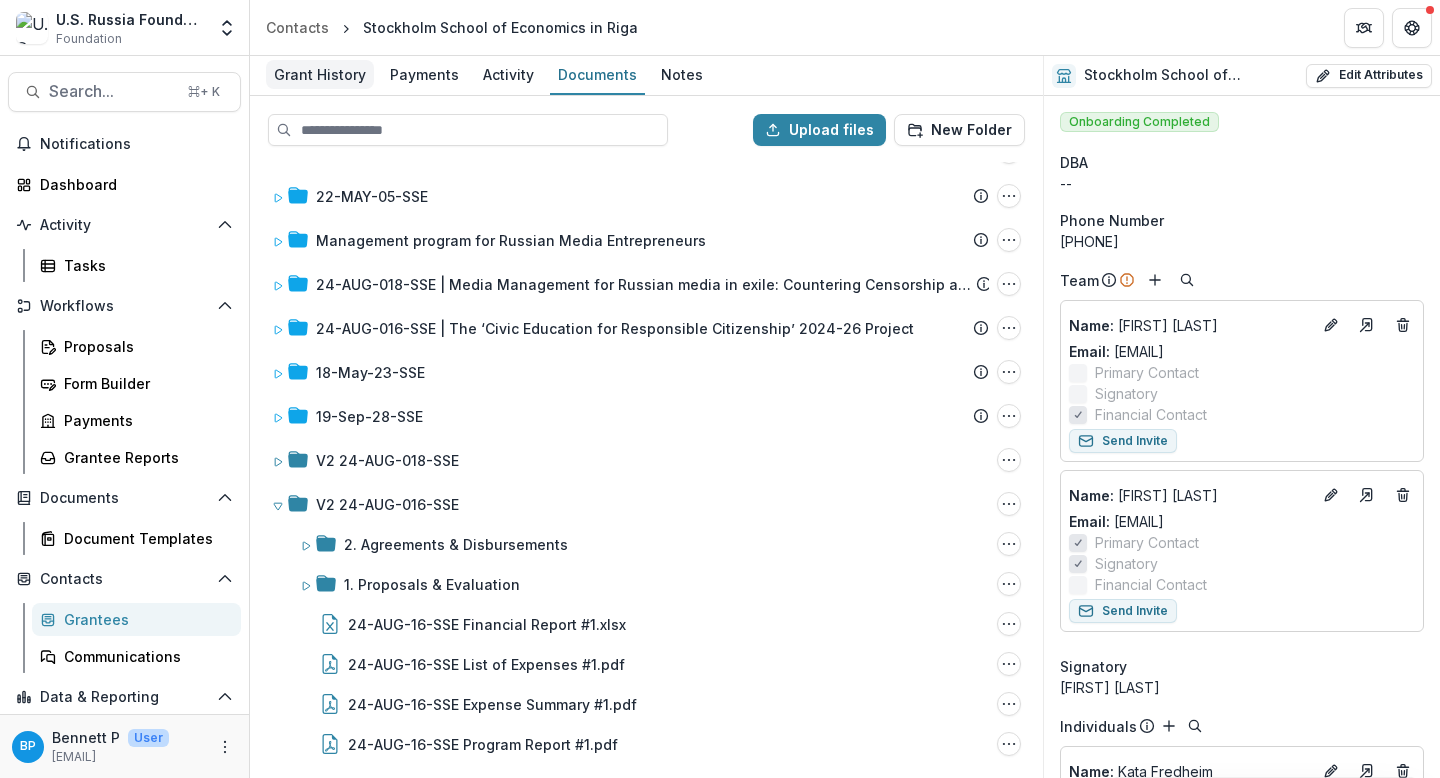 click on "Grant History" at bounding box center (320, 74) 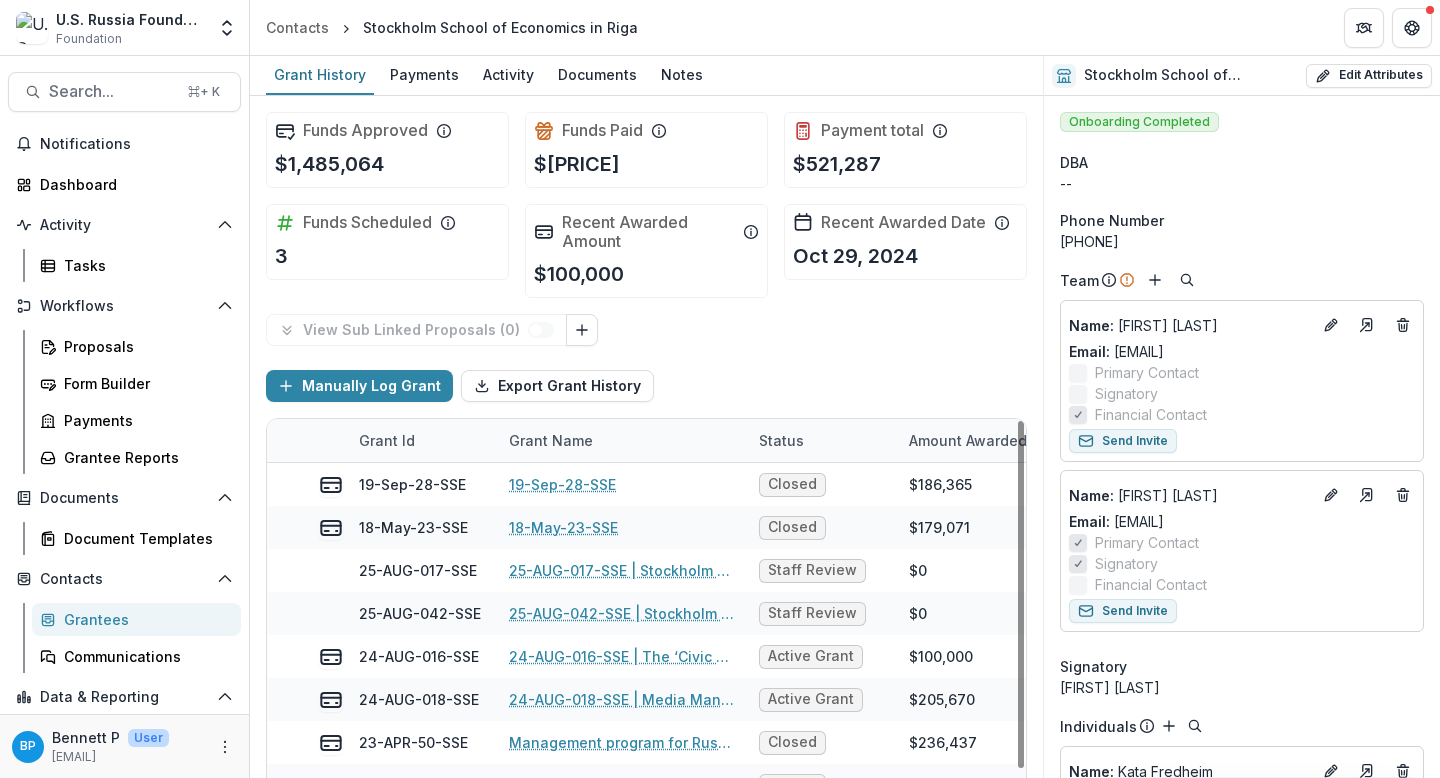 scroll, scrollTop: 44, scrollLeft: 0, axis: vertical 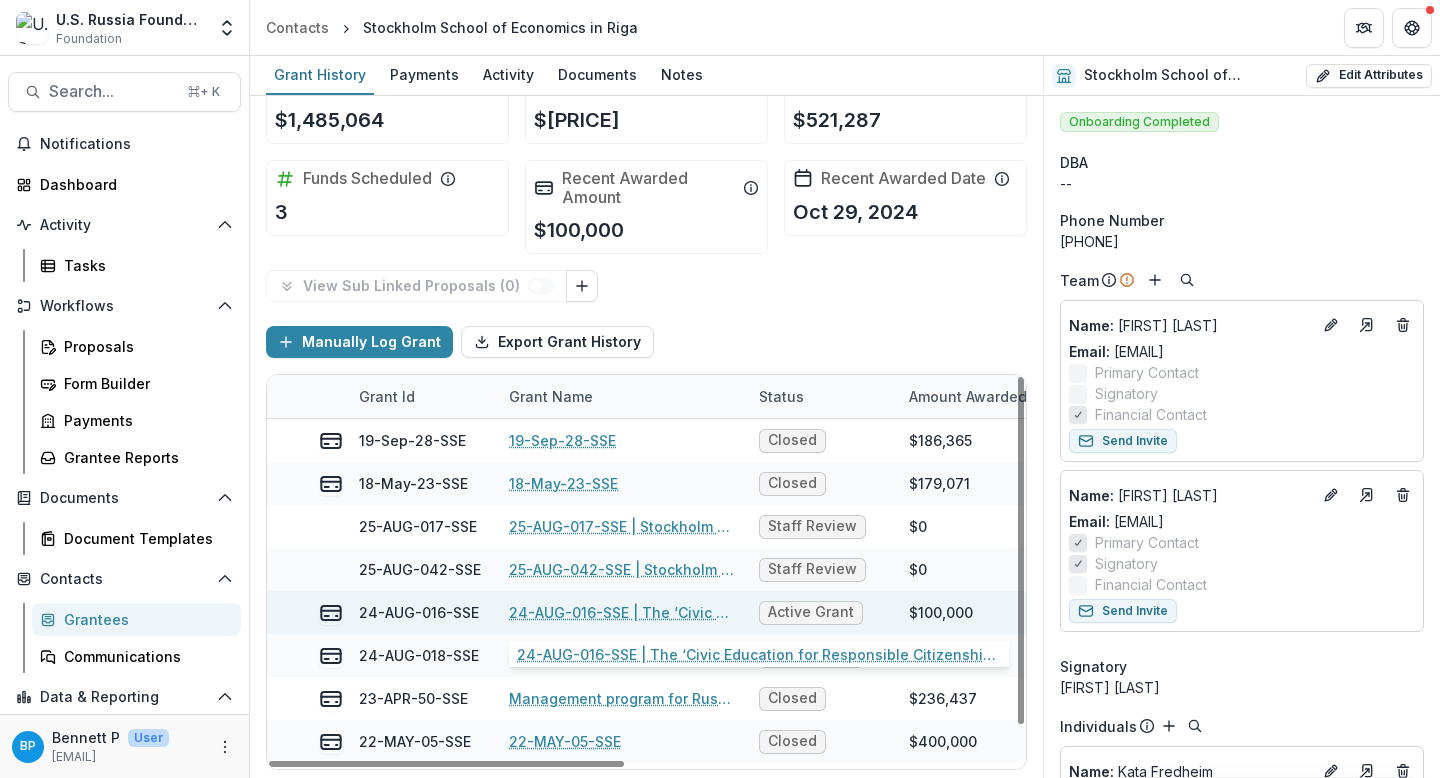 click on "24-AUG-016-SSE | The ‘Civic Education for Responsible Citizenship’ 2024-26 Project" at bounding box center (622, 612) 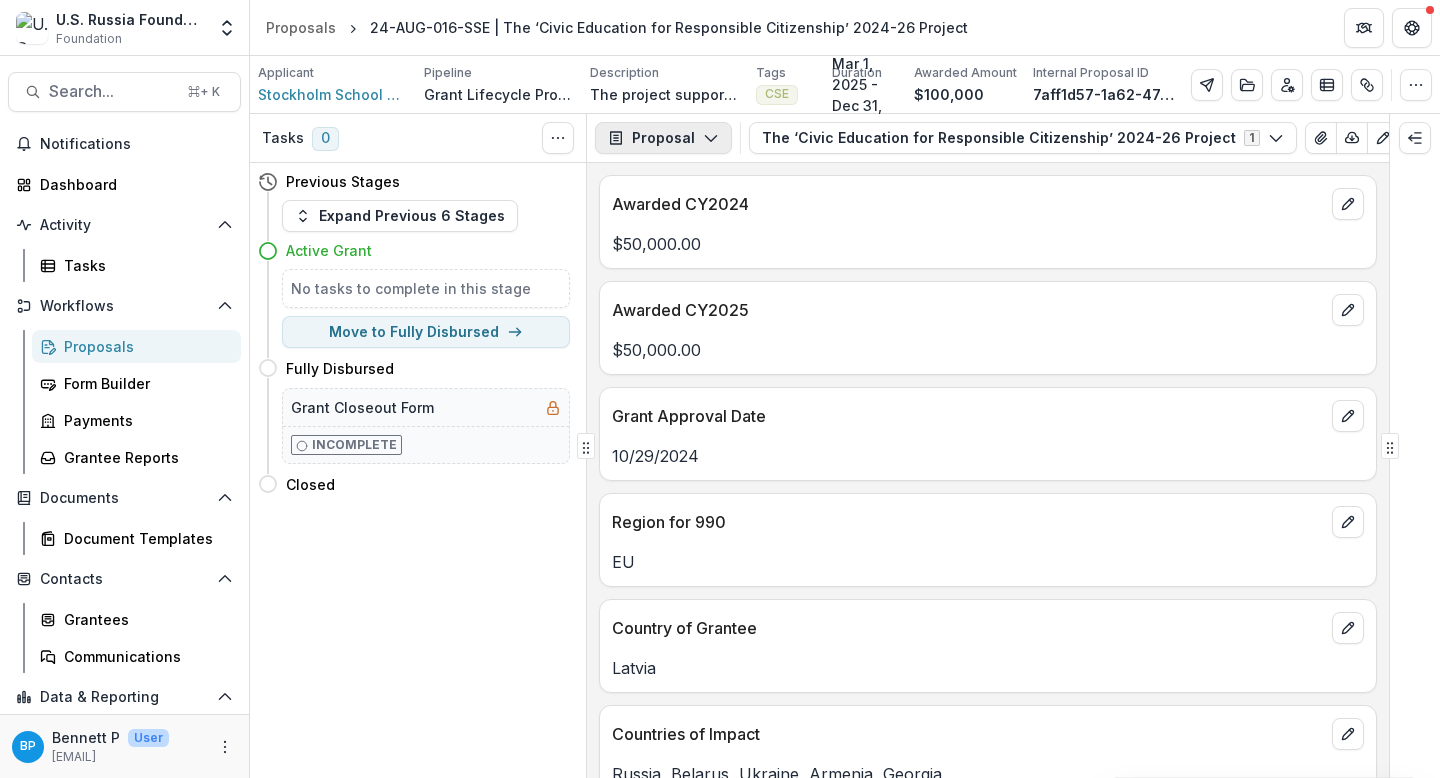 click on "Proposal" at bounding box center (663, 138) 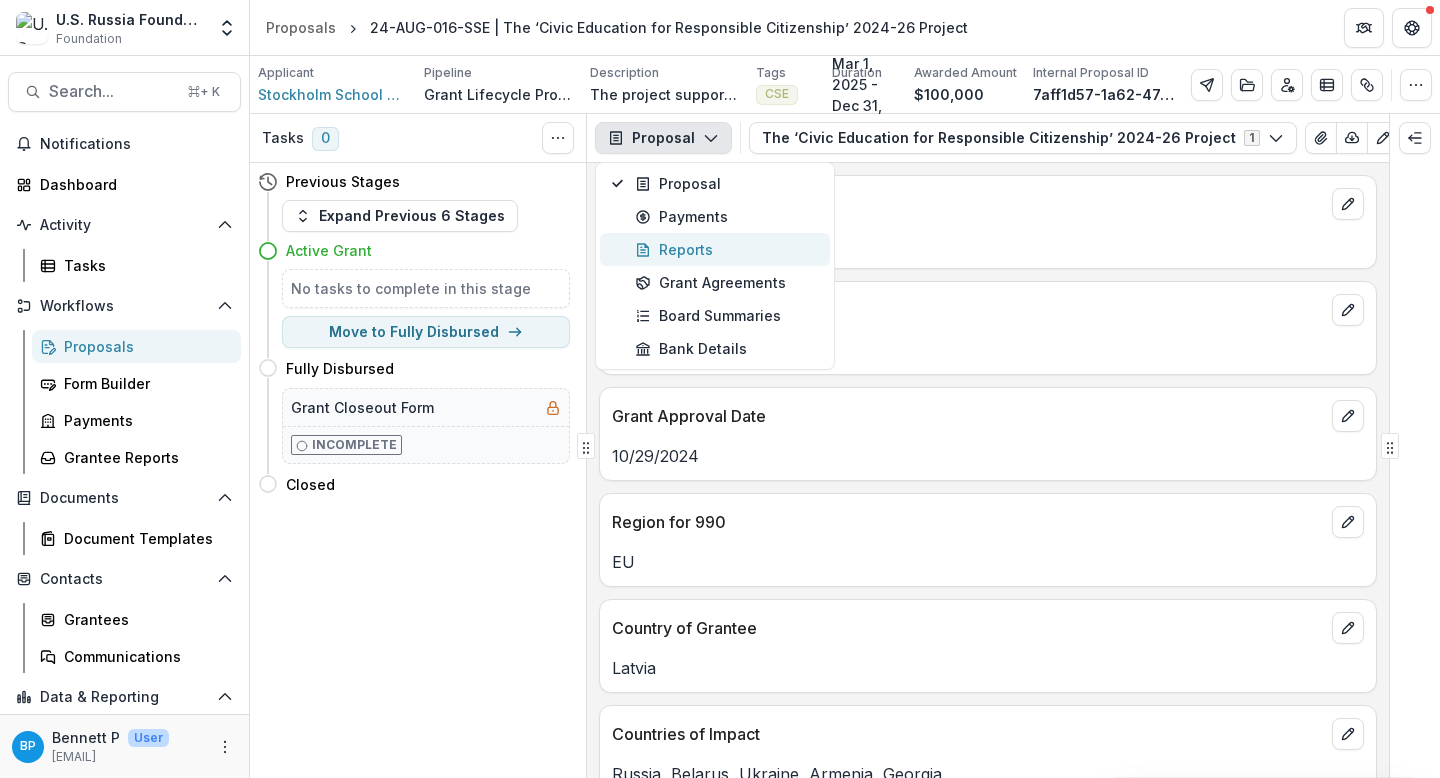 click on "Reports" at bounding box center [726, 249] 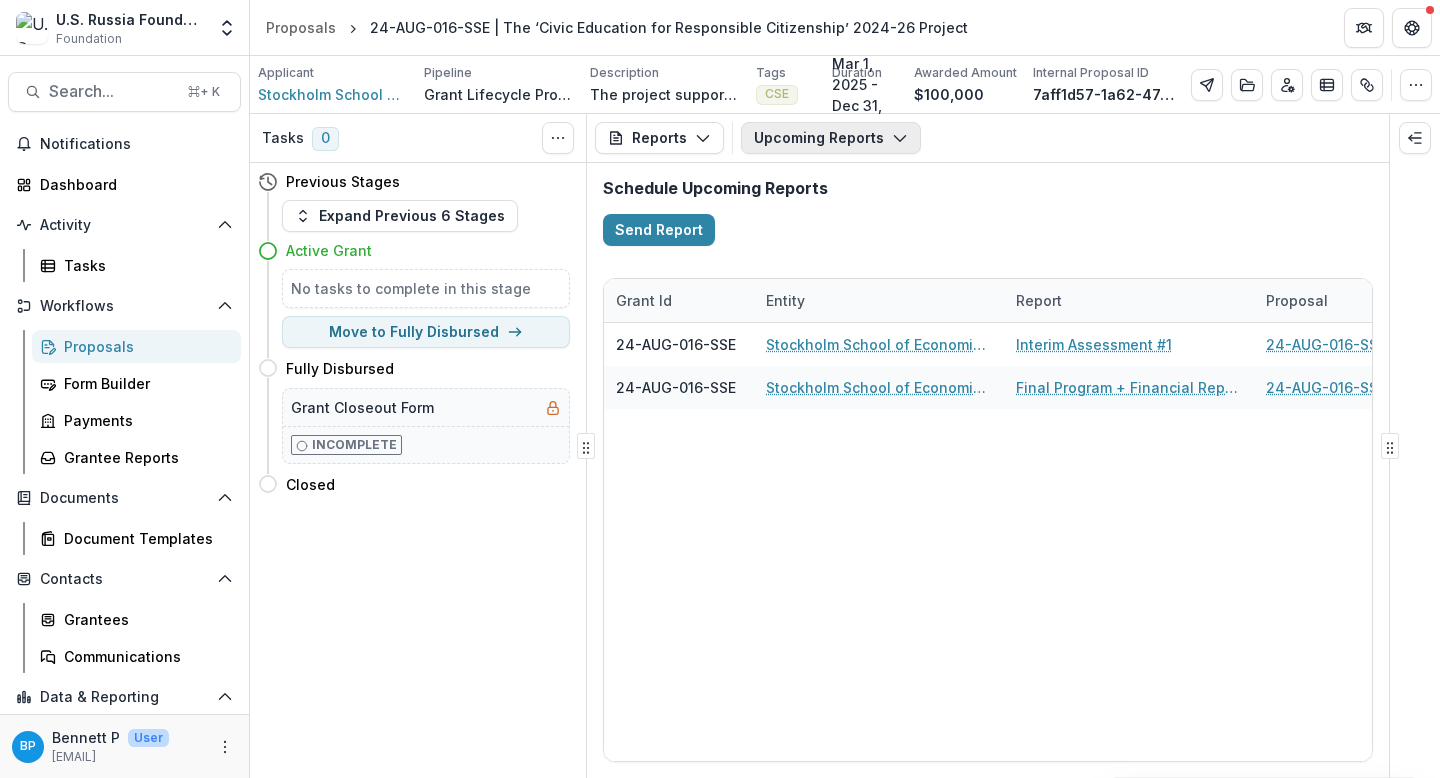 click on "Upcoming Reports" at bounding box center (831, 138) 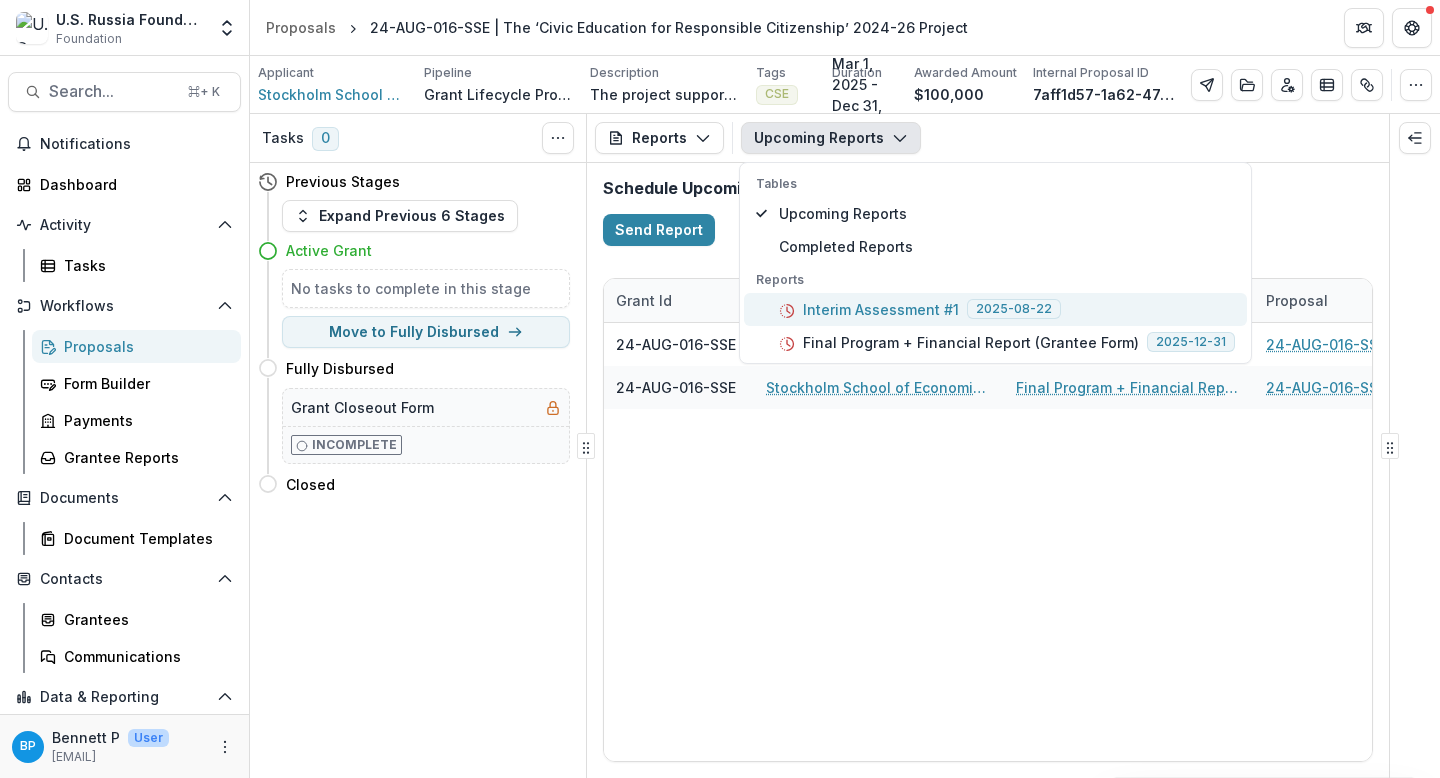 click on "Interim Assessment #1" at bounding box center [881, 309] 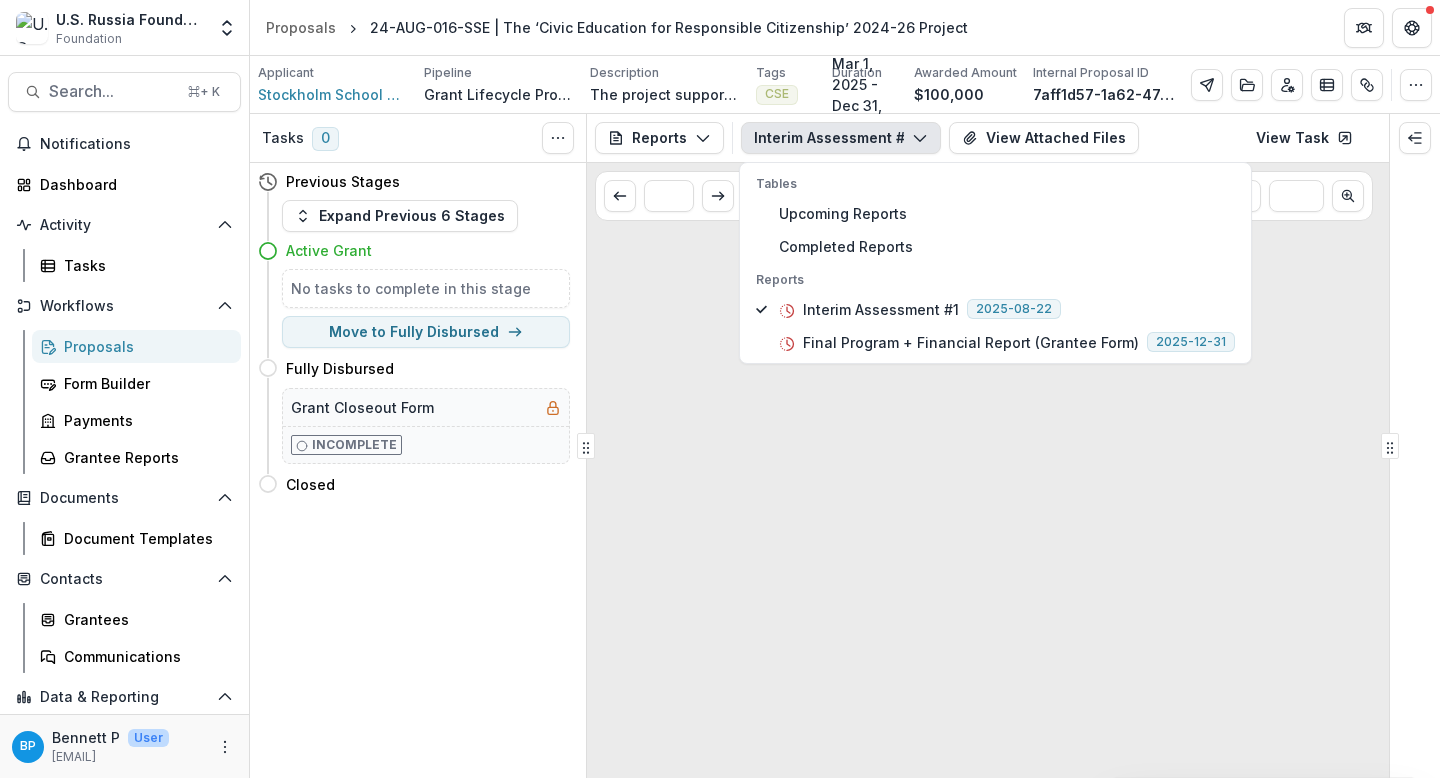 click on "Loading..." at bounding box center (988, 503) 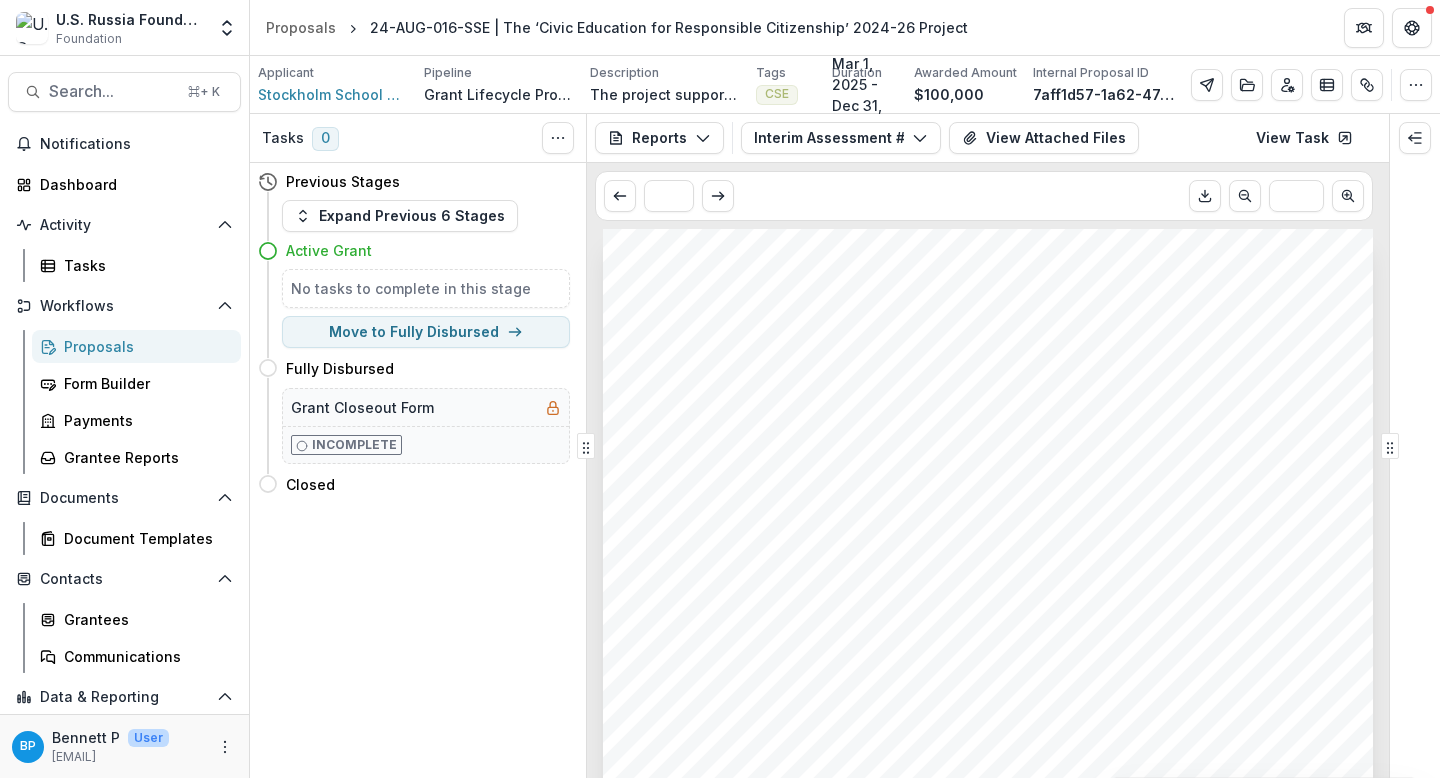 scroll, scrollTop: 147, scrollLeft: 0, axis: vertical 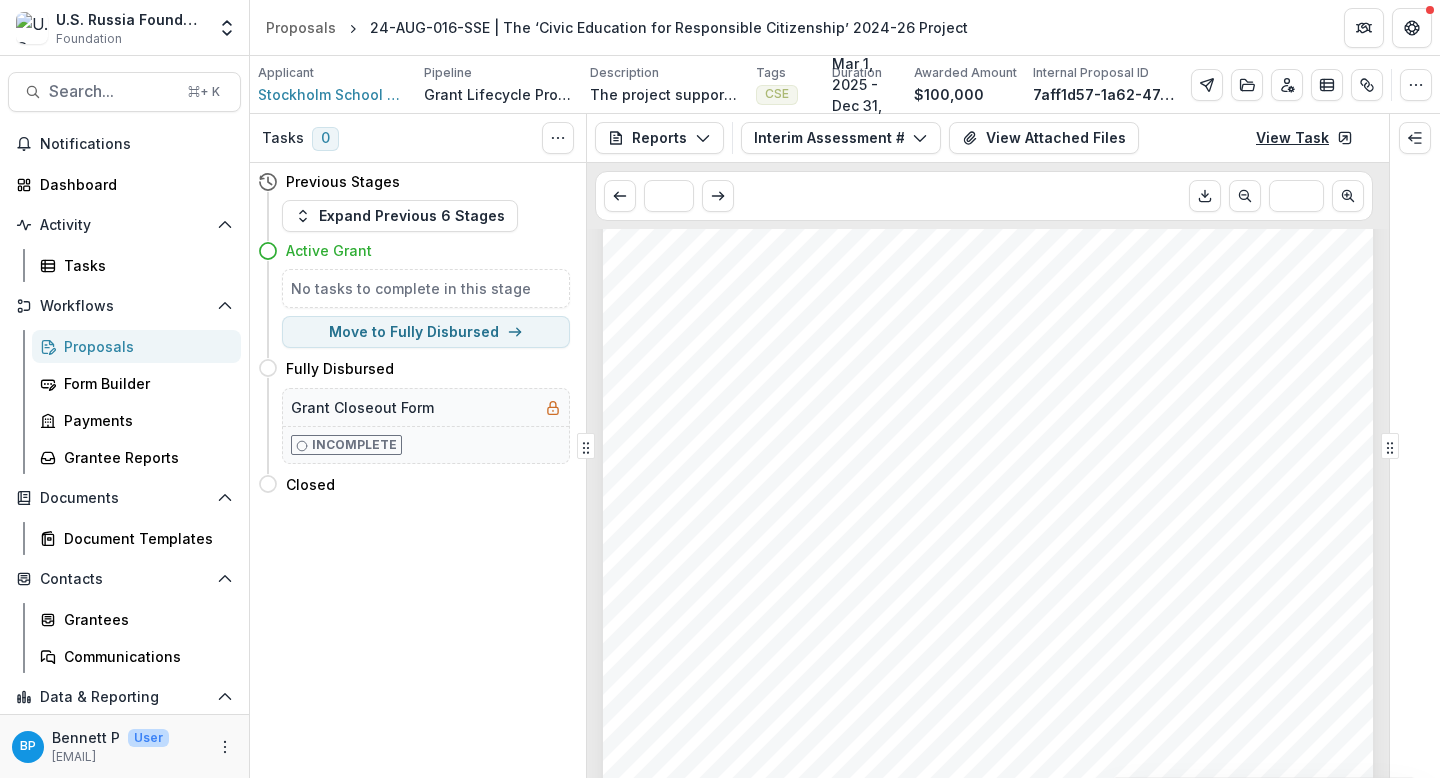 click on "View Task" at bounding box center [1304, 138] 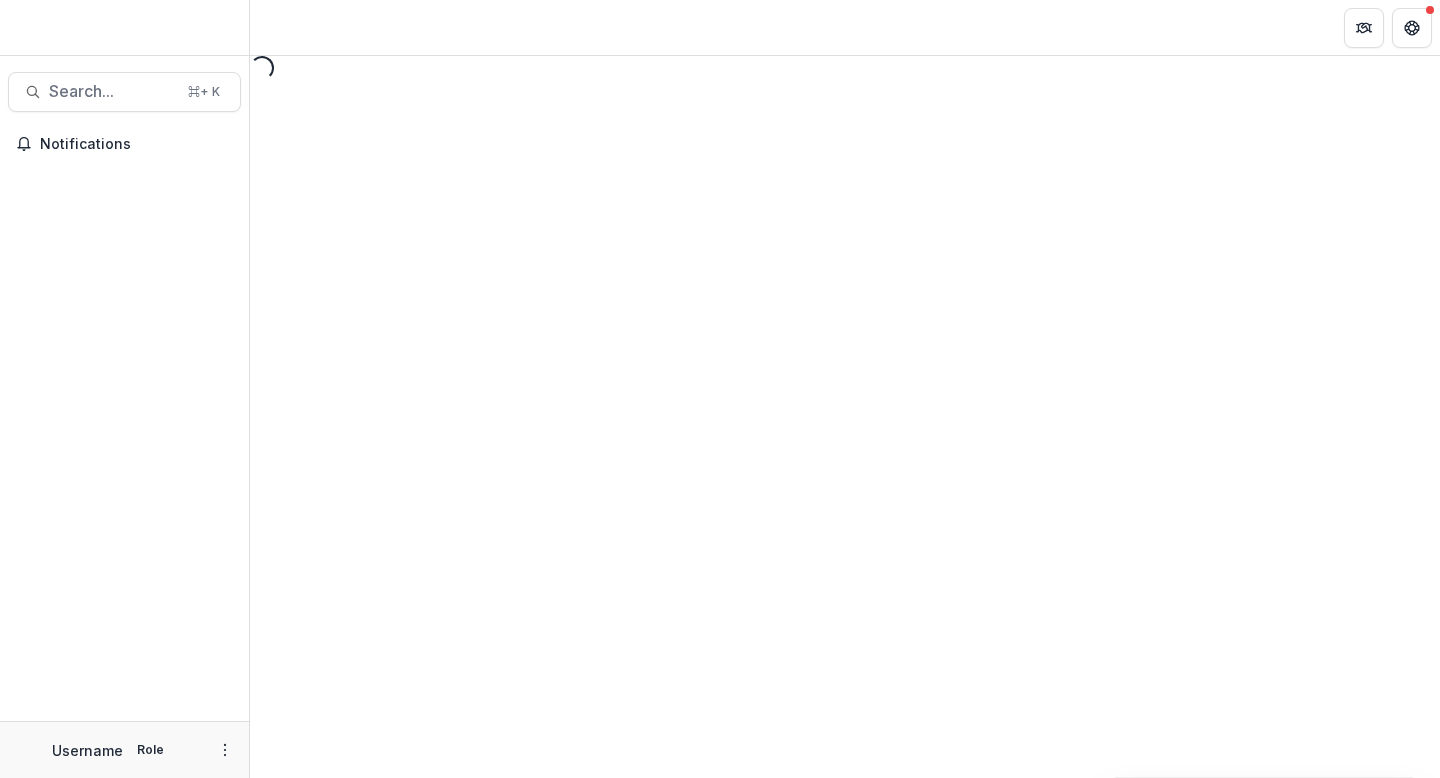 scroll, scrollTop: 0, scrollLeft: 0, axis: both 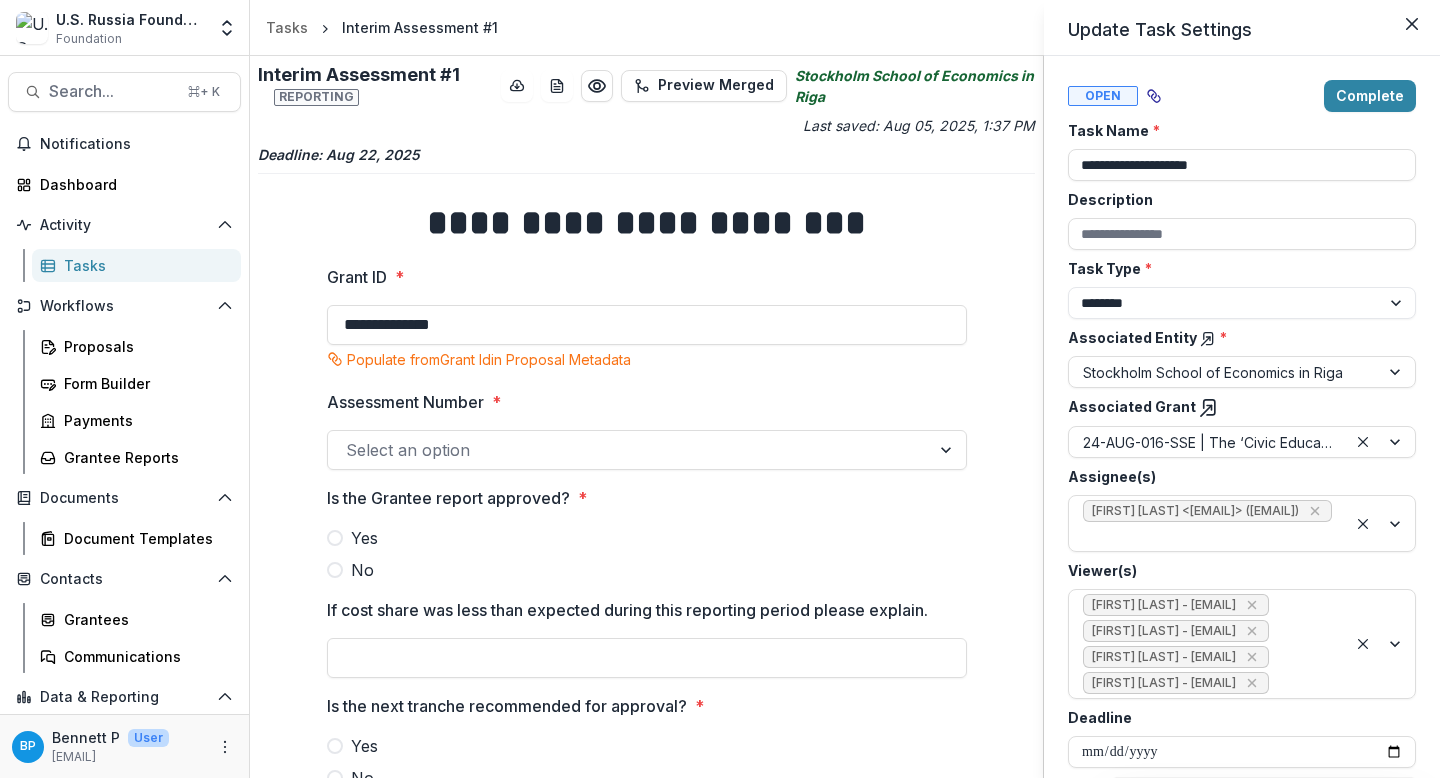 click on "**********" at bounding box center (720, 389) 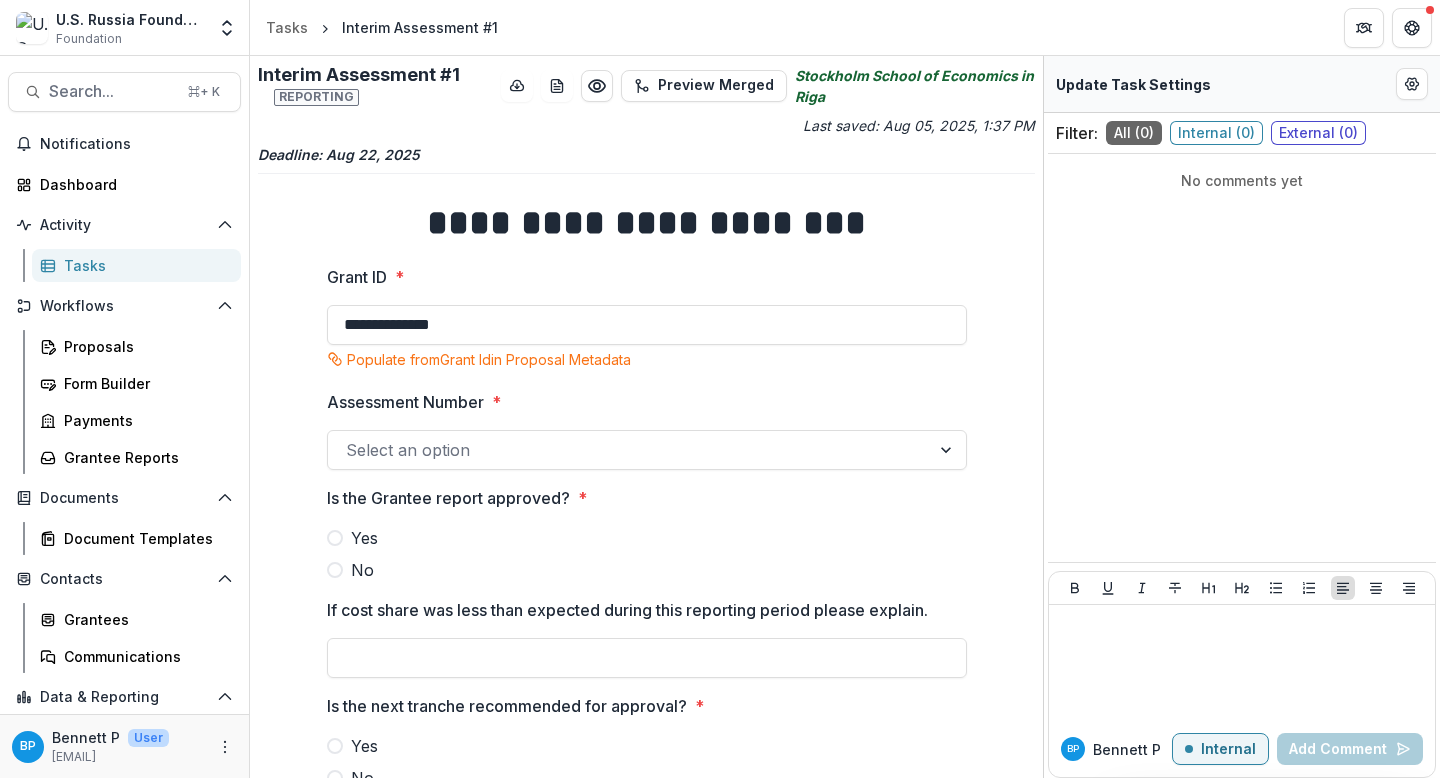 click at bounding box center [629, 450] 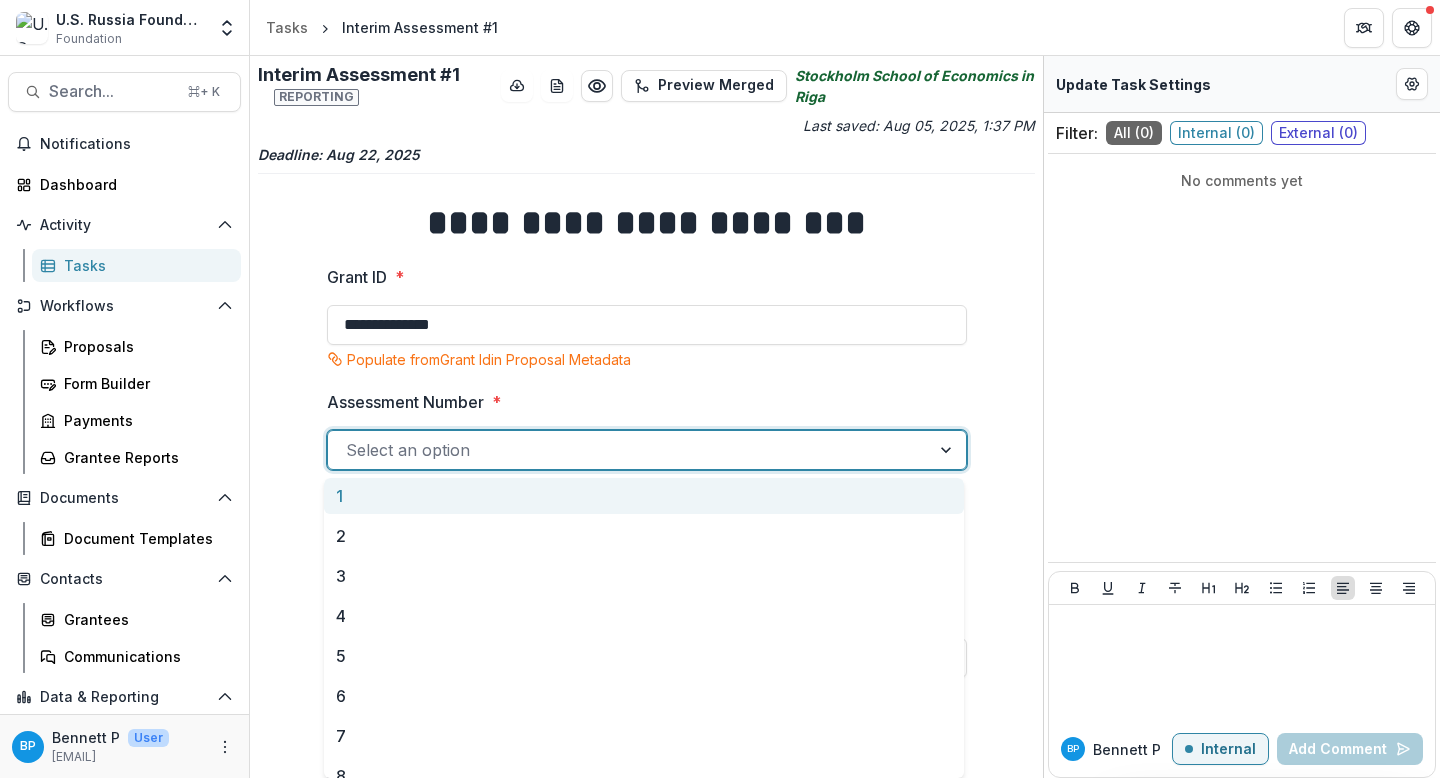 click on "1" at bounding box center [644, 496] 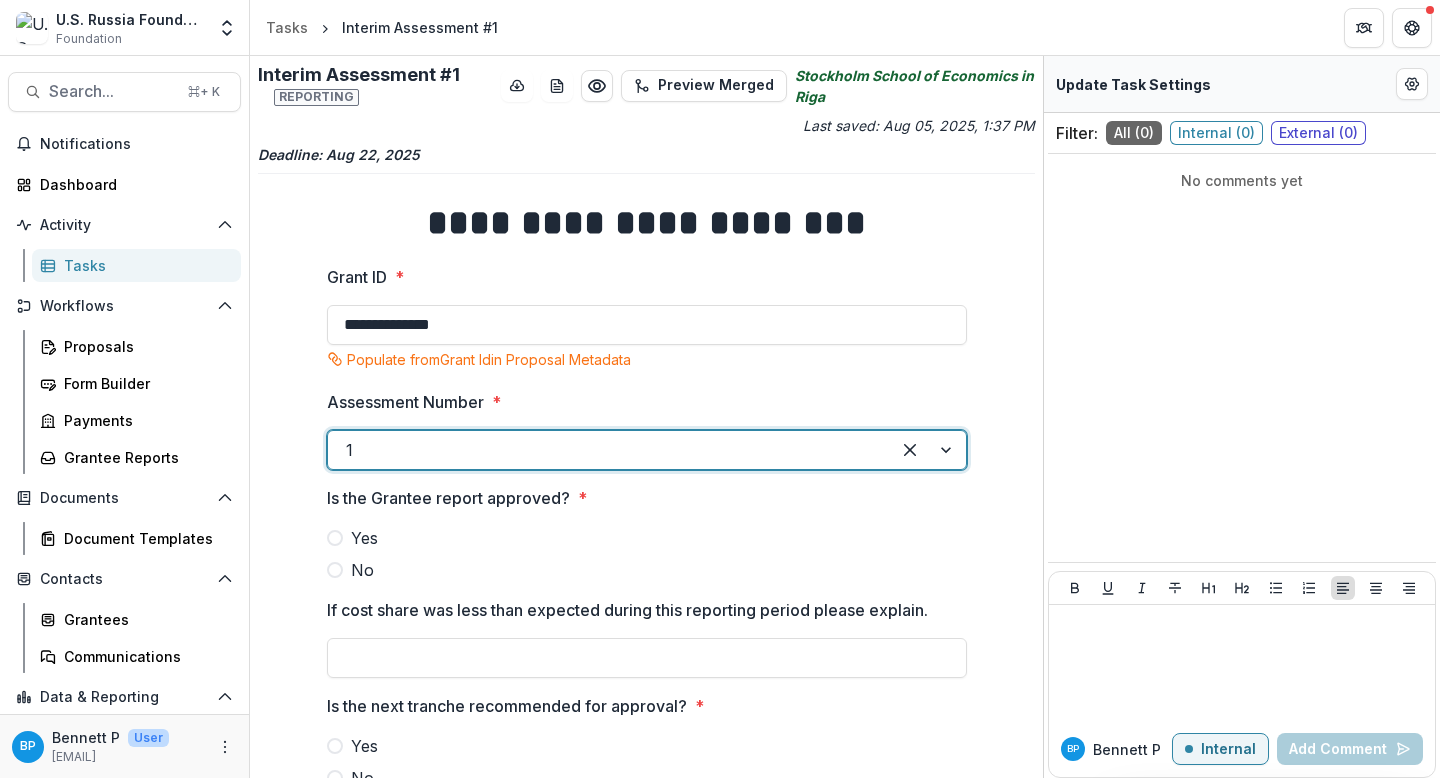 click on "Yes" at bounding box center (364, 538) 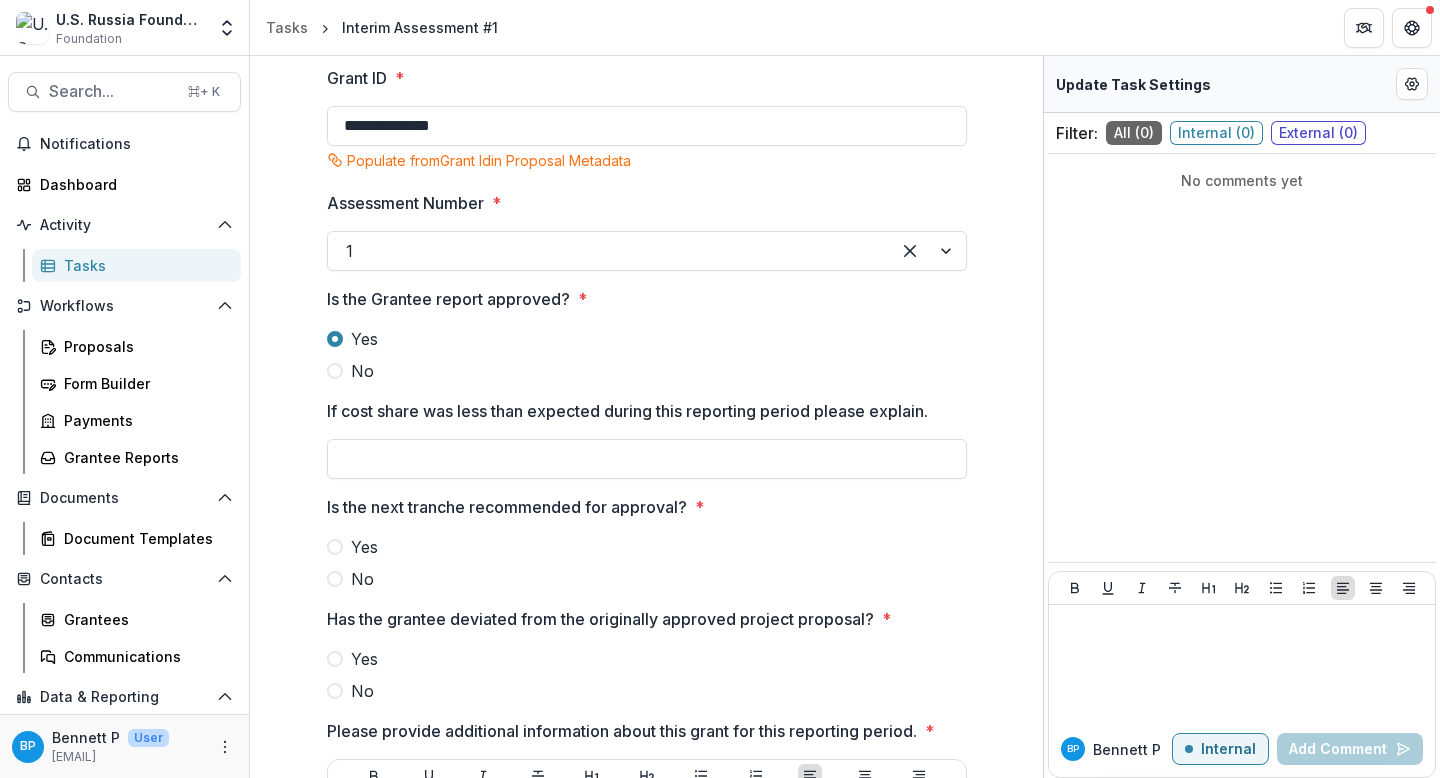 scroll, scrollTop: 200, scrollLeft: 0, axis: vertical 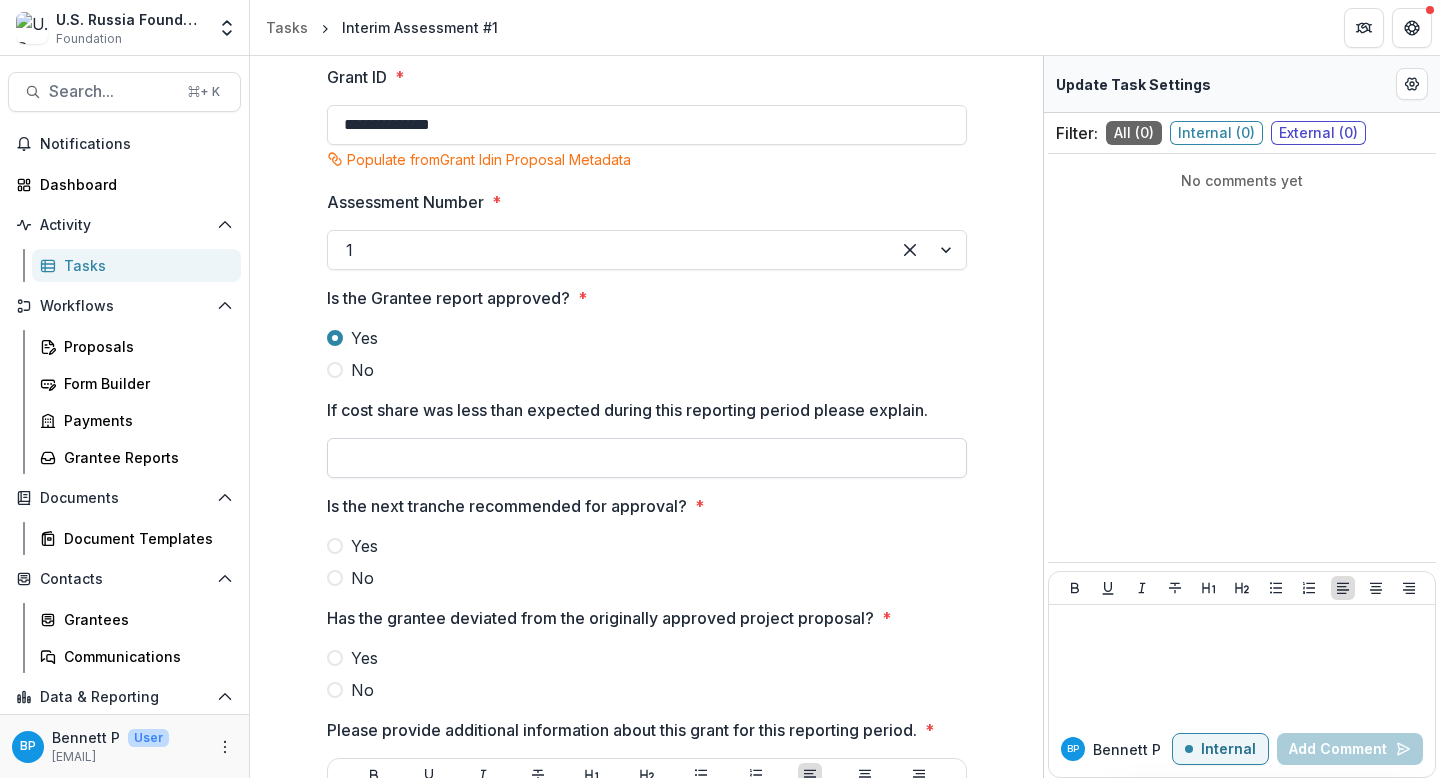 click on "If cost share was less than expected during this reporting period please explain." at bounding box center [647, 458] 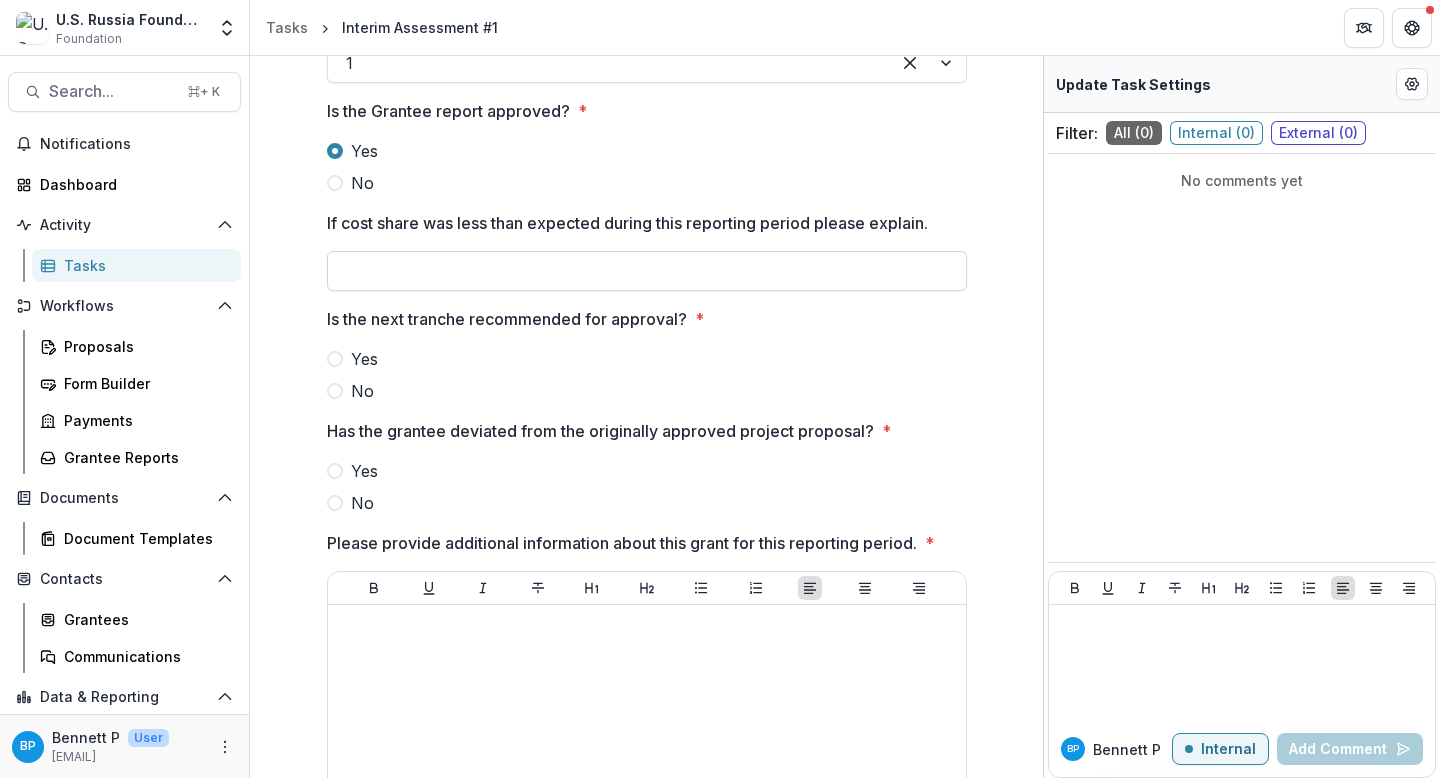 scroll, scrollTop: 415, scrollLeft: 0, axis: vertical 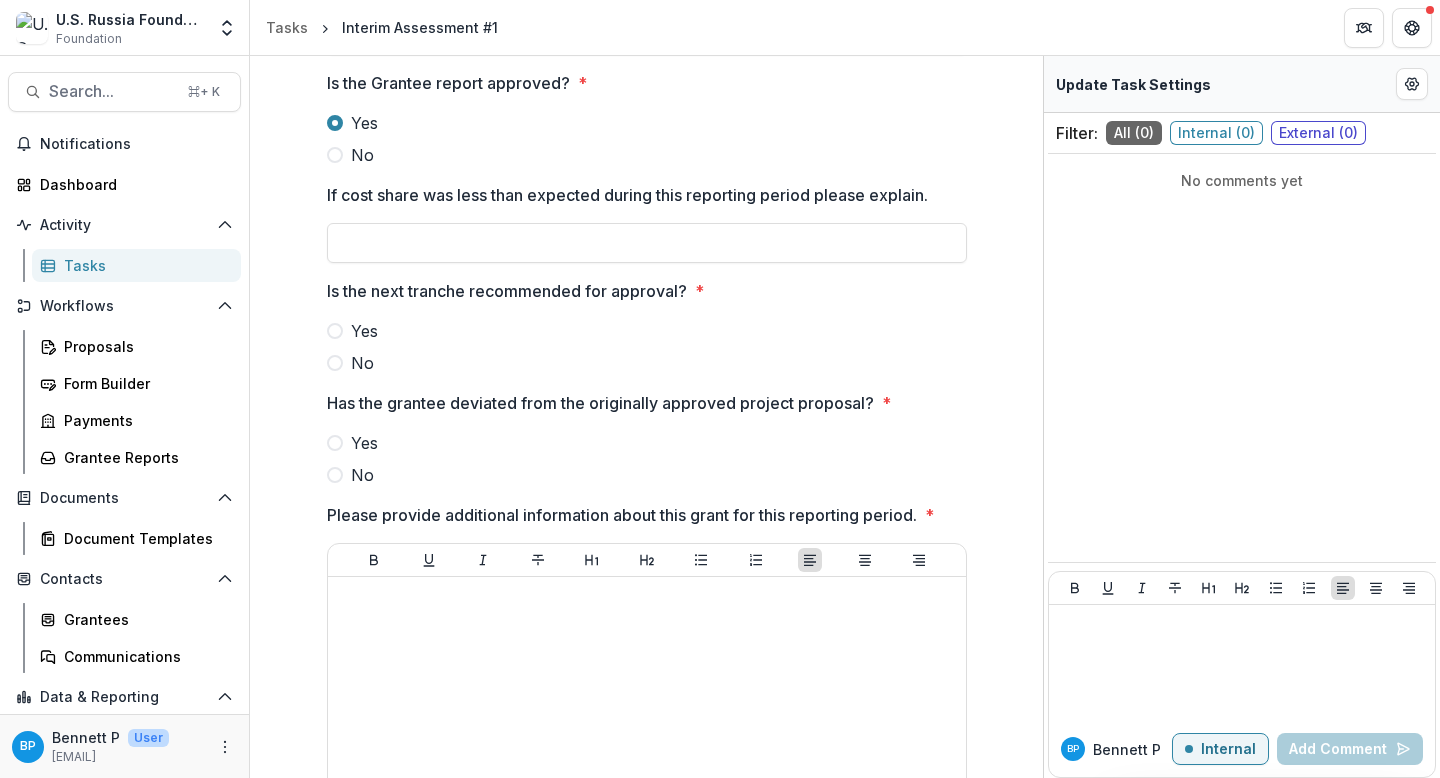 click on "Yes" at bounding box center (647, 331) 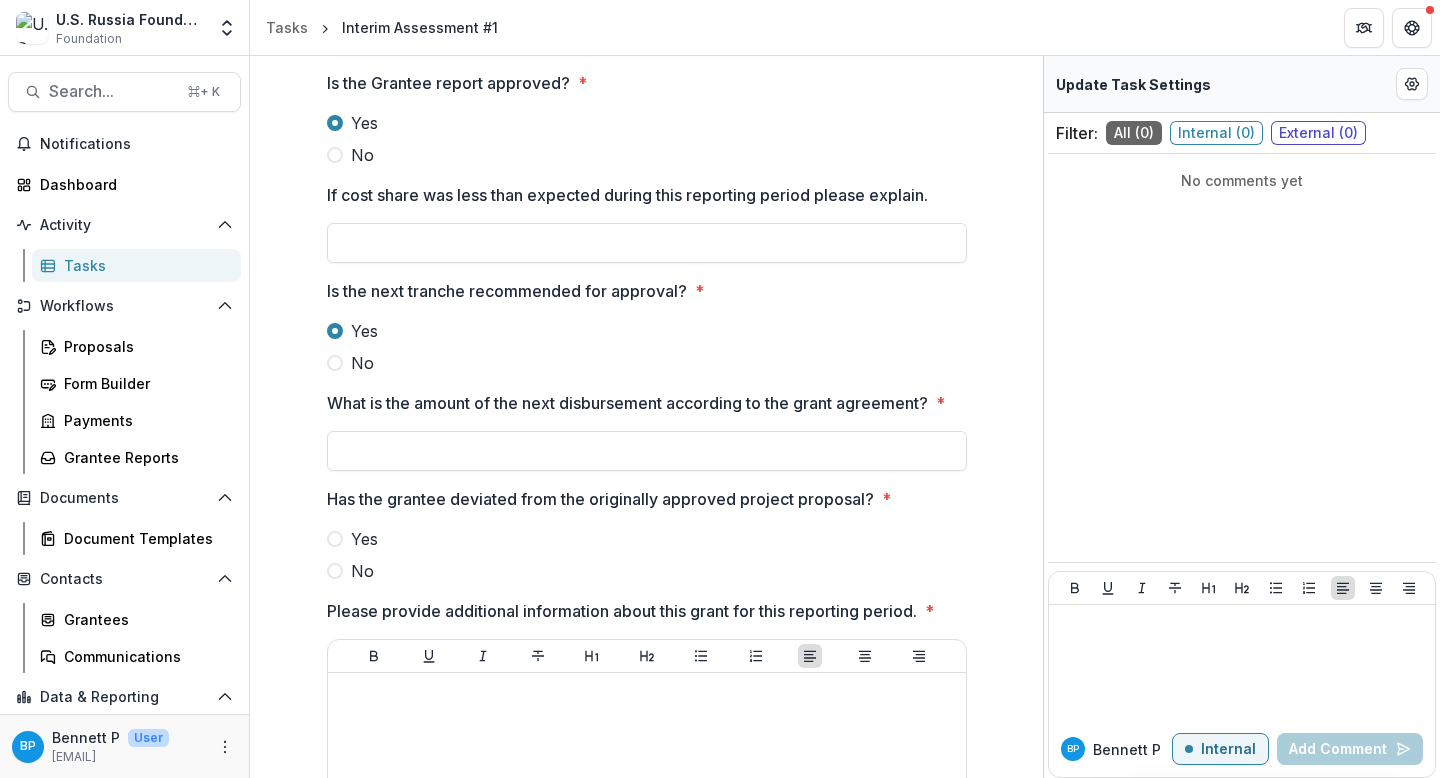 click at bounding box center (335, 571) 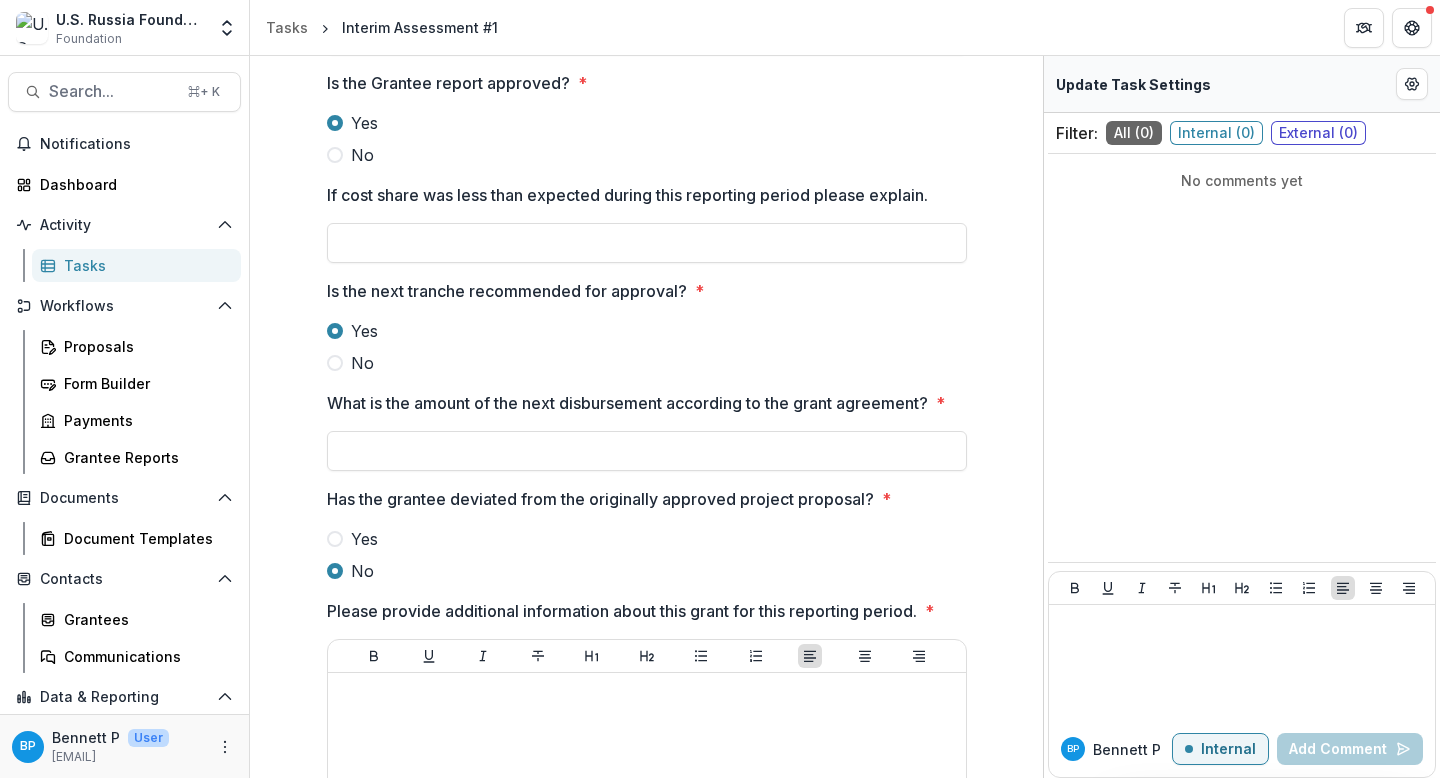 click on "Yes" at bounding box center (364, 539) 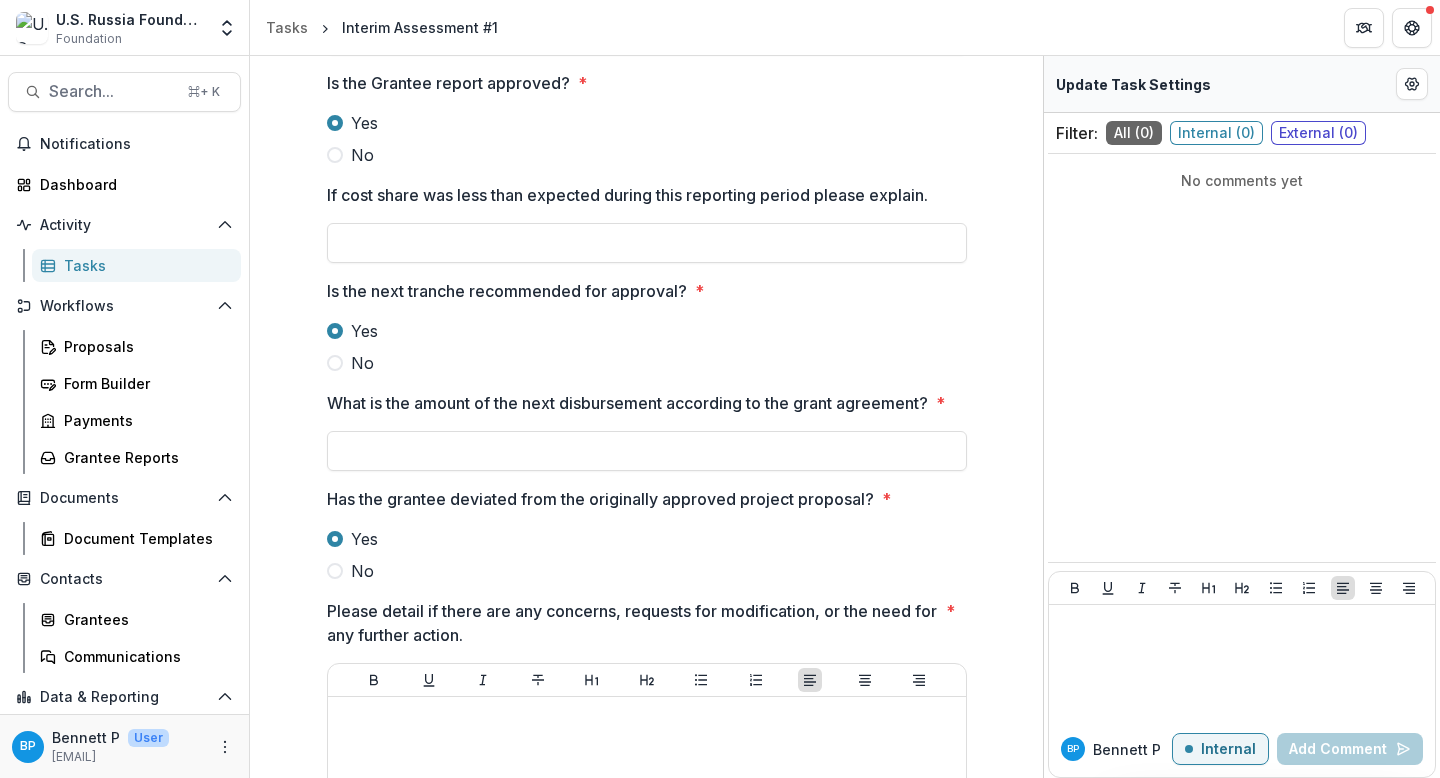 click on "No" at bounding box center (362, 571) 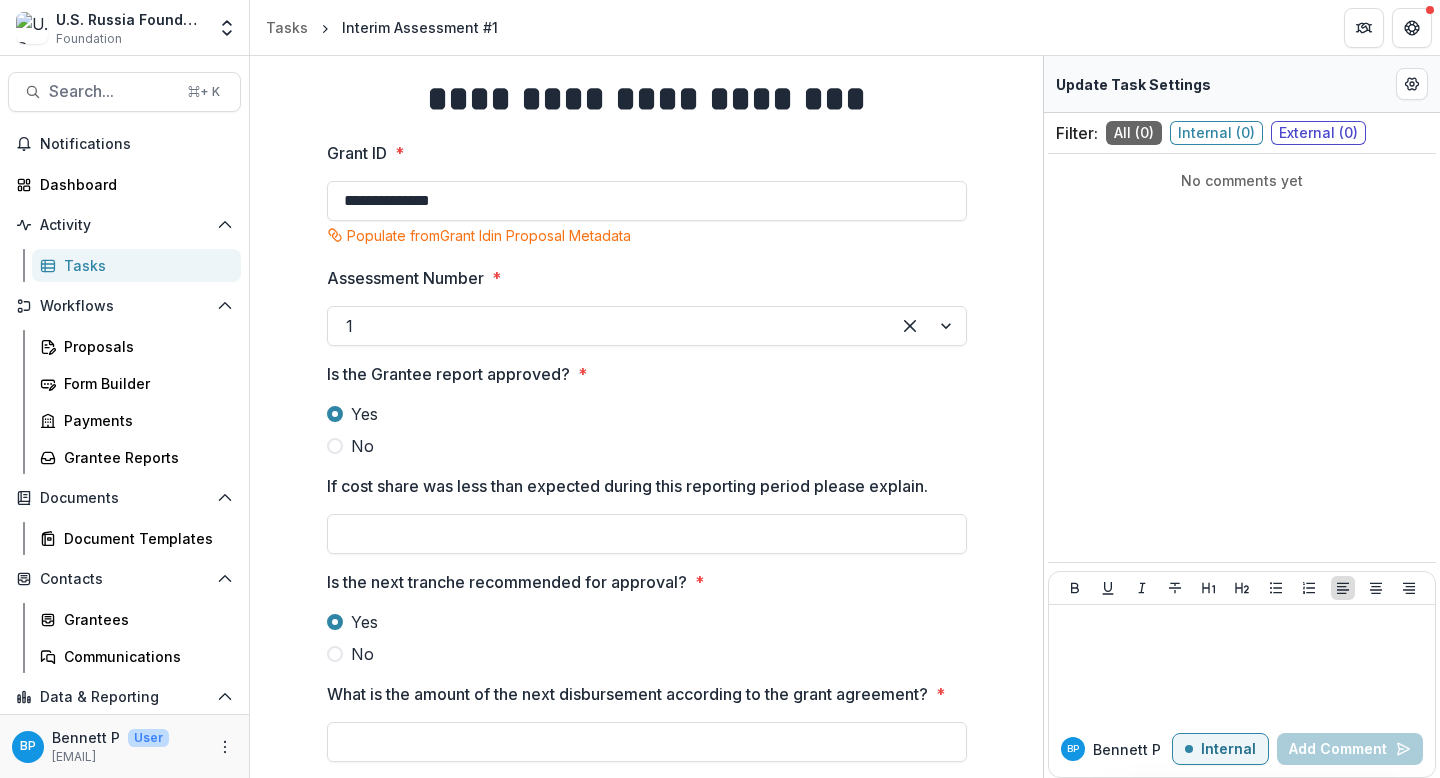 scroll, scrollTop: 674, scrollLeft: 0, axis: vertical 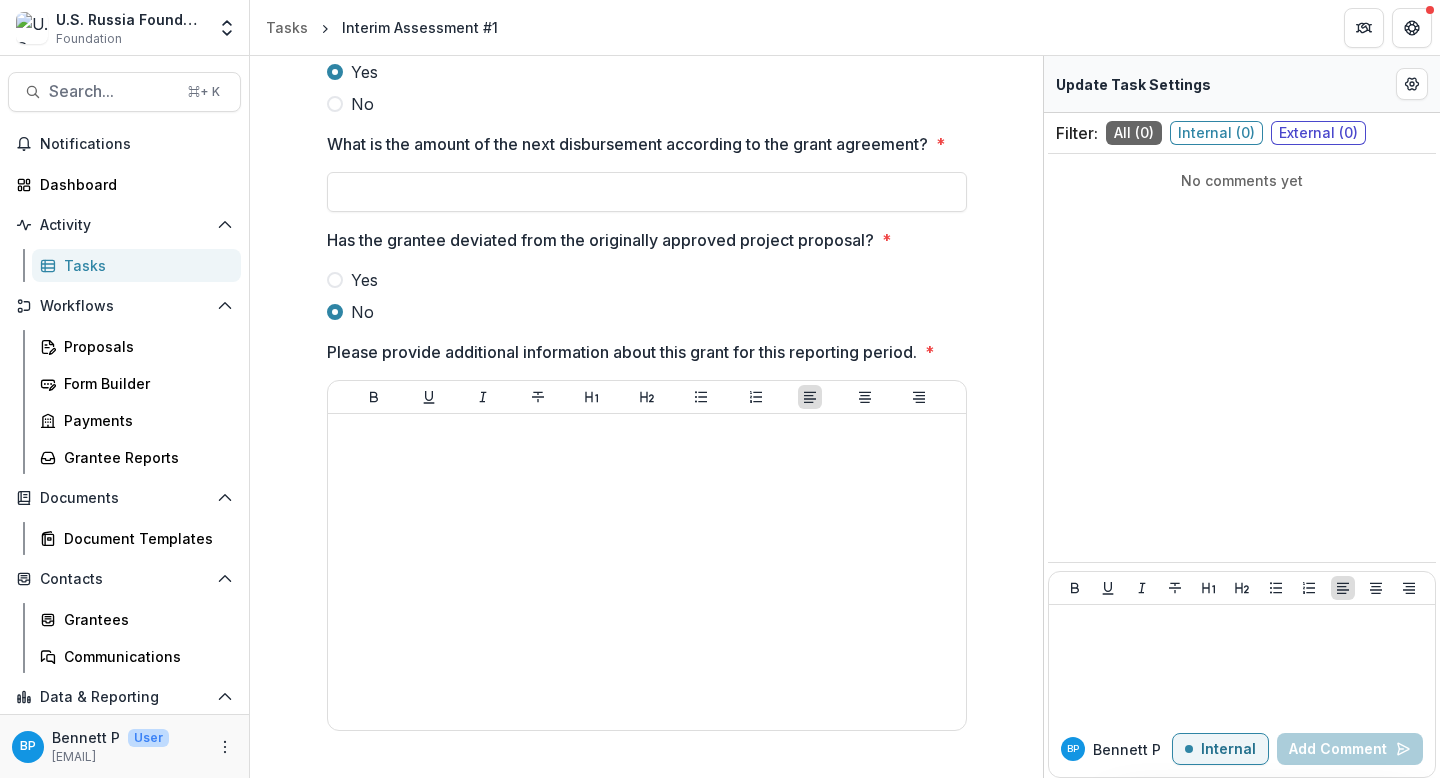 click on "Yes" at bounding box center [647, 280] 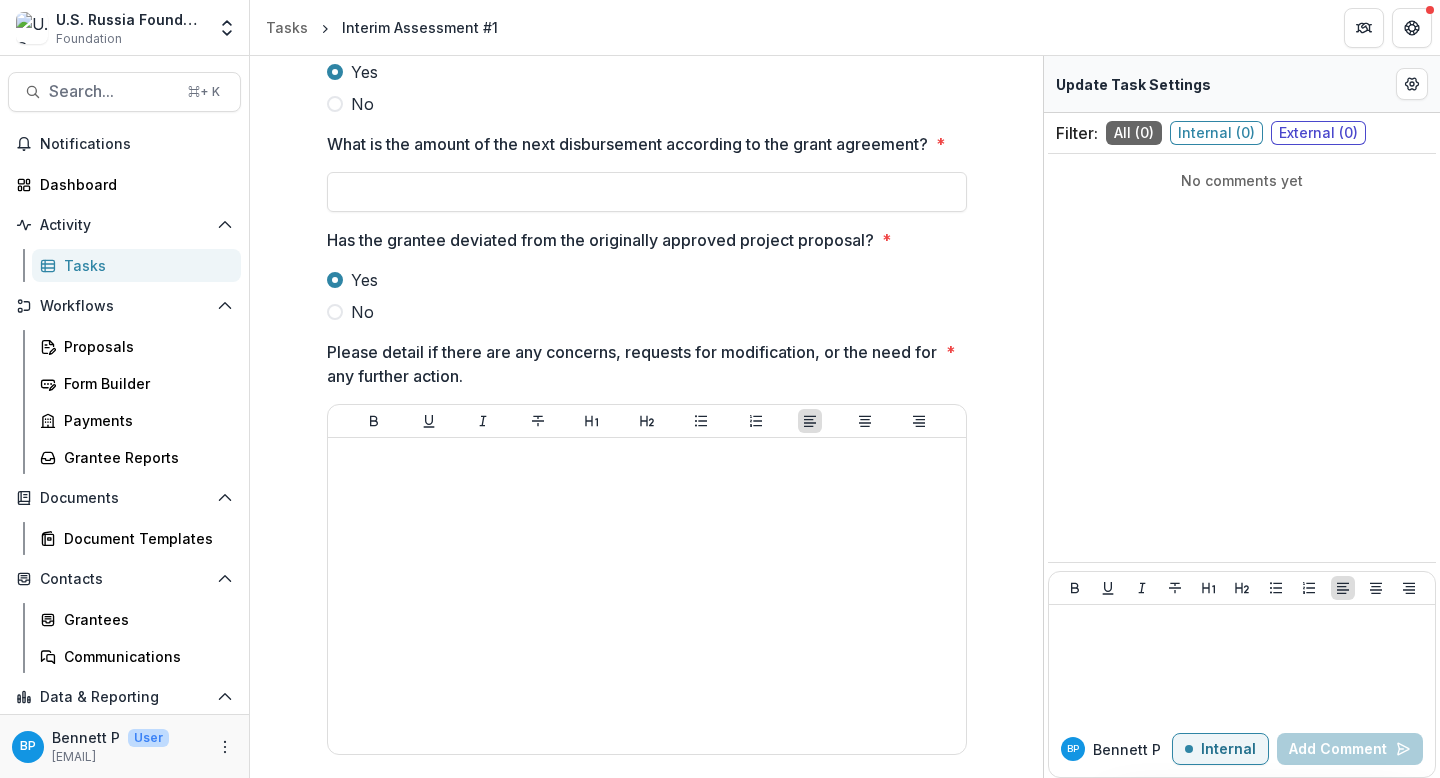 click at bounding box center (335, 312) 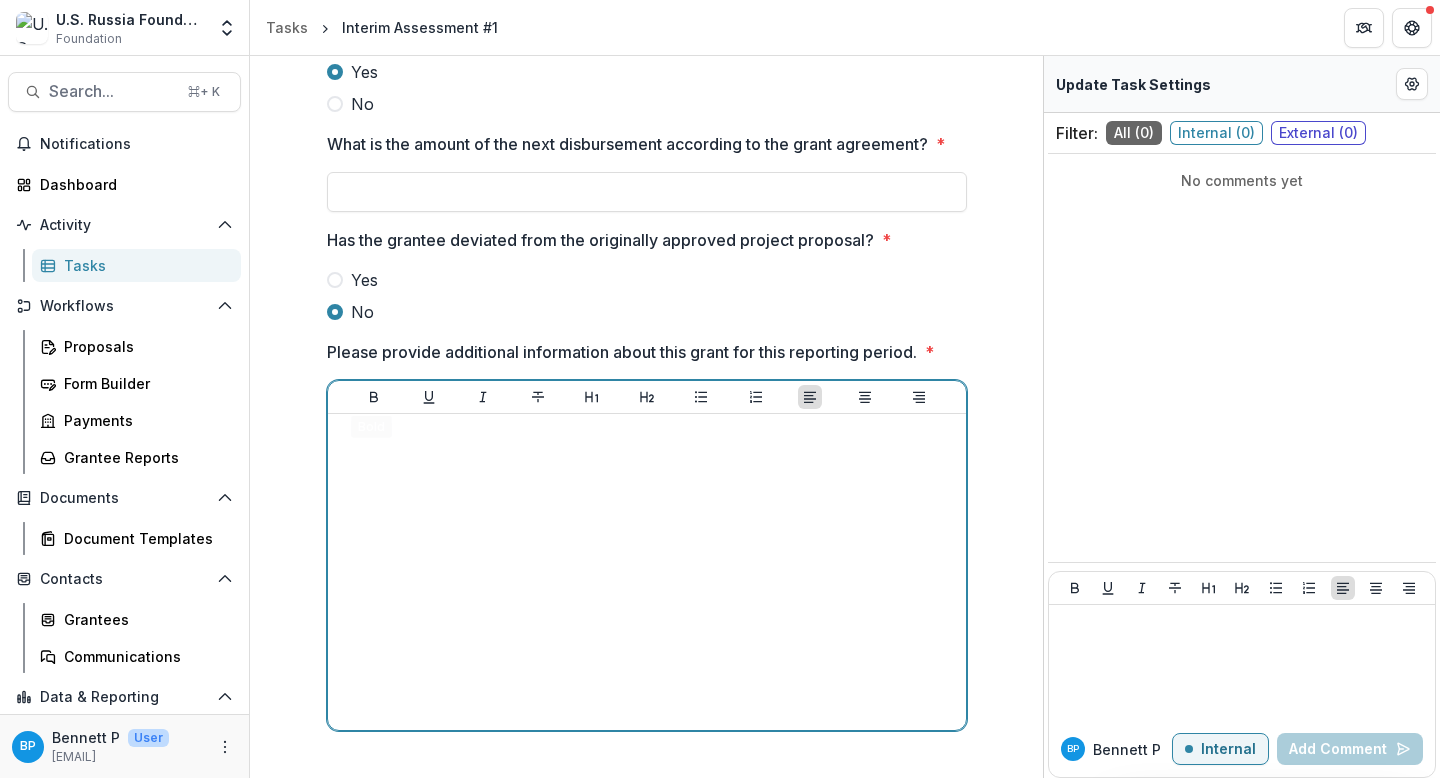 click at bounding box center [647, 572] 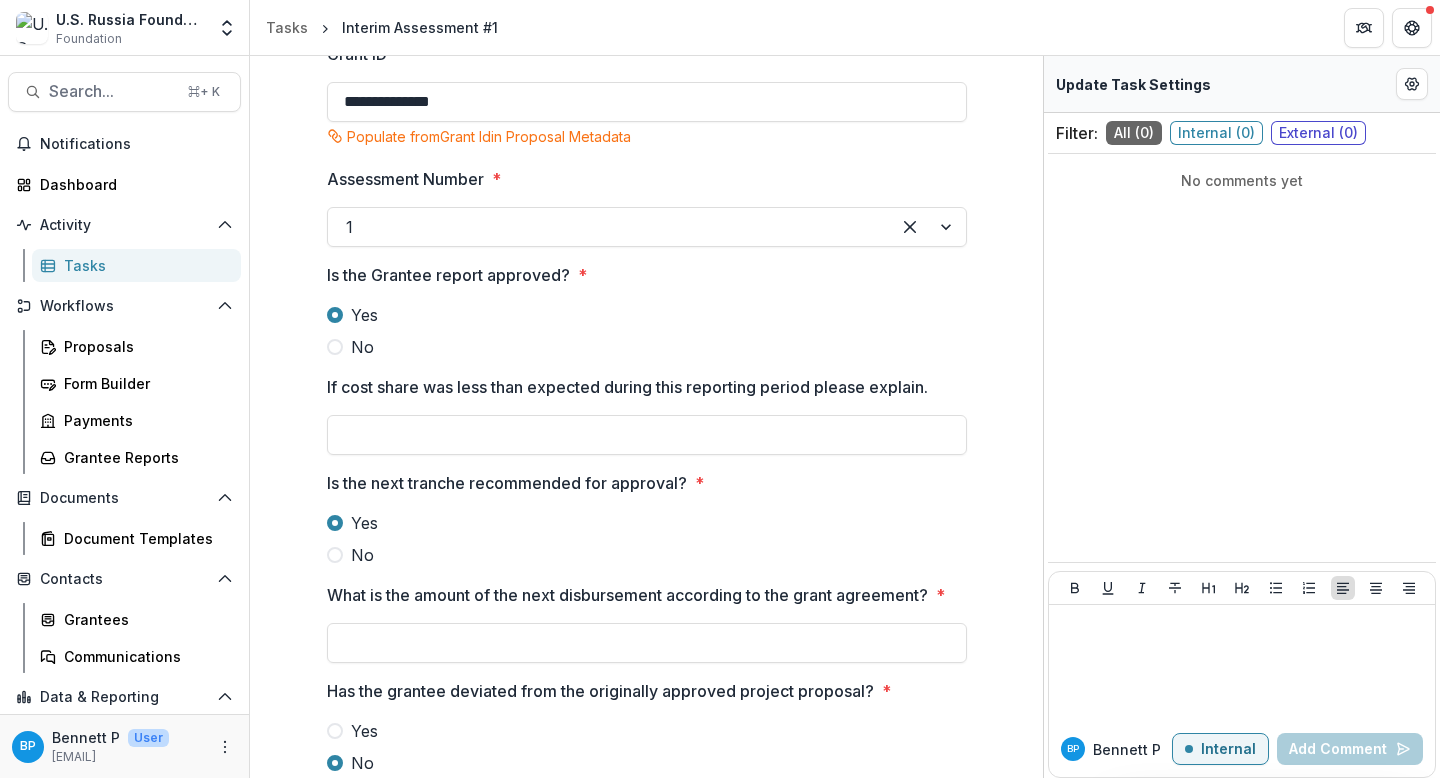 scroll, scrollTop: 0, scrollLeft: 0, axis: both 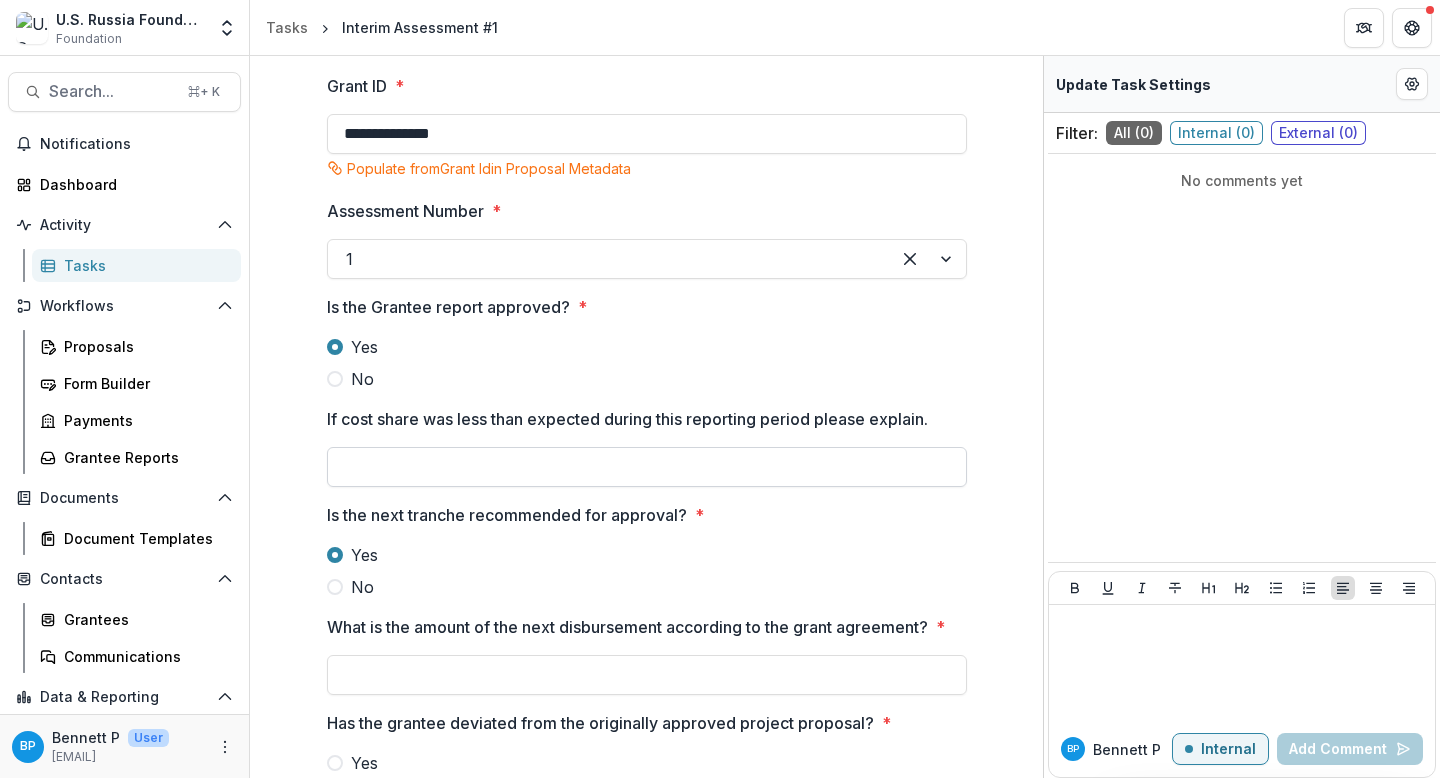 click on "If cost share was less than expected during this reporting period please explain." at bounding box center [647, 467] 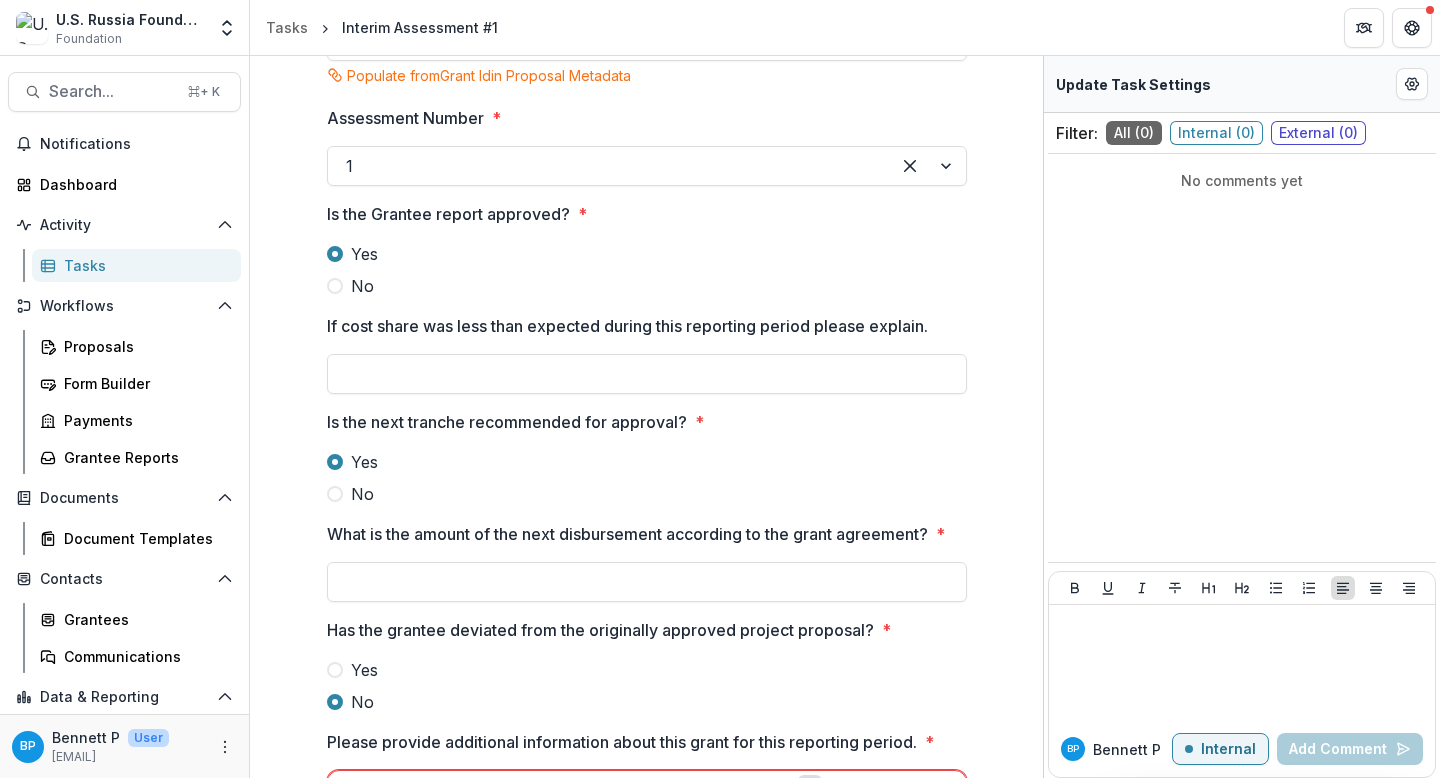 scroll, scrollTop: 285, scrollLeft: 0, axis: vertical 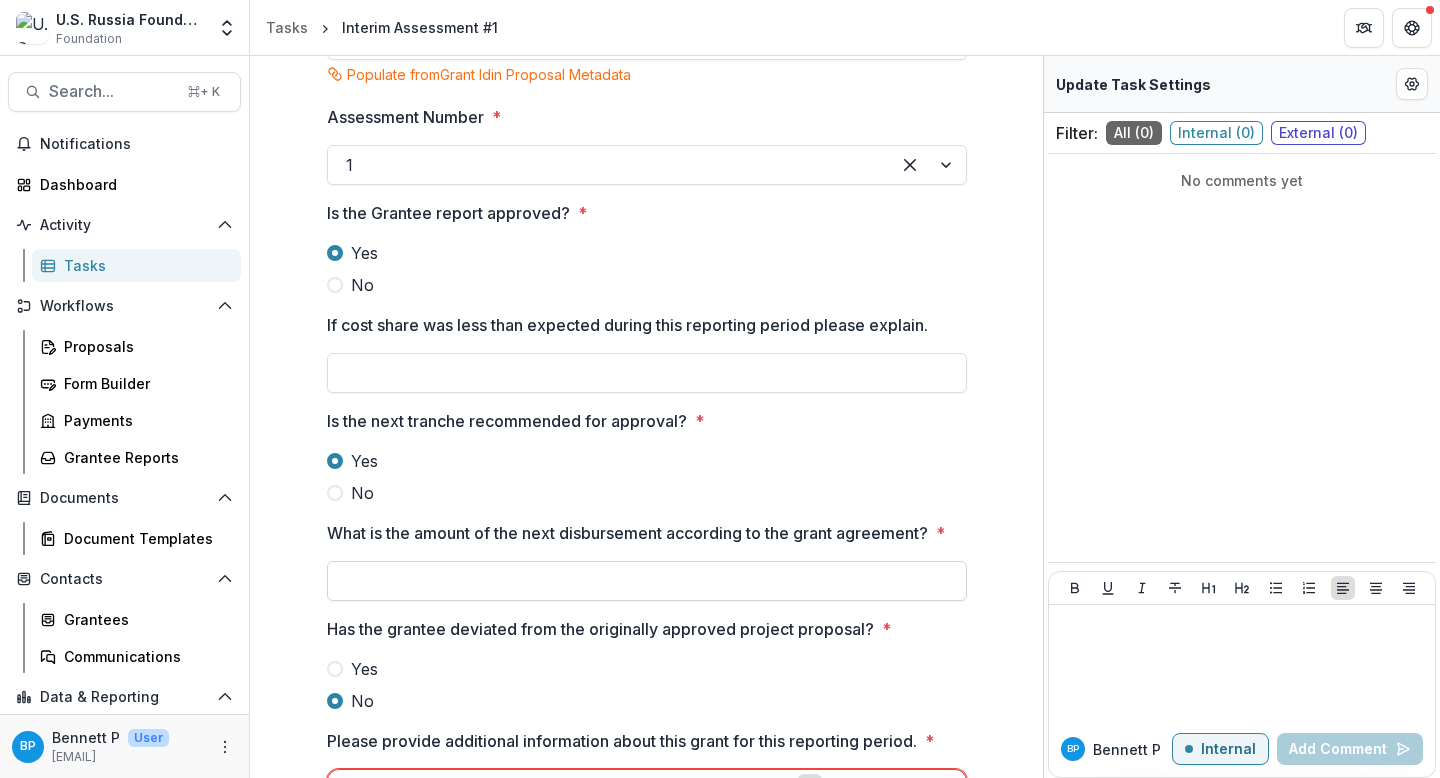 click on "What is the amount of the next disbursement according to the grant agreement? *" at bounding box center (647, 581) 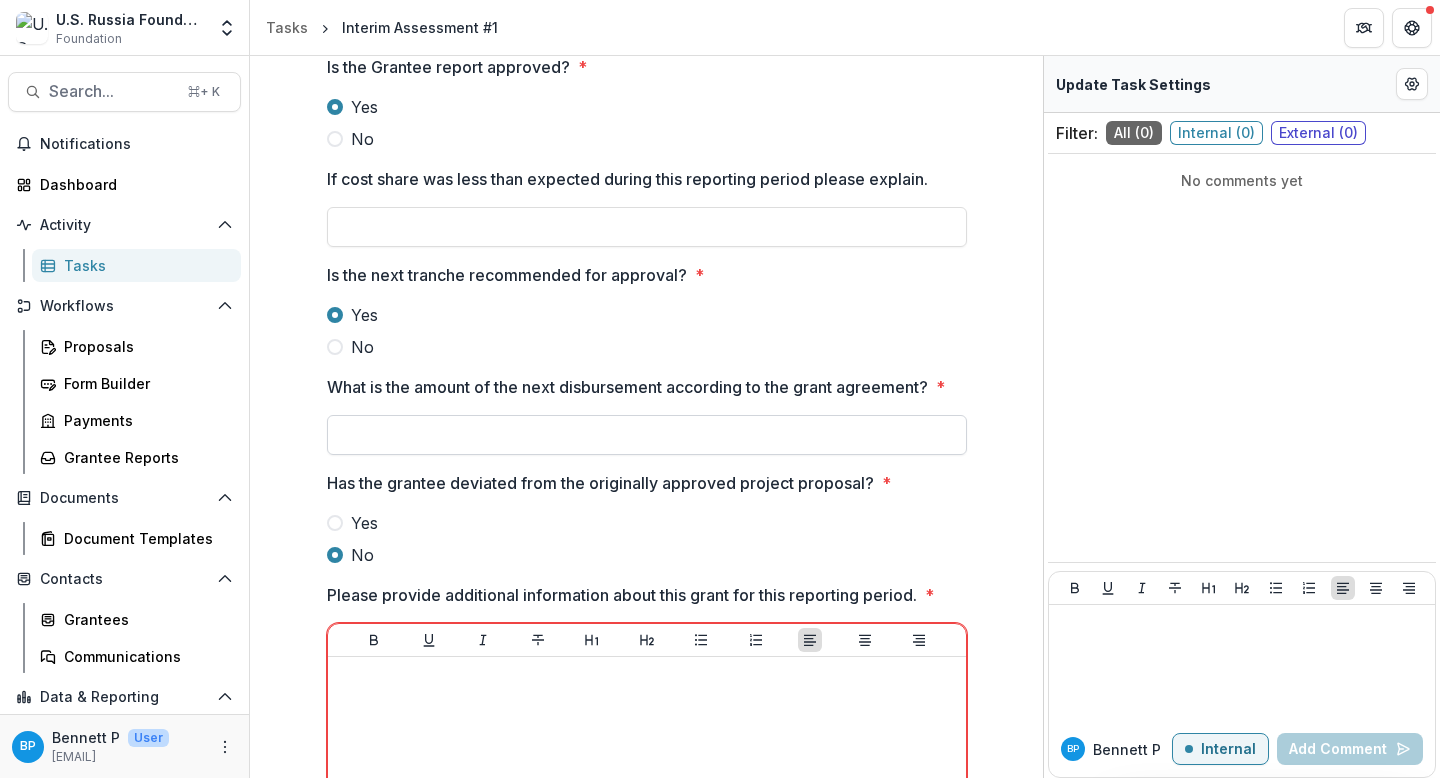 scroll, scrollTop: 434, scrollLeft: 0, axis: vertical 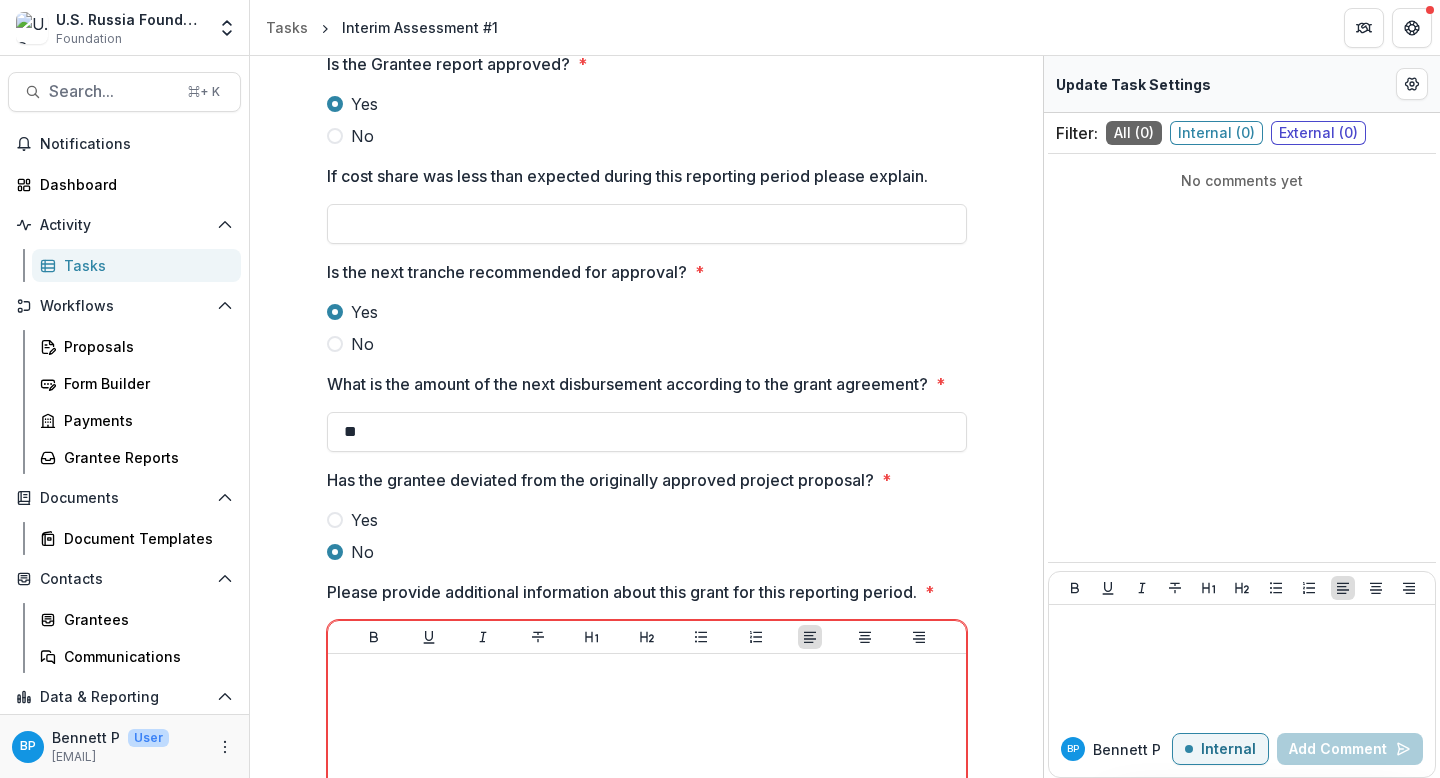 click on "Yes" at bounding box center (647, 520) 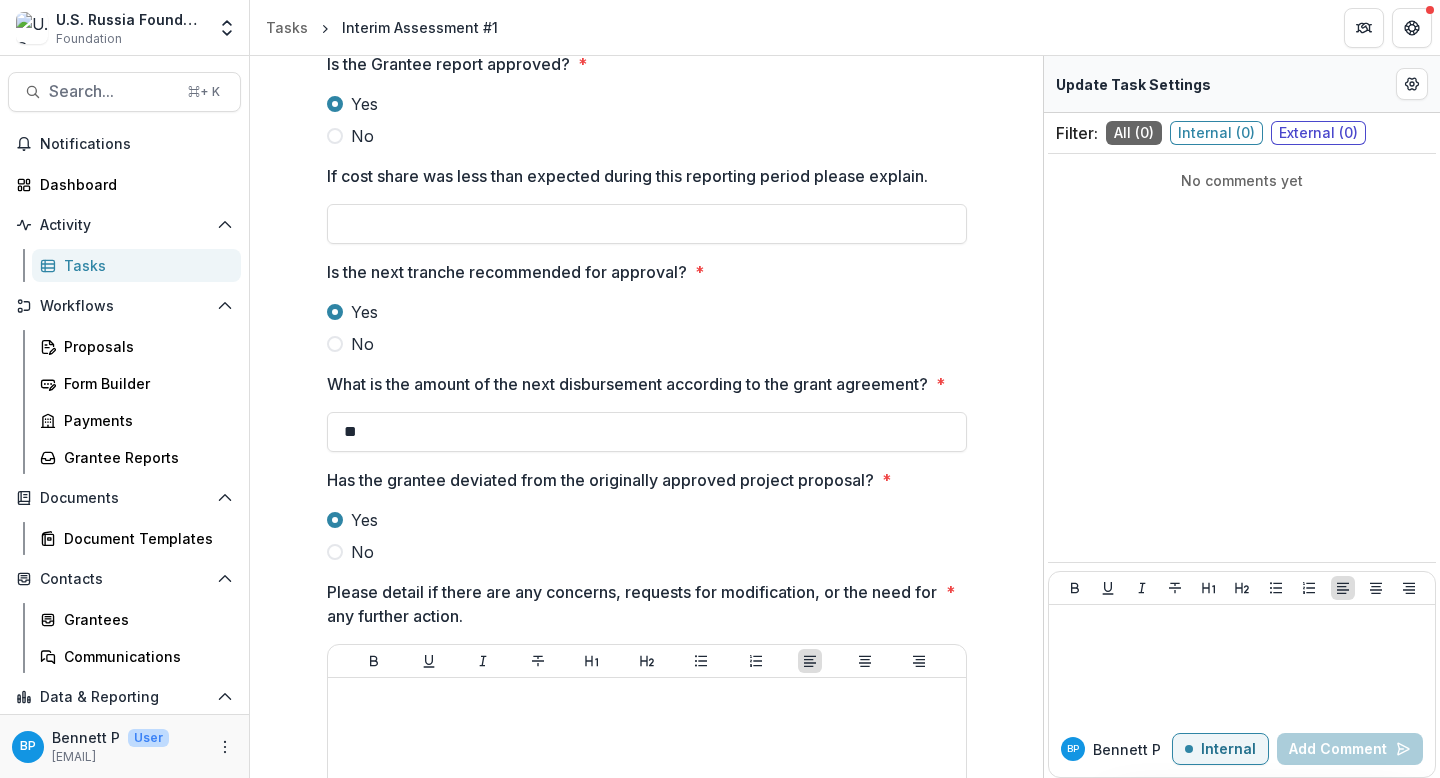 click on "No" at bounding box center [647, 552] 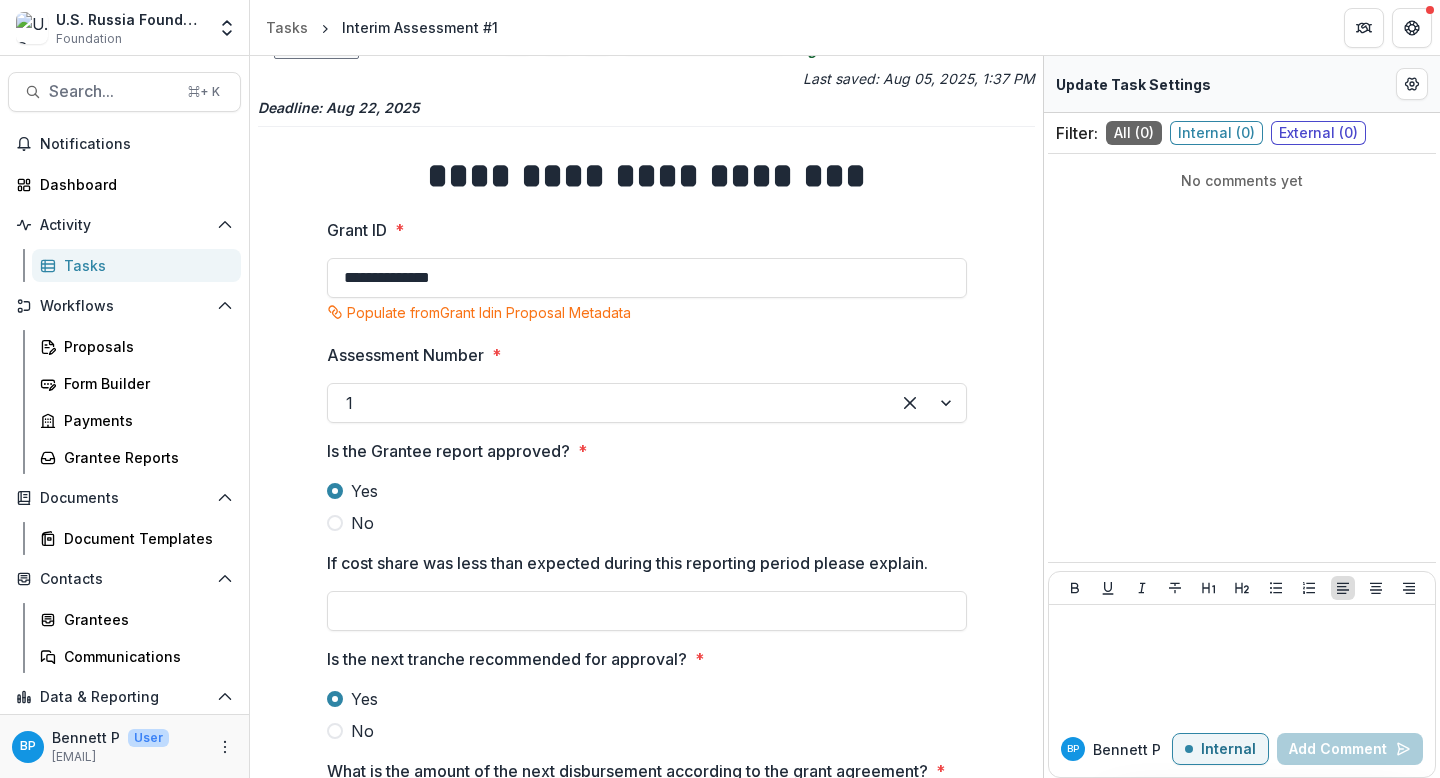 scroll, scrollTop: 14, scrollLeft: 0, axis: vertical 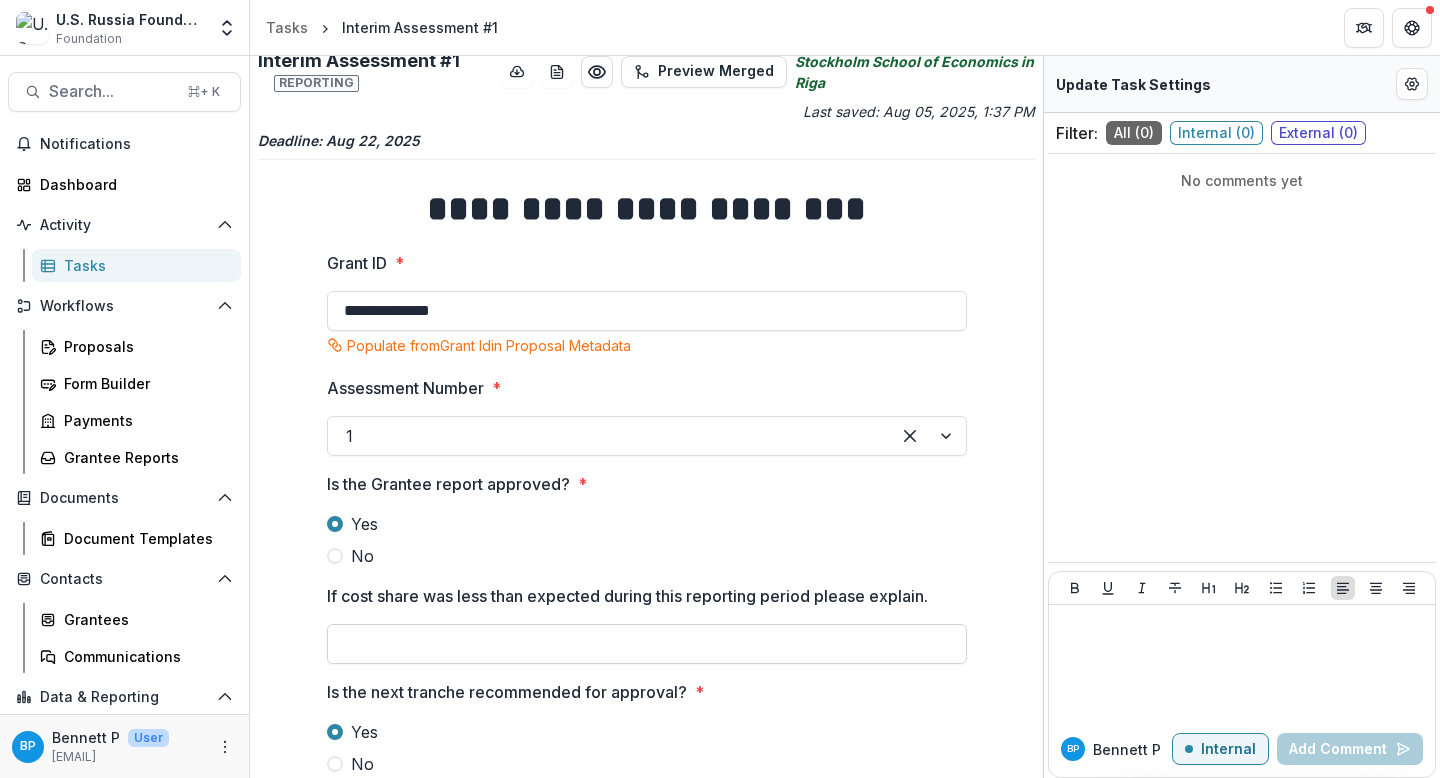 click on "If cost share was less than expected during this reporting period please explain." at bounding box center (647, 644) 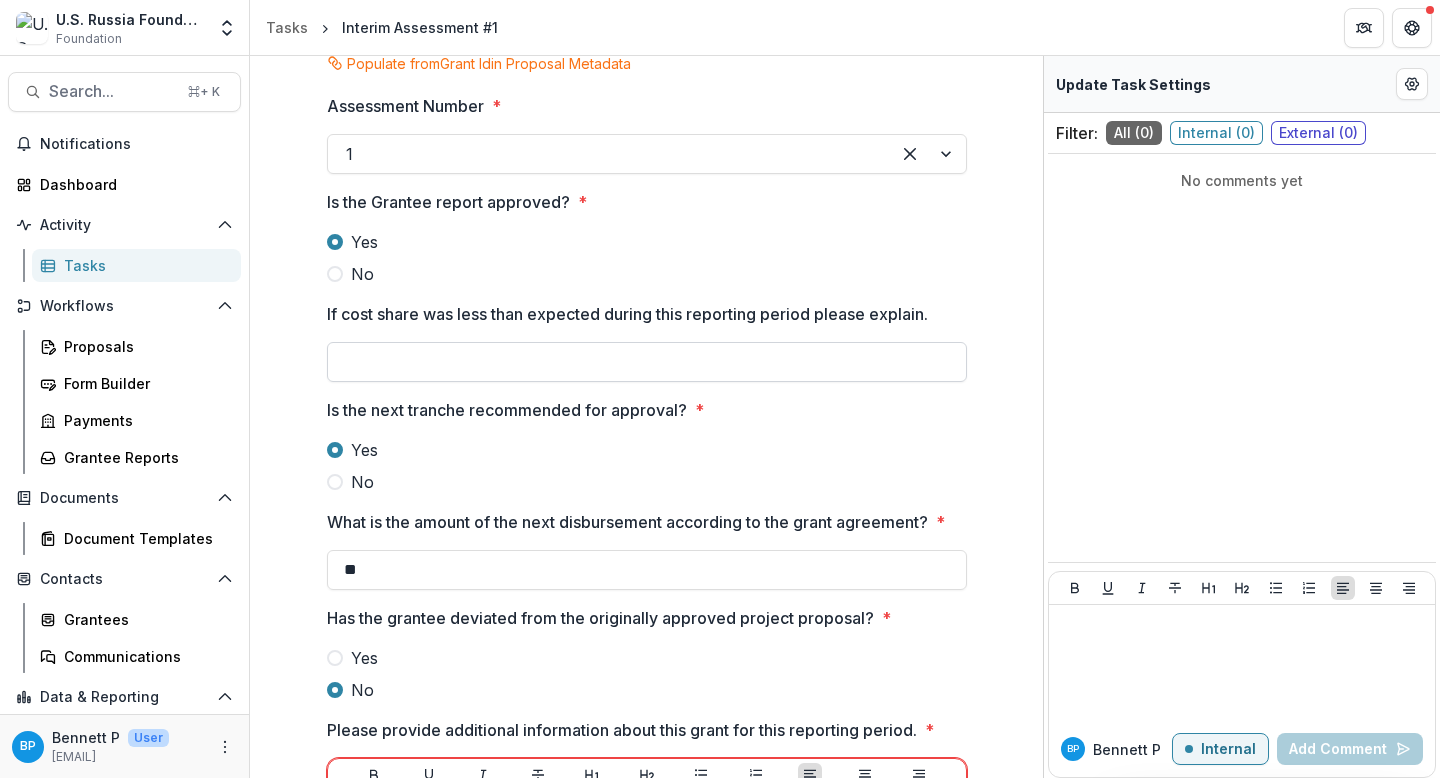 scroll, scrollTop: 297, scrollLeft: 0, axis: vertical 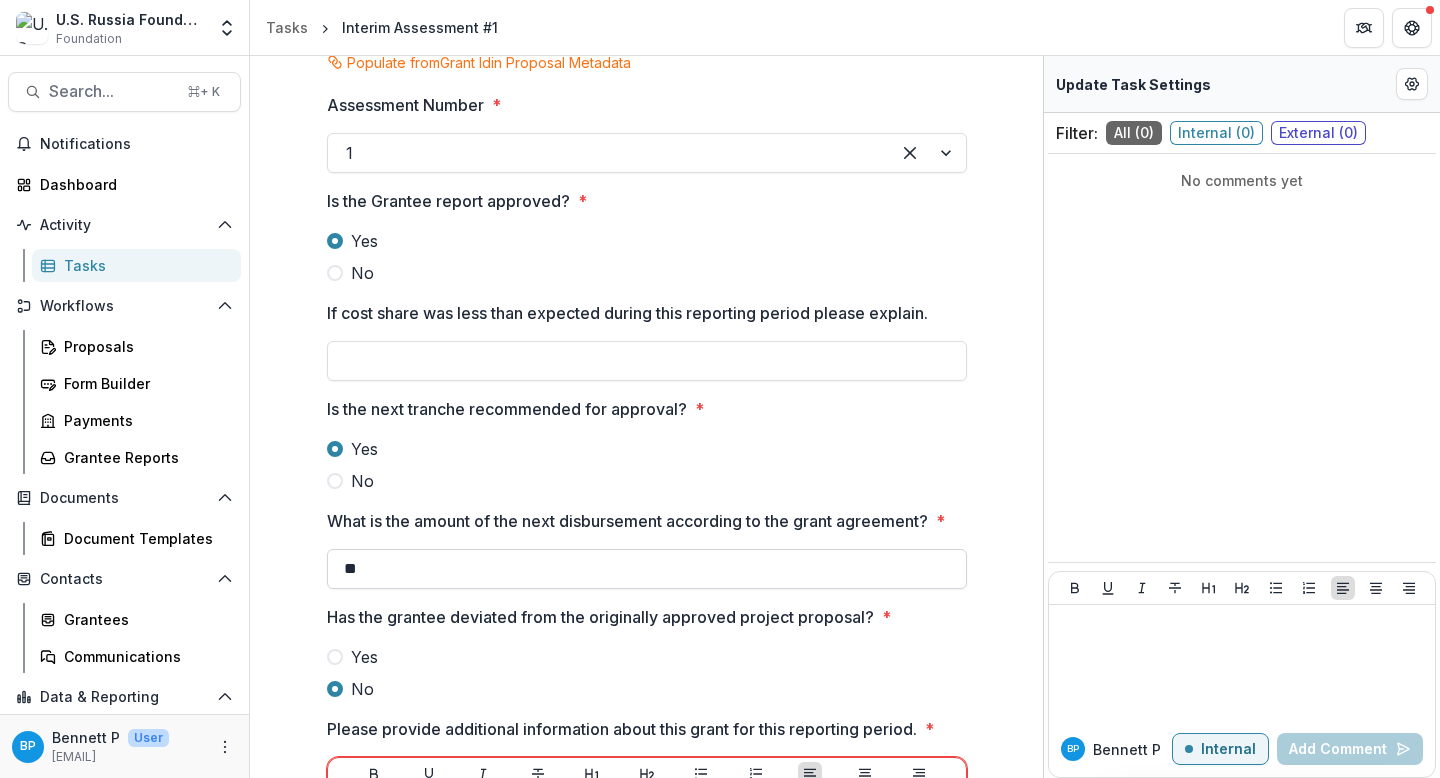 click on "**" at bounding box center (647, 569) 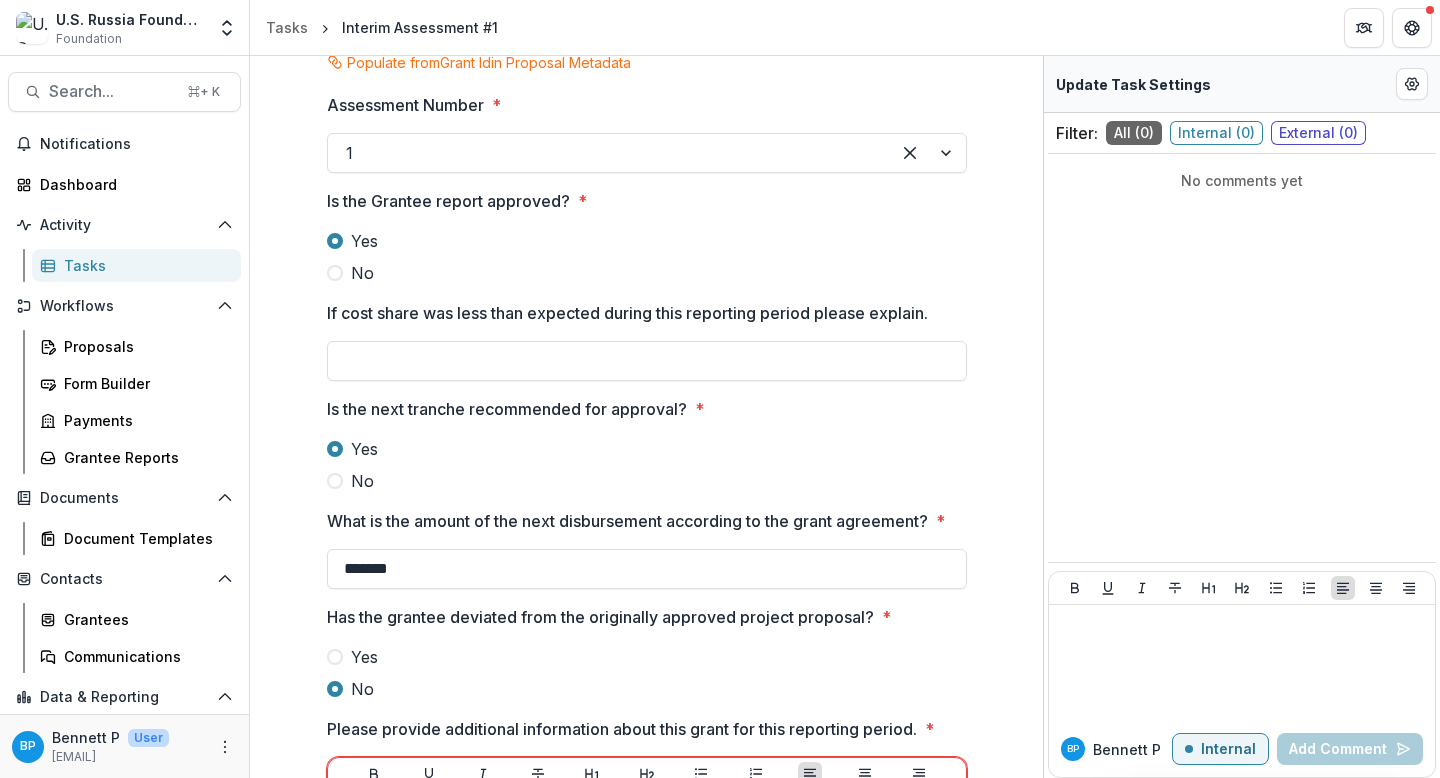 type on "*******" 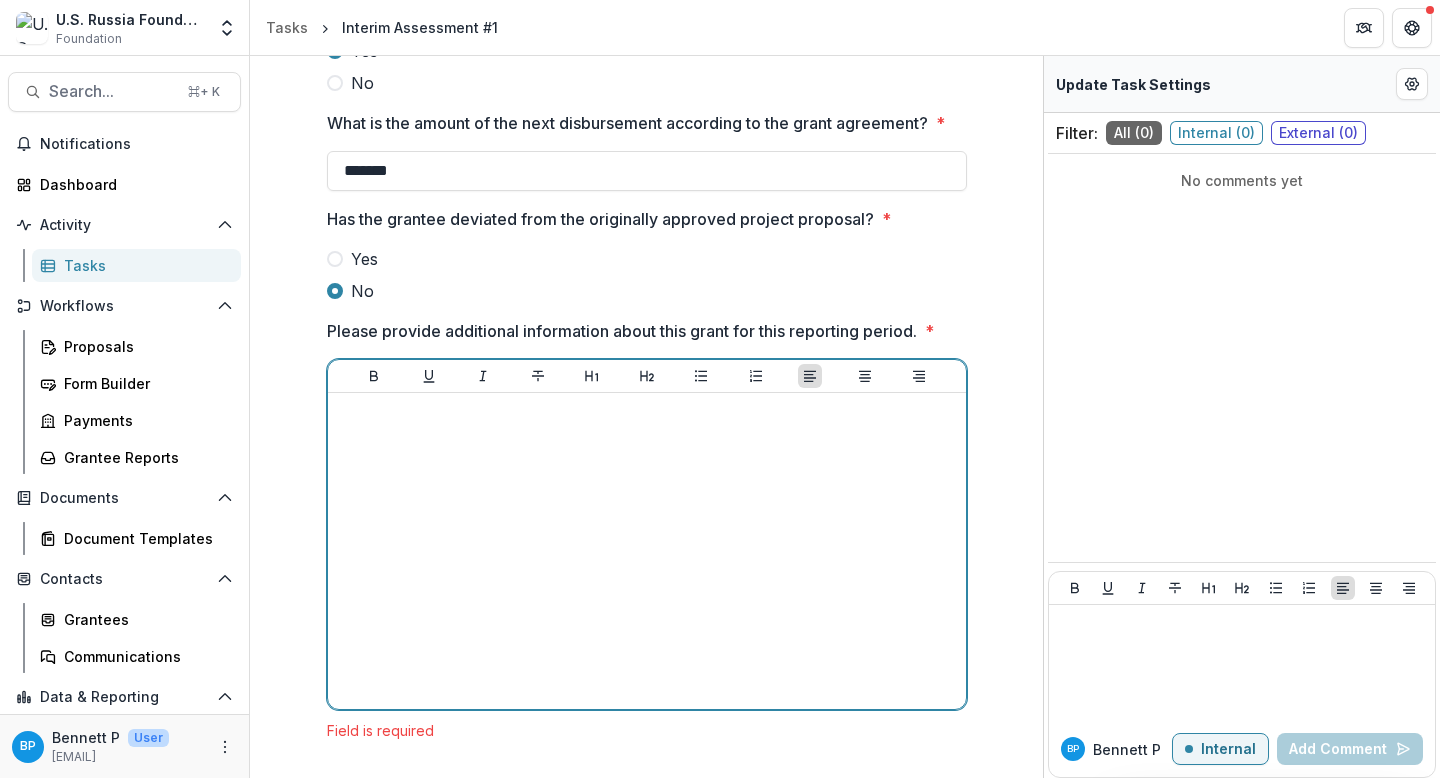 click at bounding box center (647, 551) 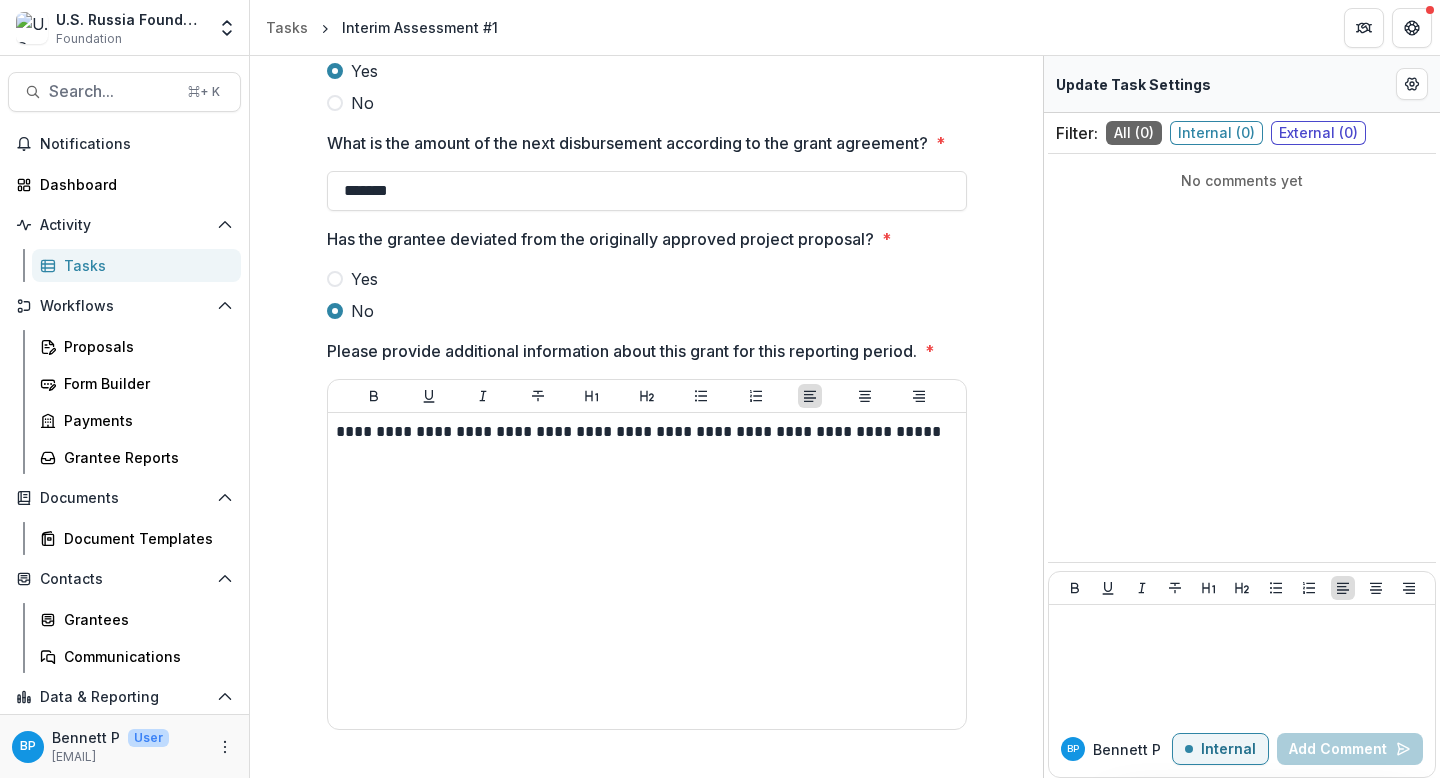 scroll, scrollTop: 674, scrollLeft: 0, axis: vertical 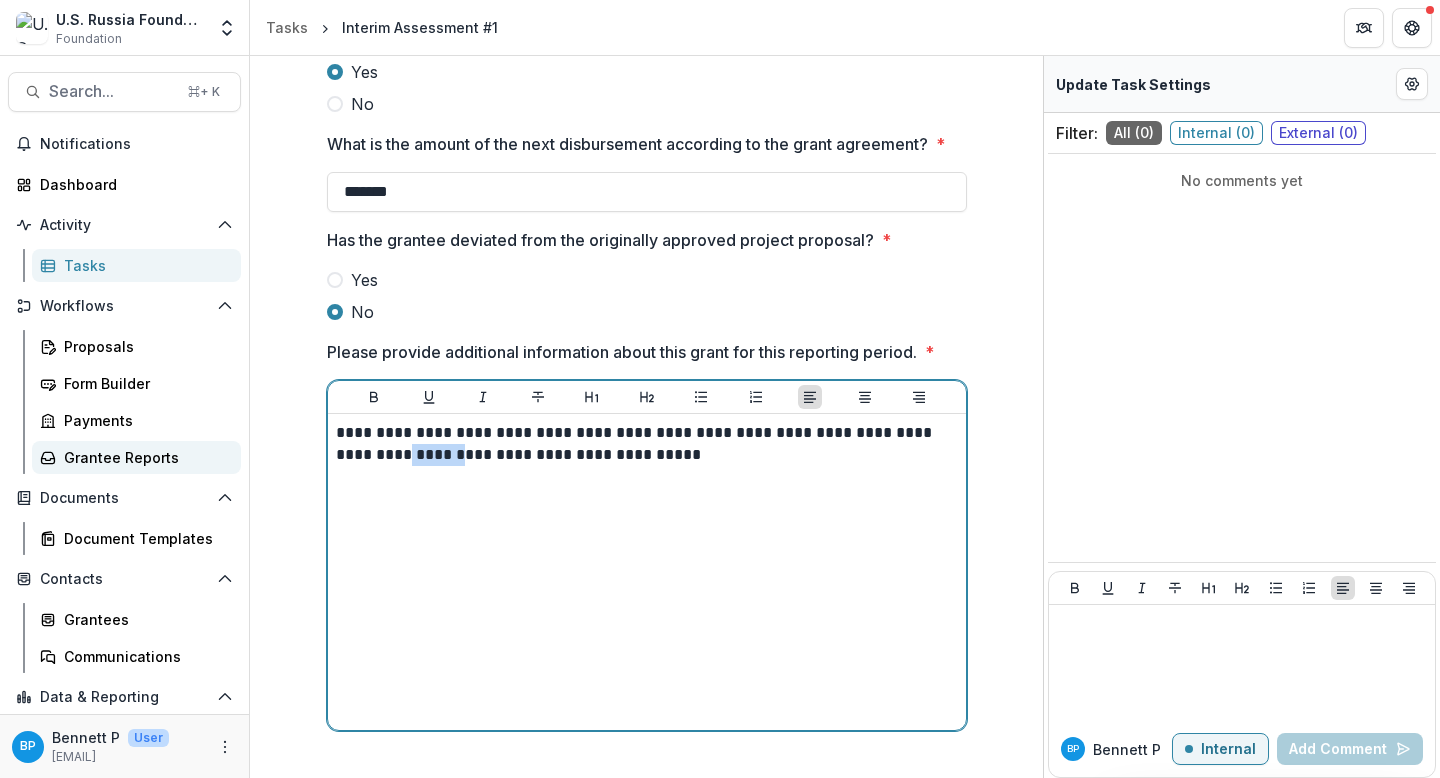 drag, startPoint x: 385, startPoint y: 451, endPoint x: 205, endPoint y: 451, distance: 180 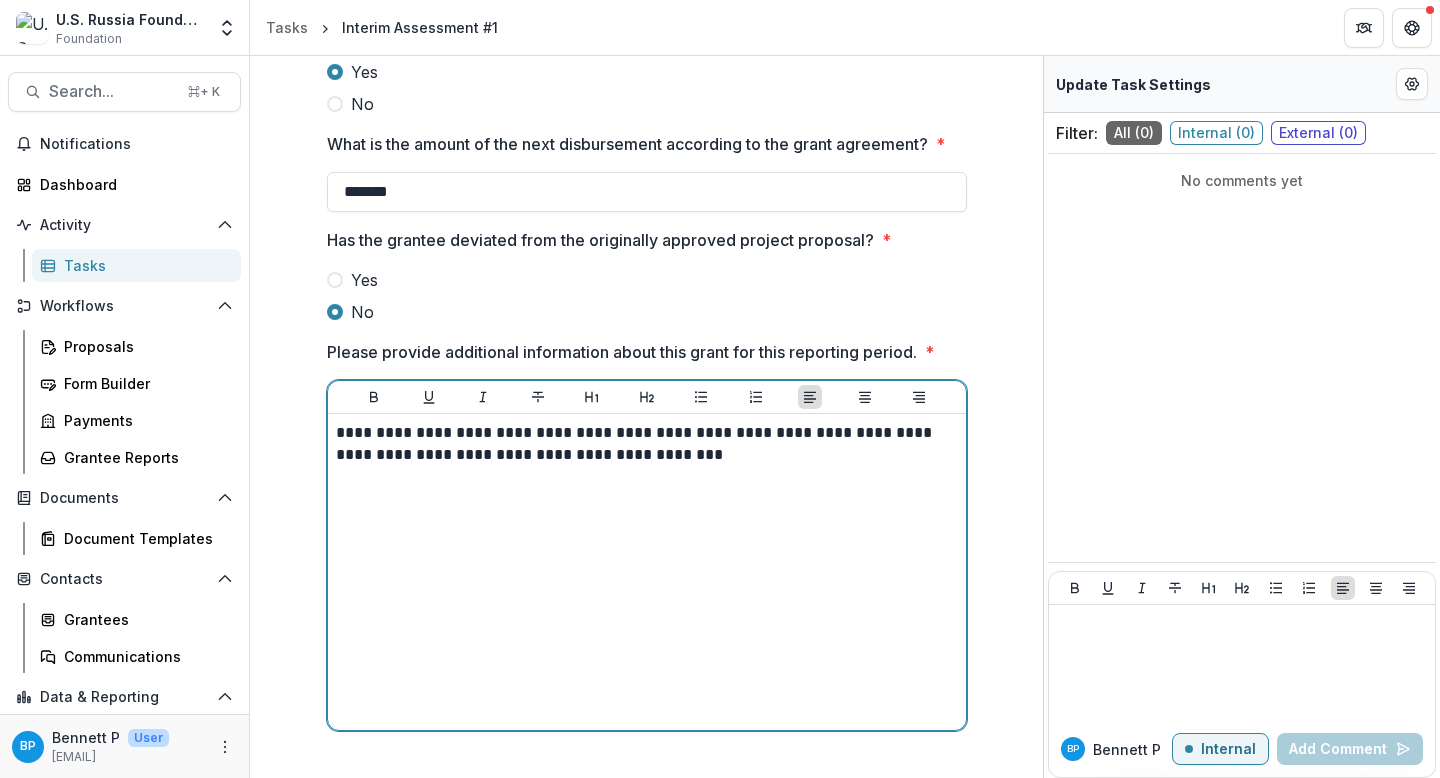 click on "**********" at bounding box center [647, 444] 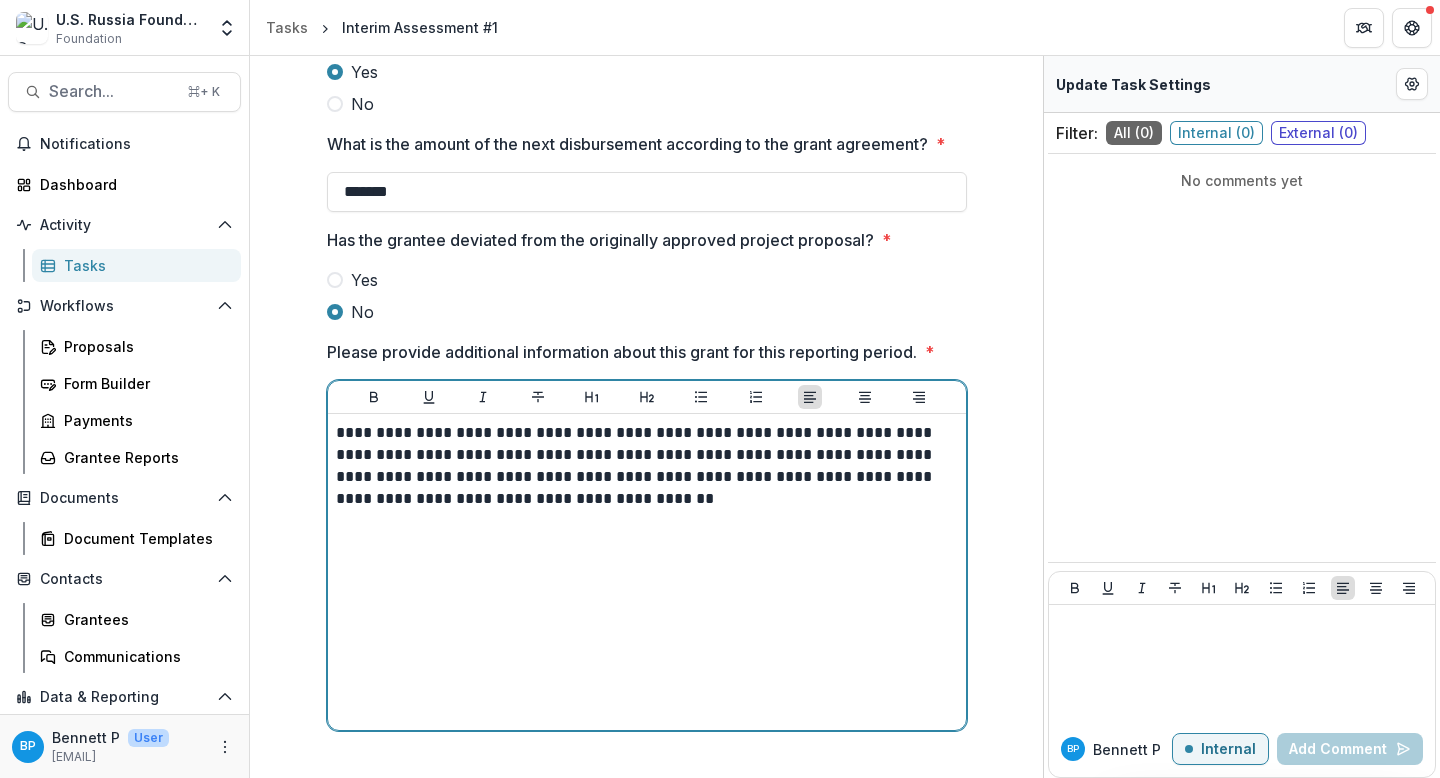 click on "**********" at bounding box center [647, 466] 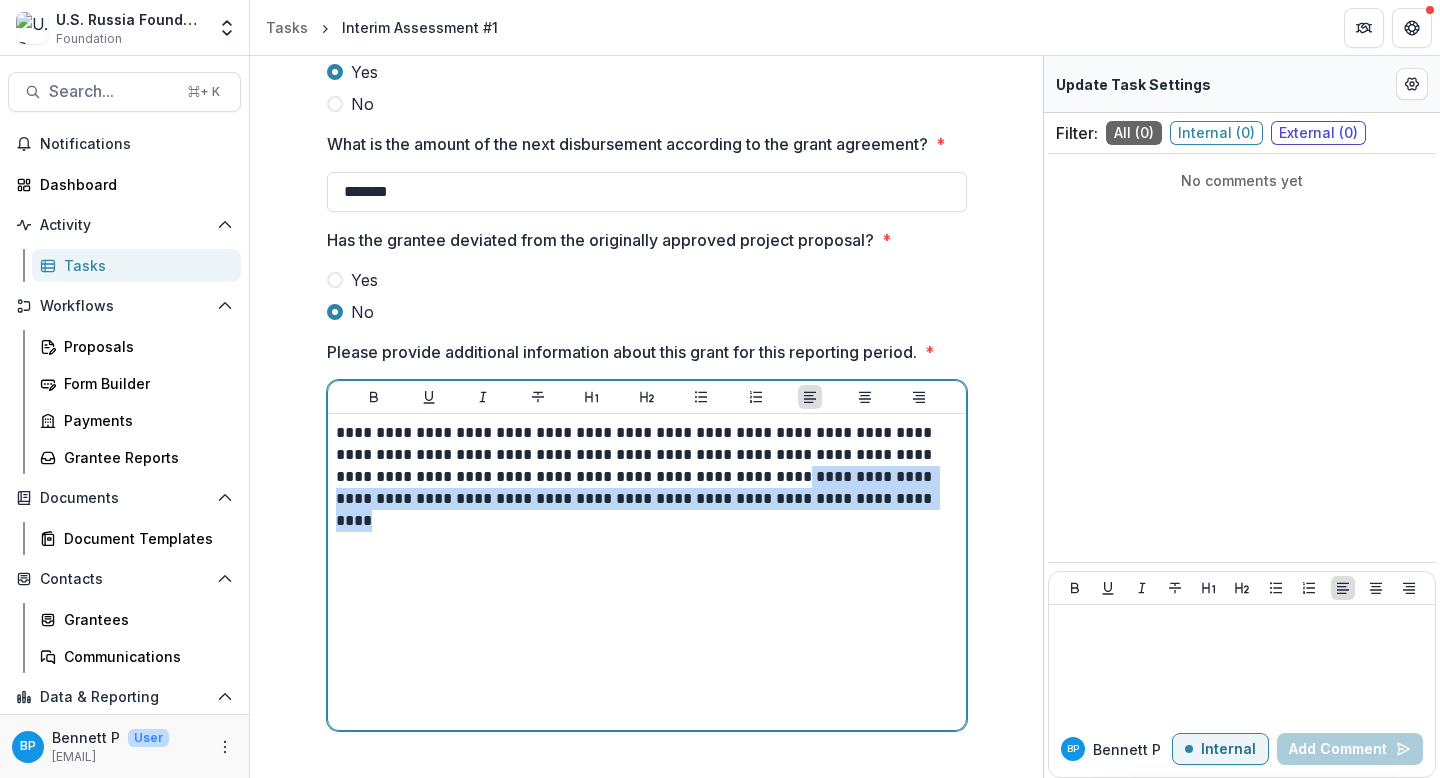 drag, startPoint x: 821, startPoint y: 501, endPoint x: 647, endPoint y: 479, distance: 175.38528 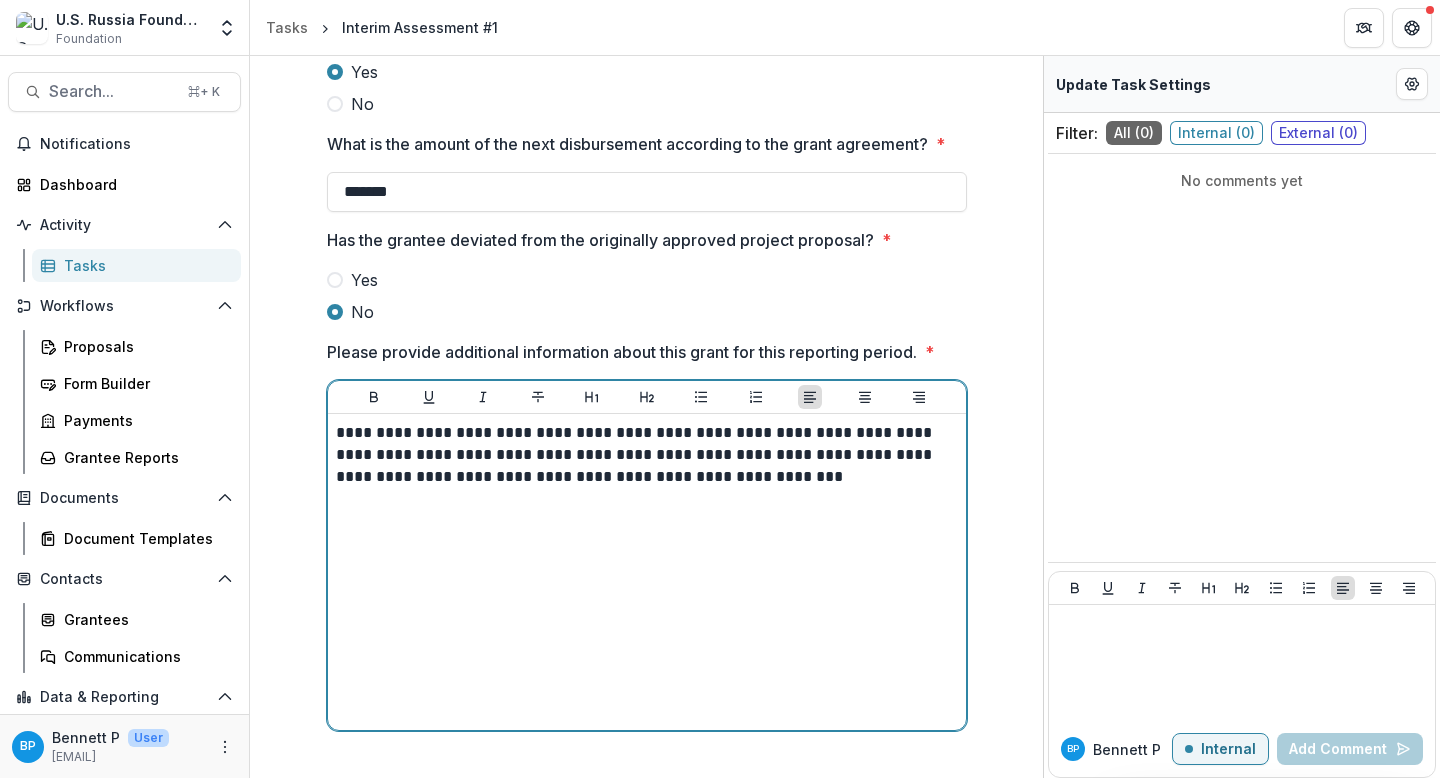 click on "**********" at bounding box center [647, 455] 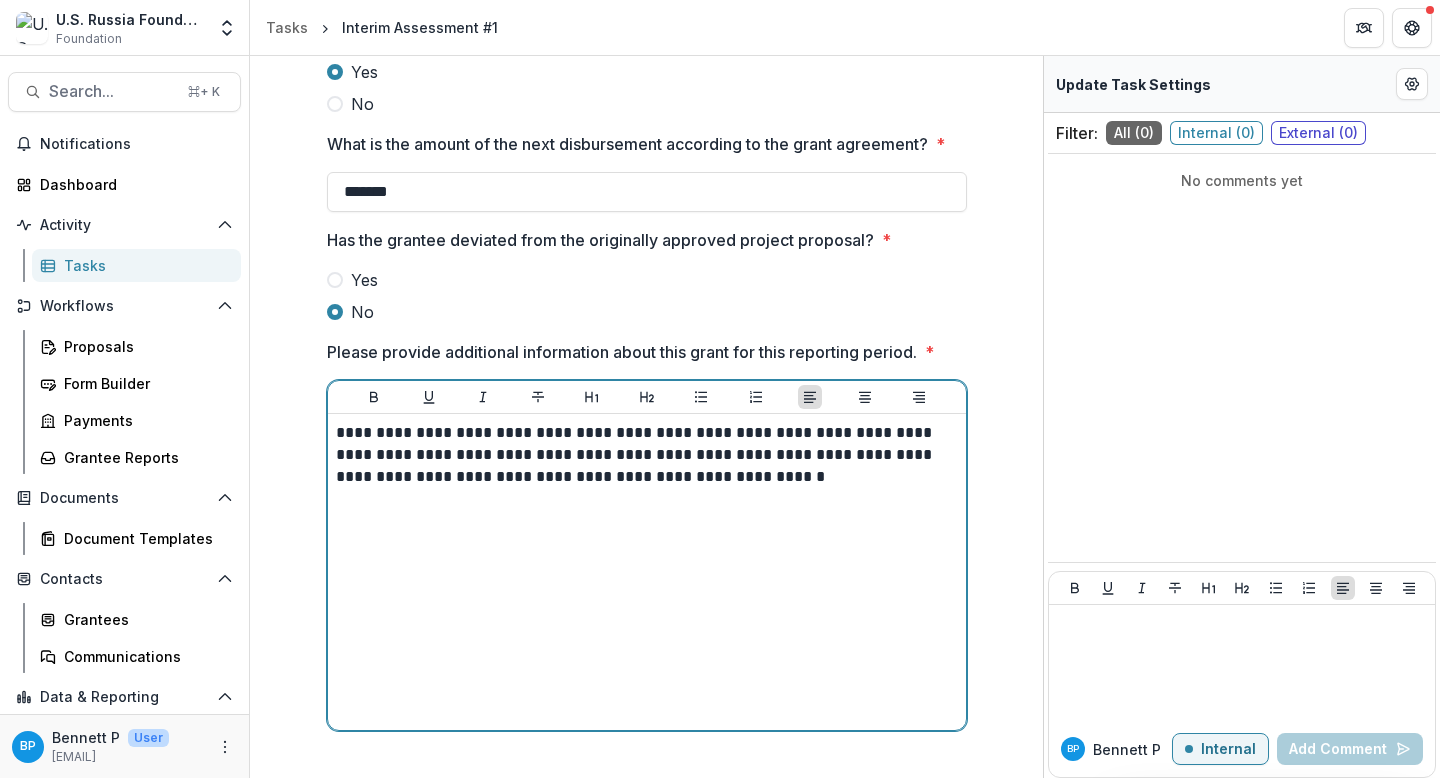 click on "**********" at bounding box center (647, 455) 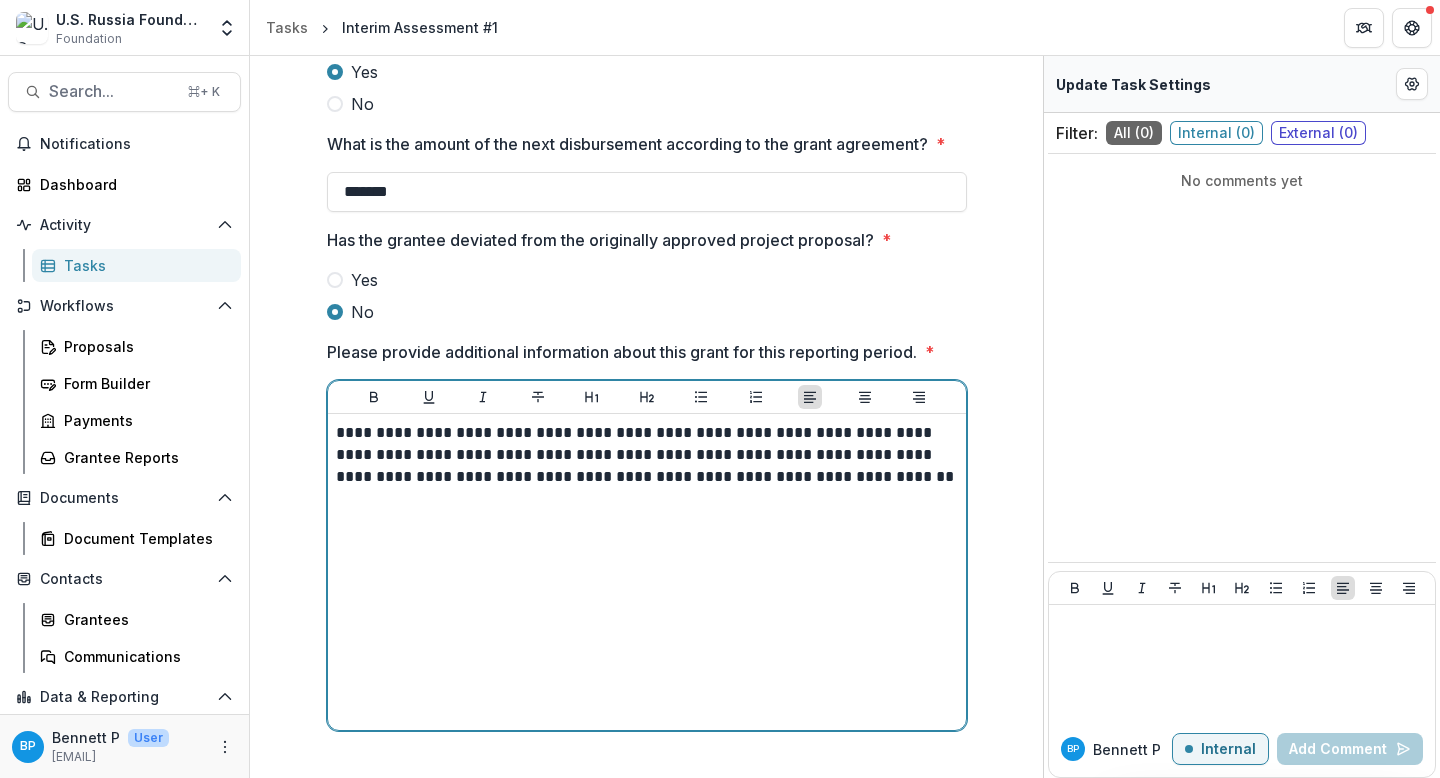 click on "**********" at bounding box center (647, 455) 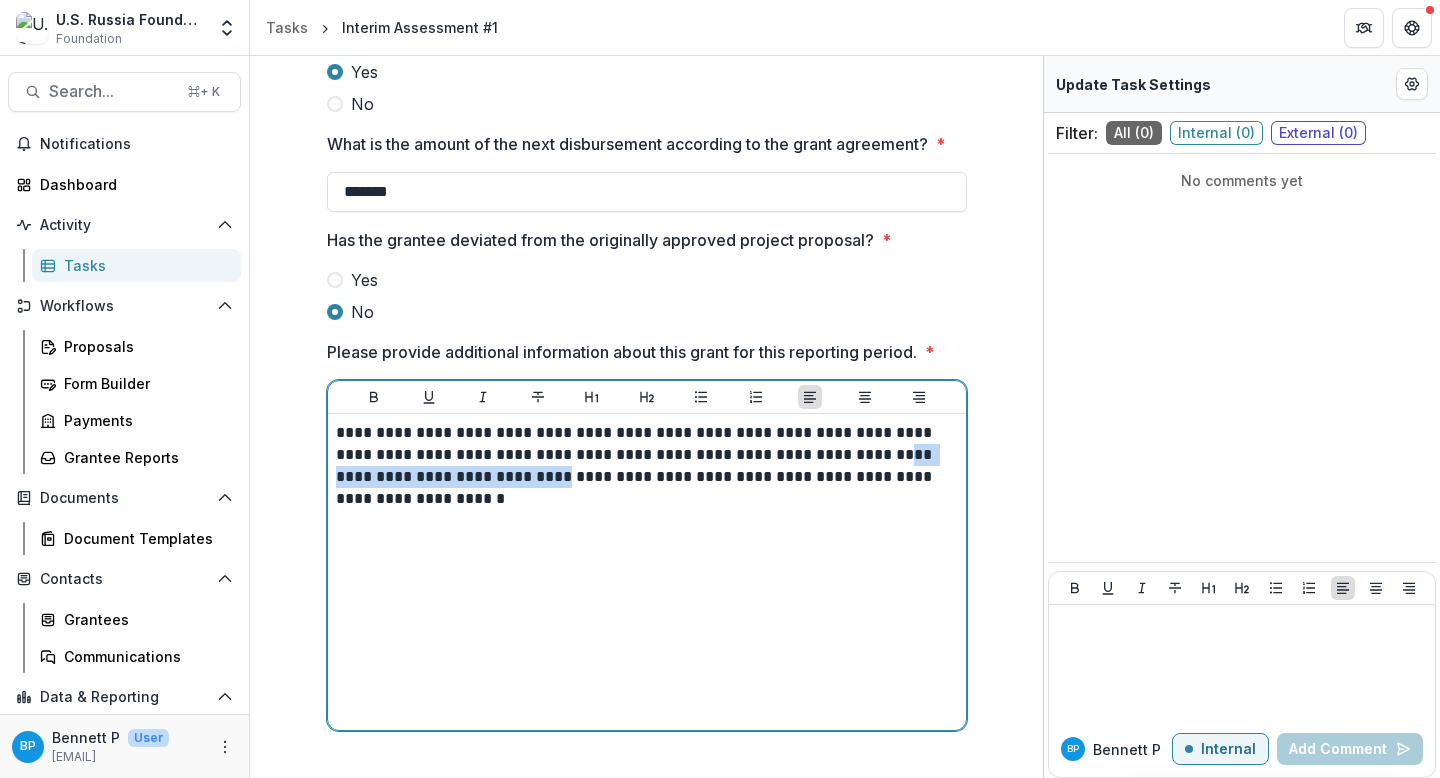 drag, startPoint x: 450, startPoint y: 473, endPoint x: 789, endPoint y: 459, distance: 339.28897 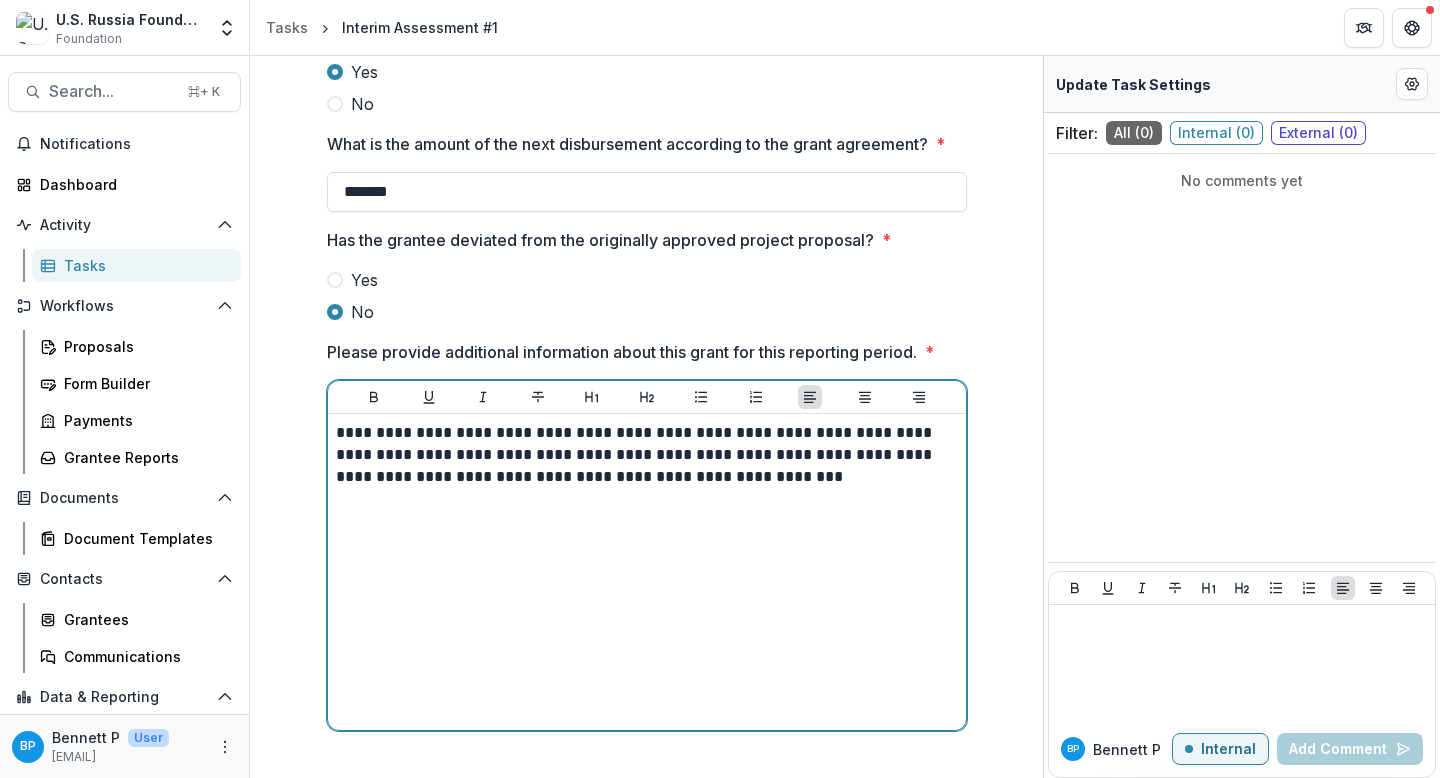 click on "**********" at bounding box center (647, 455) 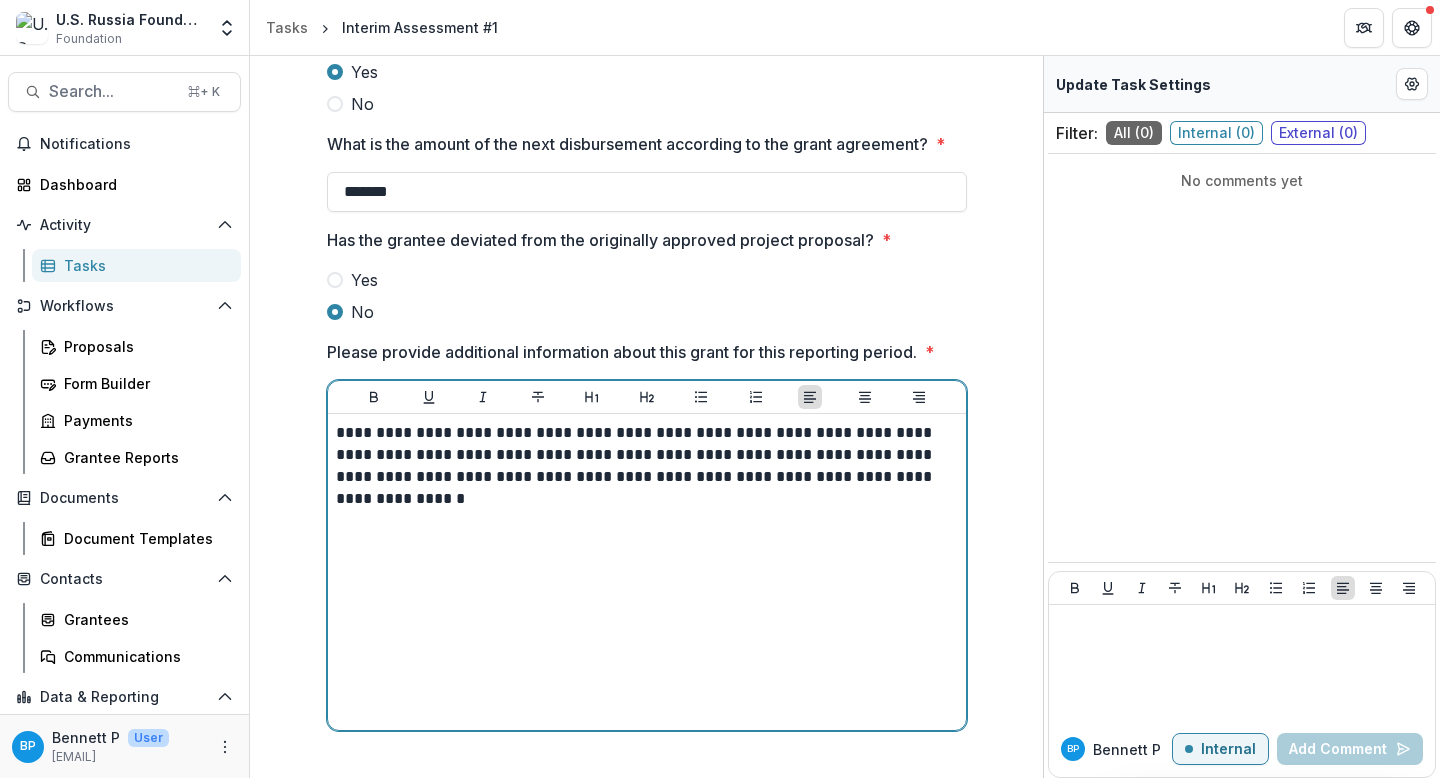 click on "**********" at bounding box center (647, 466) 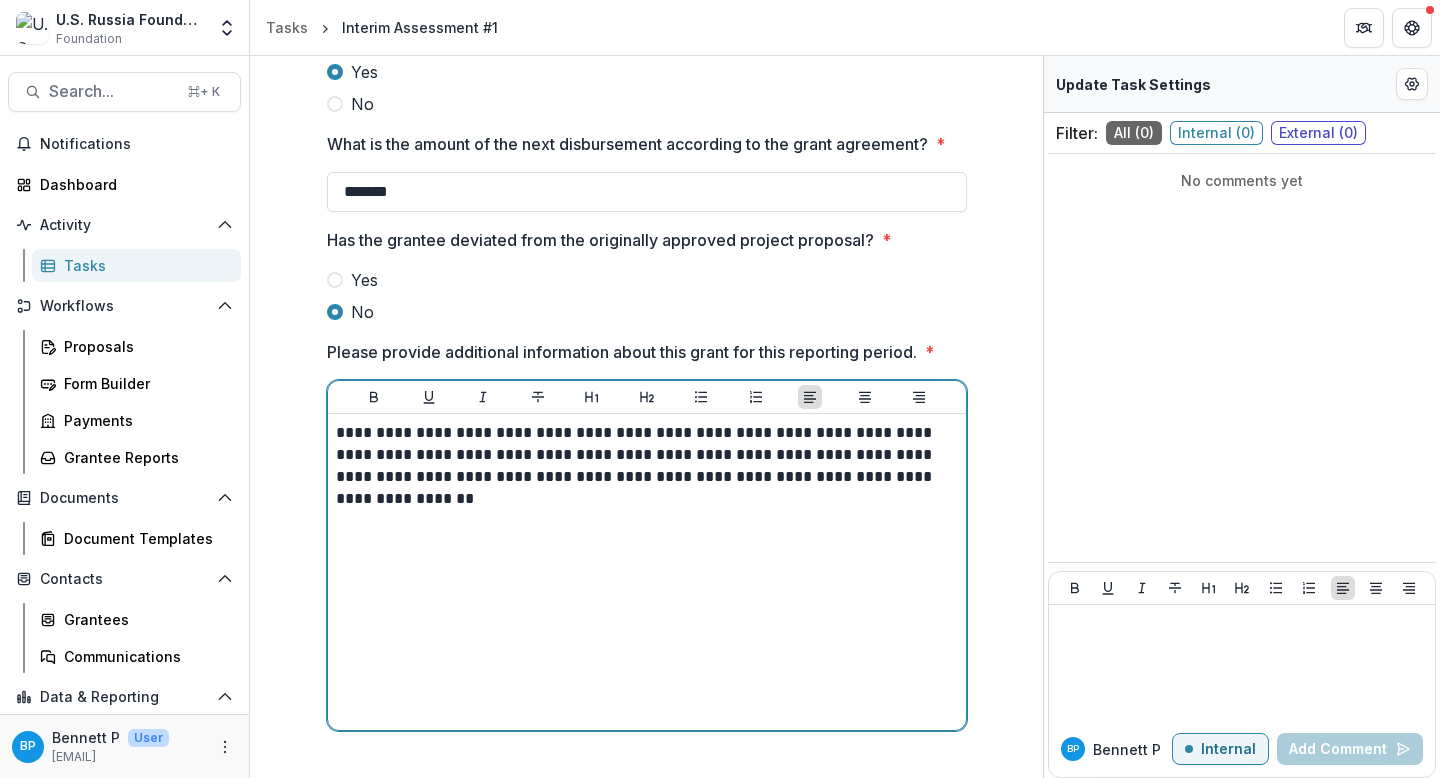 click on "**********" at bounding box center [647, 455] 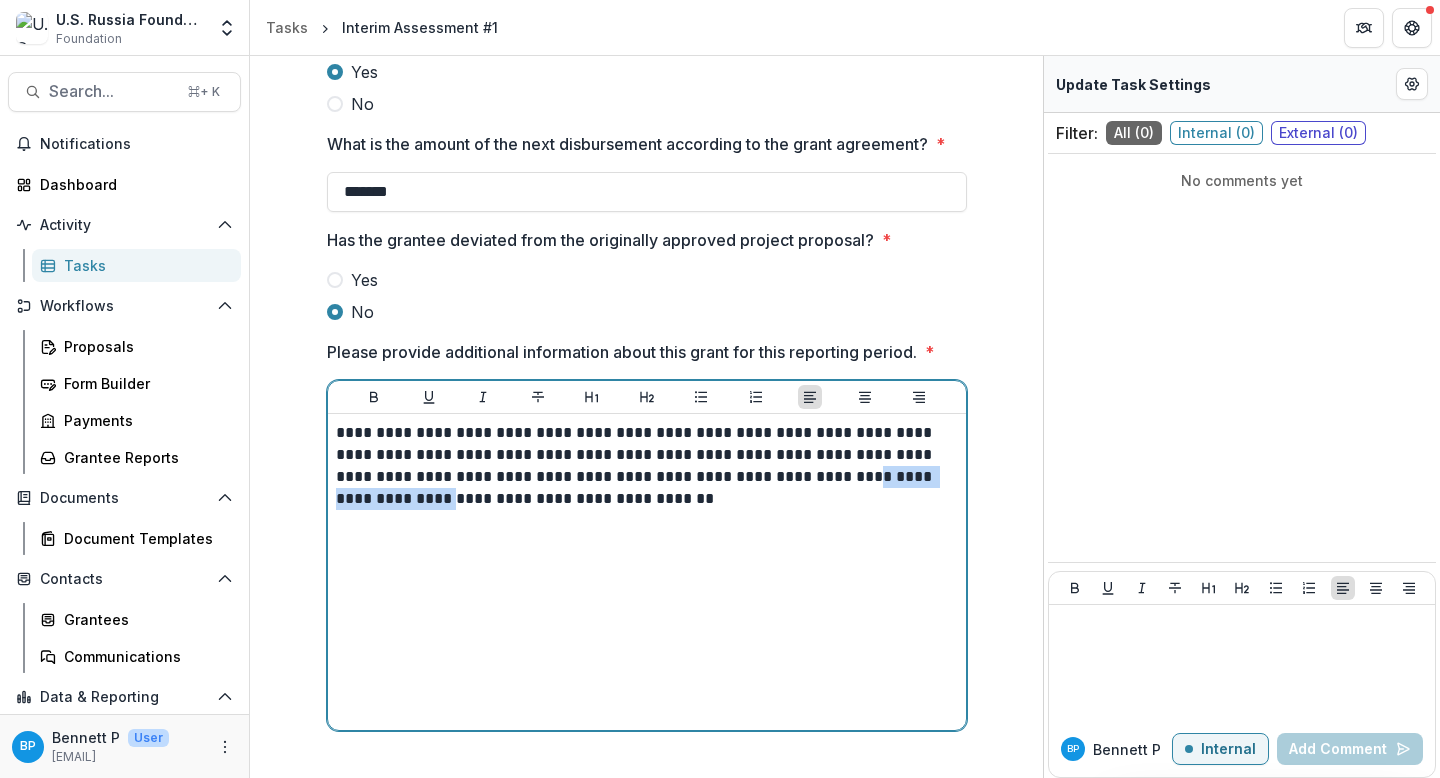 drag, startPoint x: 767, startPoint y: 474, endPoint x: 982, endPoint y: 470, distance: 215.0372 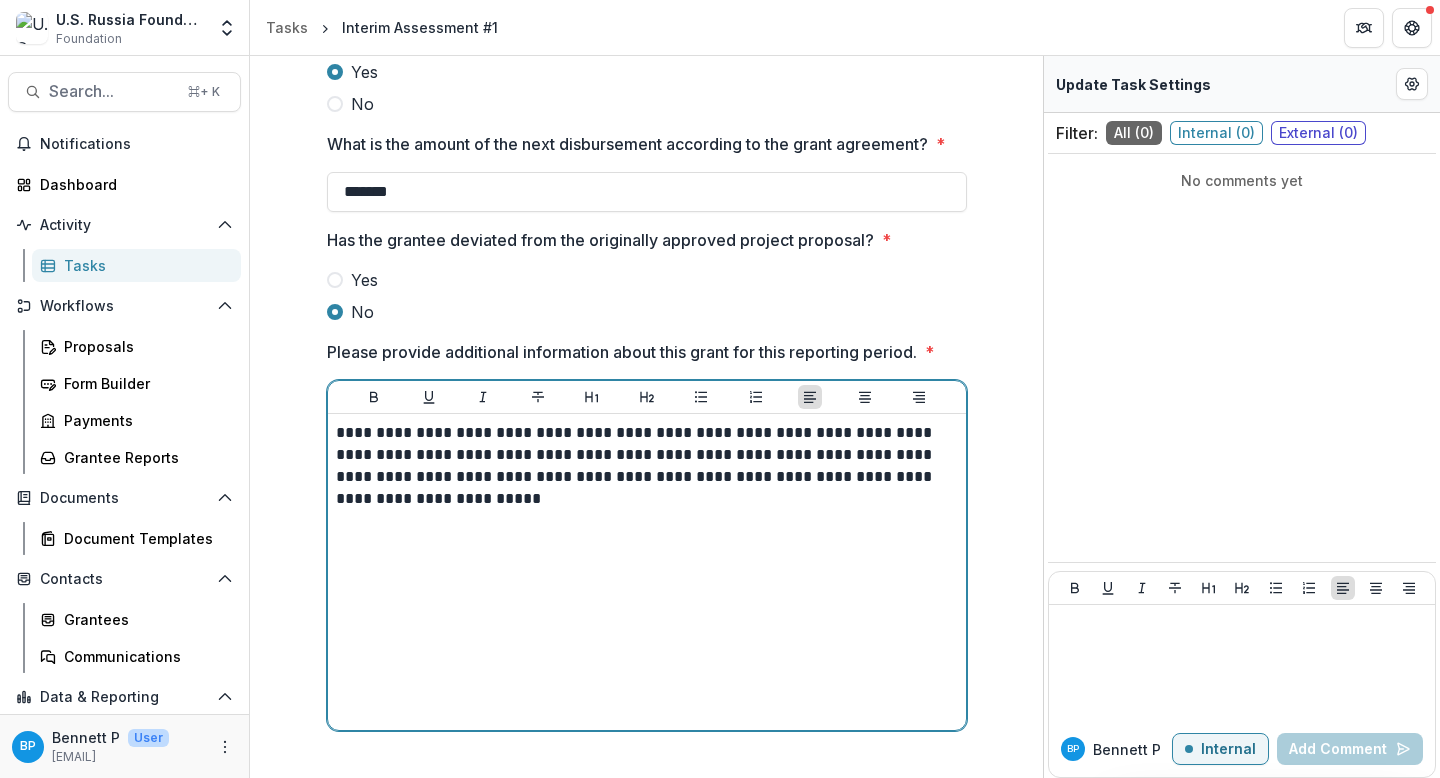 click on "**********" at bounding box center (647, 466) 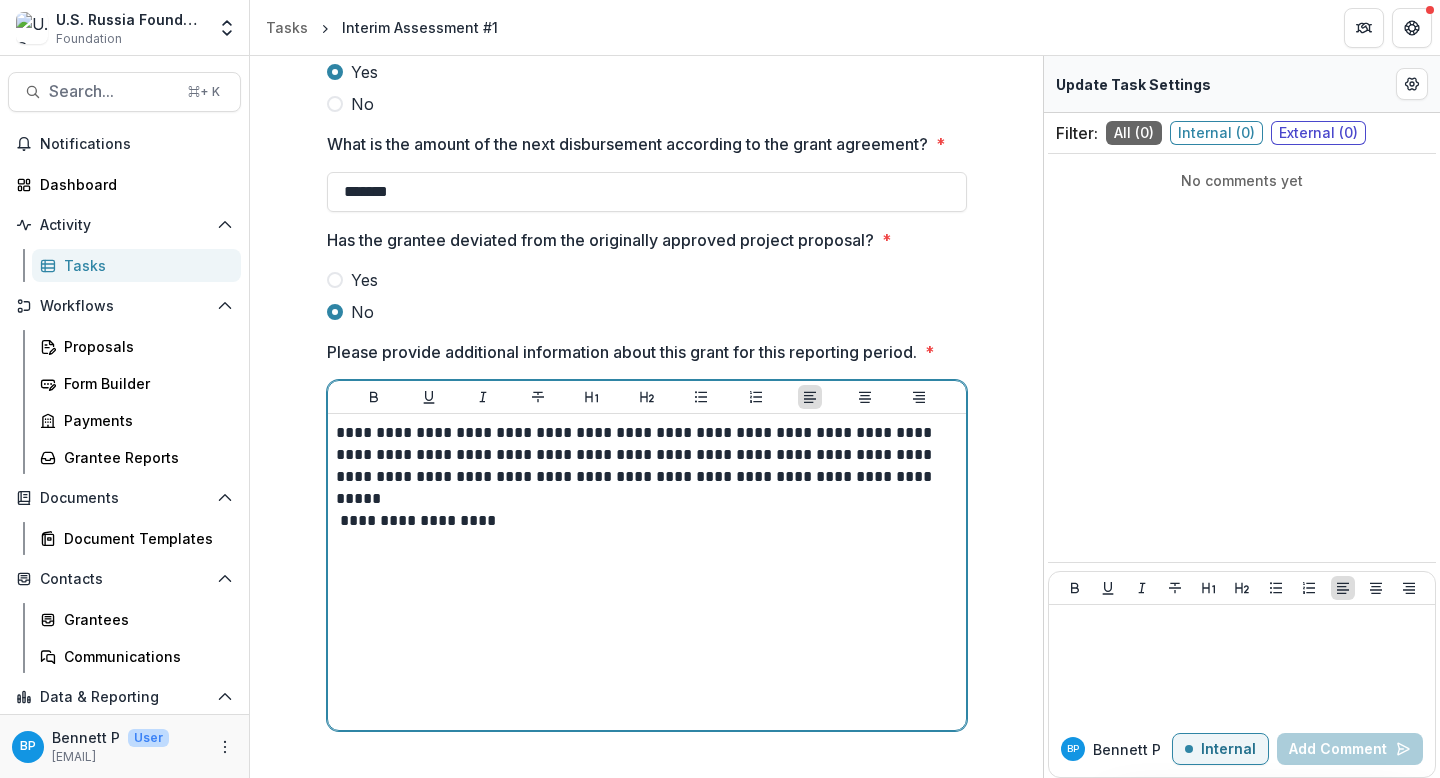 click on "**********" at bounding box center (647, 455) 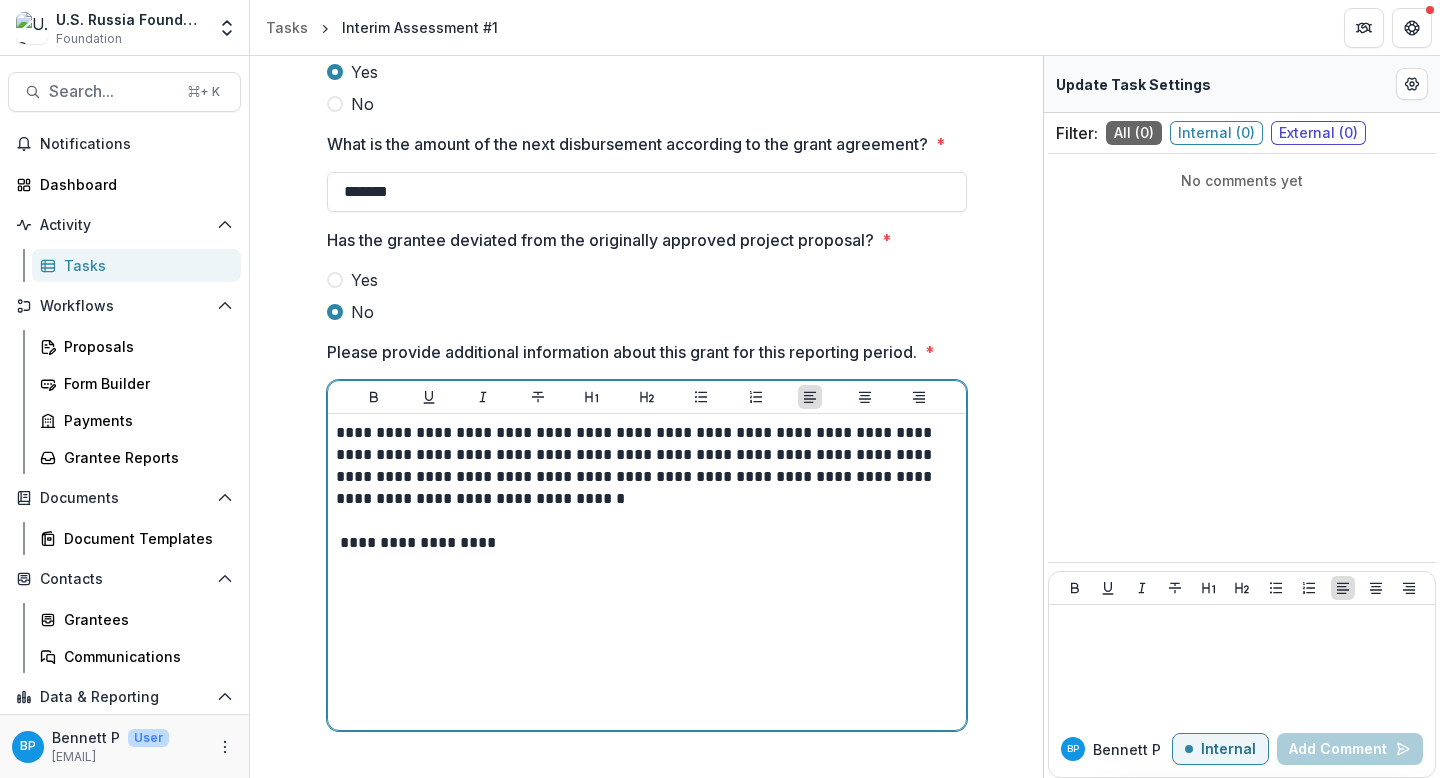 click on "**********" at bounding box center (647, 466) 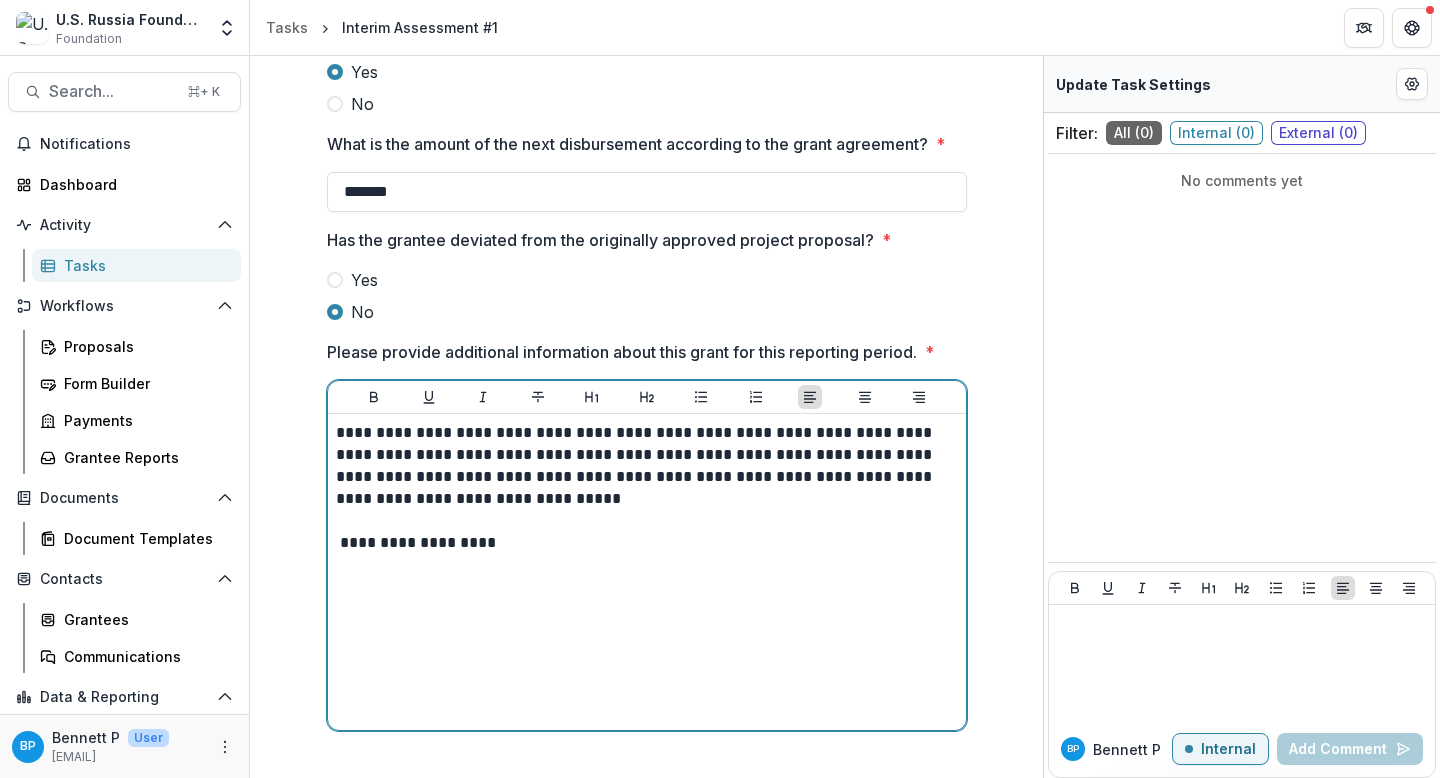 click on "**********" at bounding box center (647, 466) 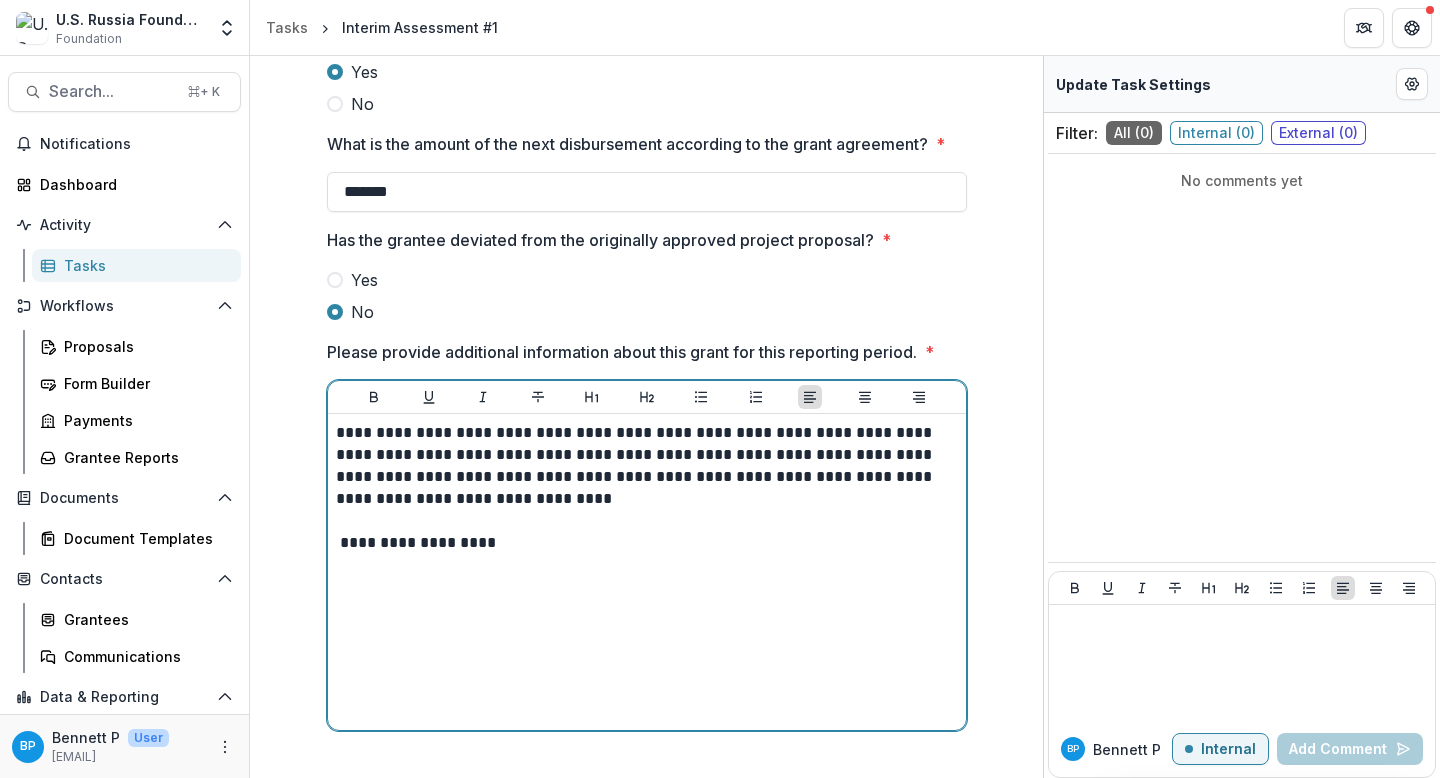 click on "**********" at bounding box center [647, 466] 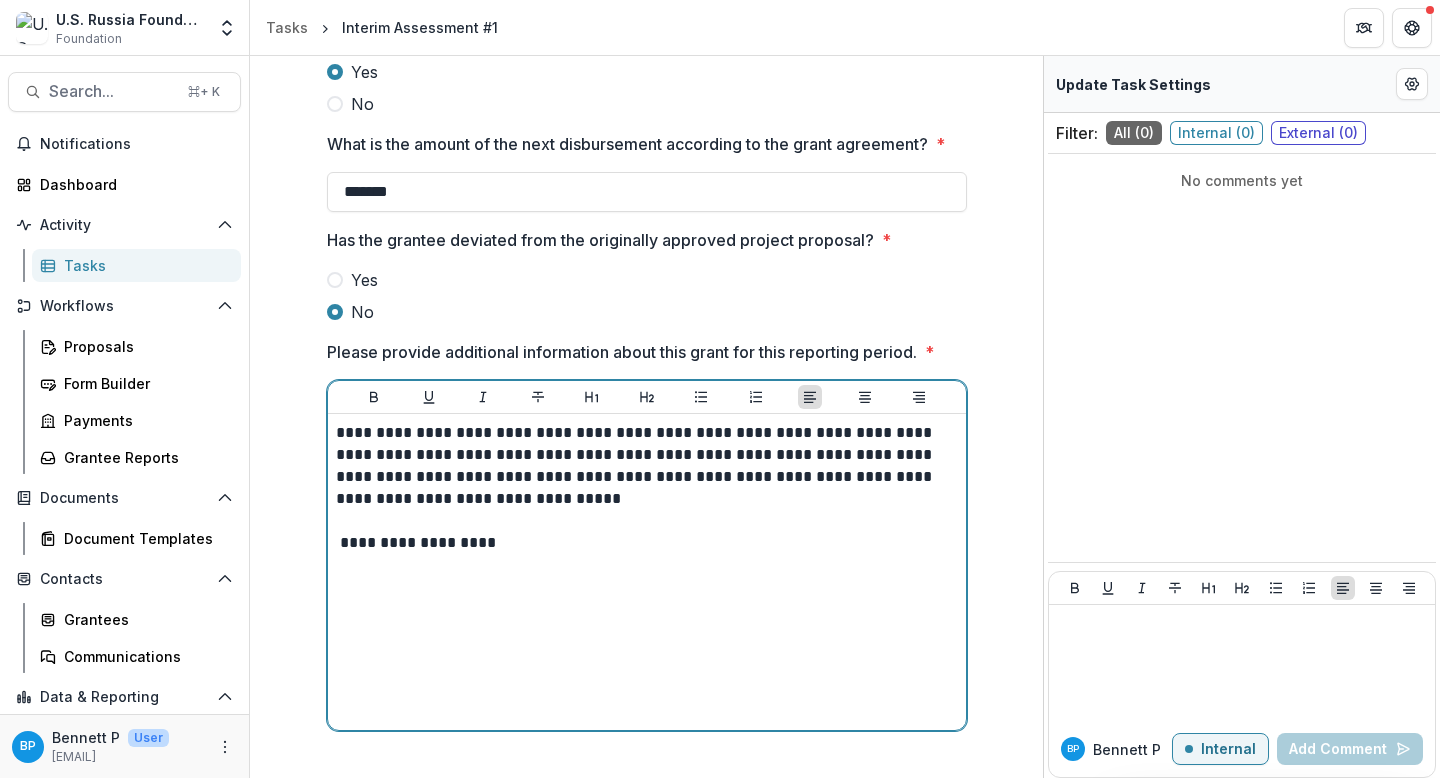 click on "**********" at bounding box center [647, 466] 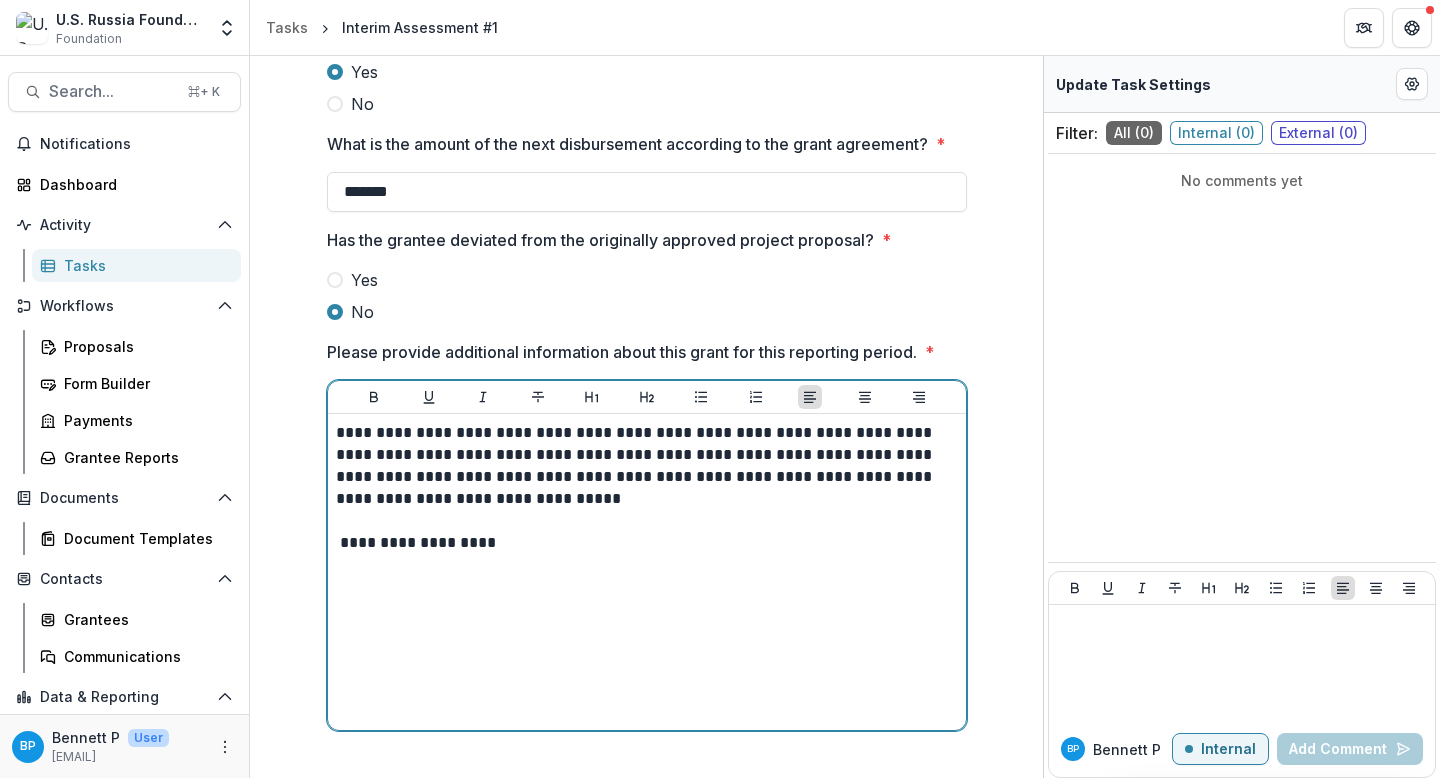 click on "**********" at bounding box center (647, 466) 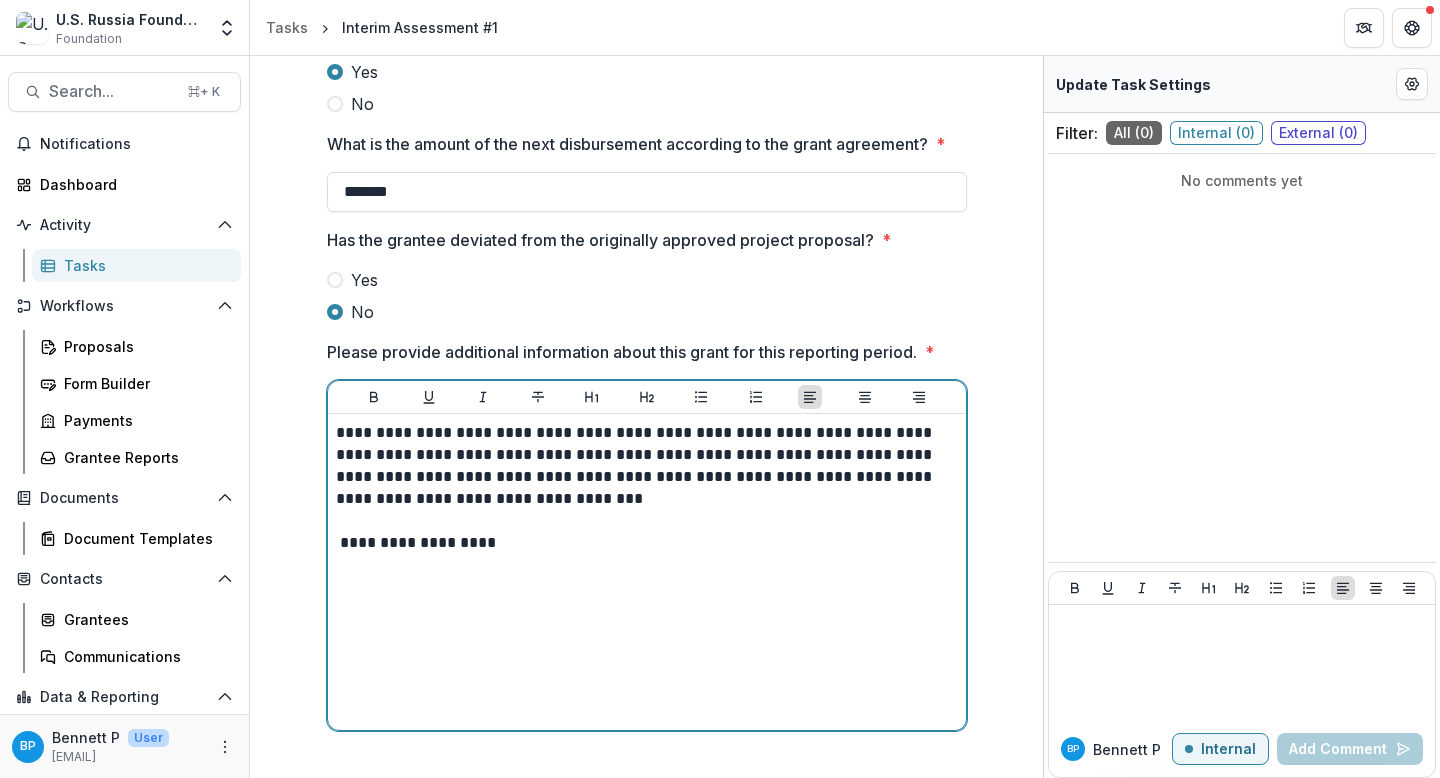 click on "**********" at bounding box center (647, 466) 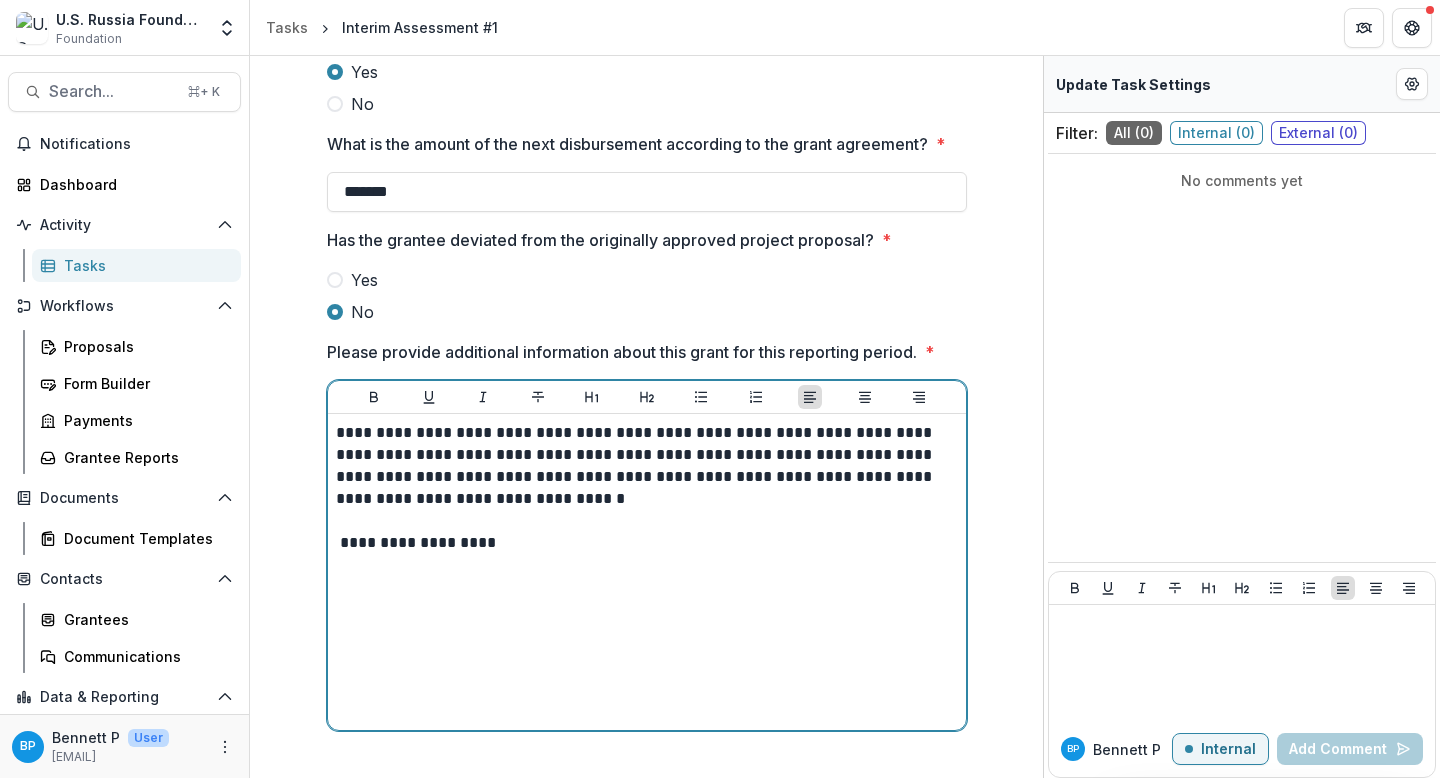 click on "**********" at bounding box center (647, 466) 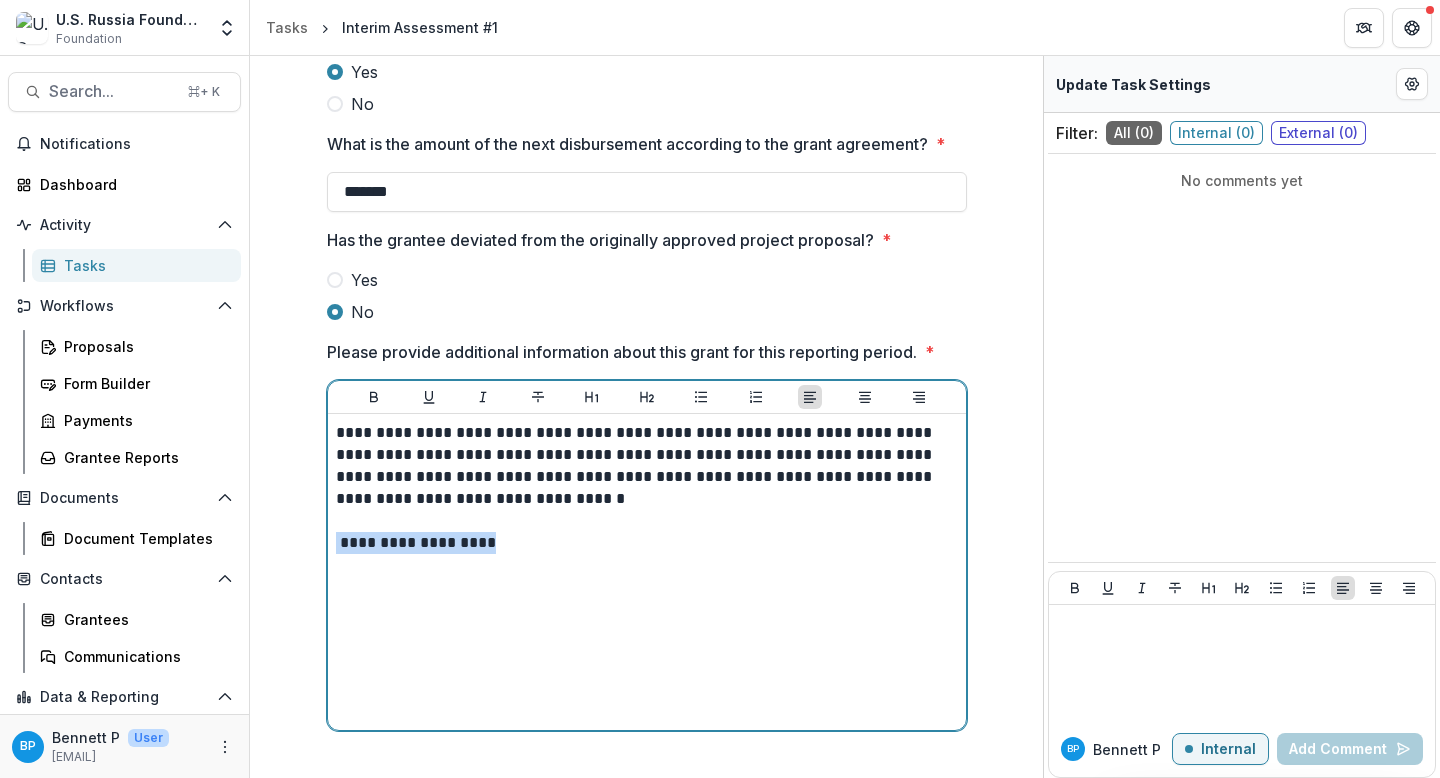 drag, startPoint x: 548, startPoint y: 534, endPoint x: 296, endPoint y: 537, distance: 252.01785 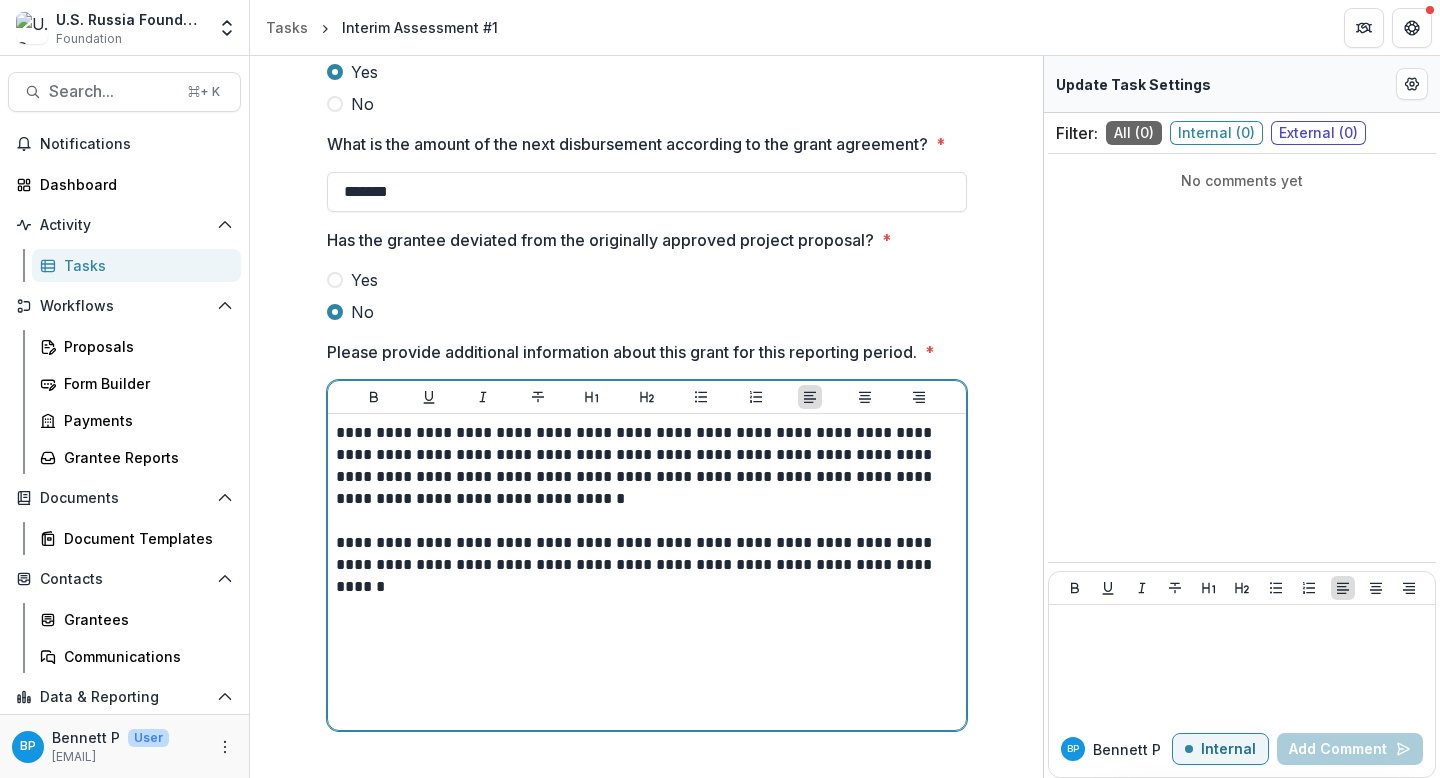 click on "**********" at bounding box center [647, 565] 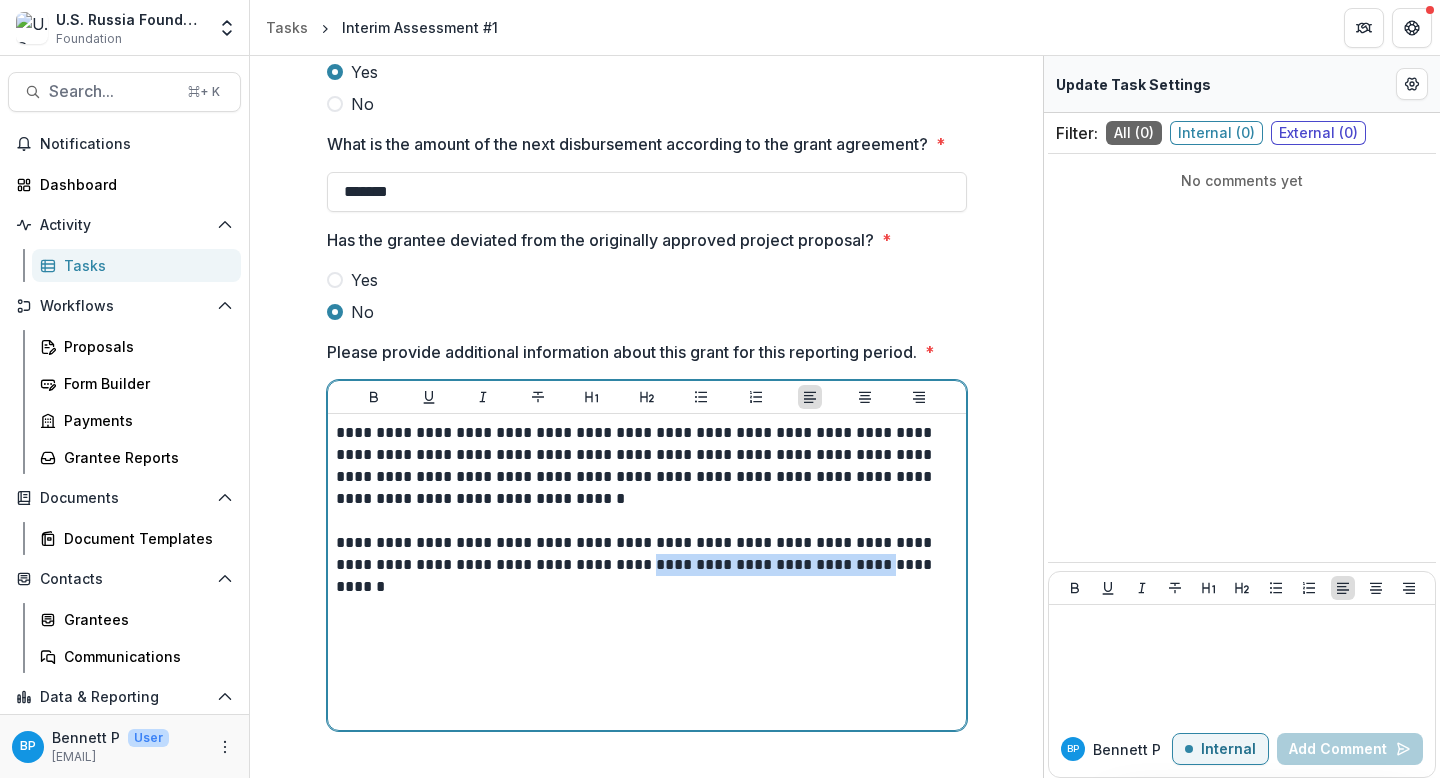 drag, startPoint x: 650, startPoint y: 560, endPoint x: 897, endPoint y: 564, distance: 247.03238 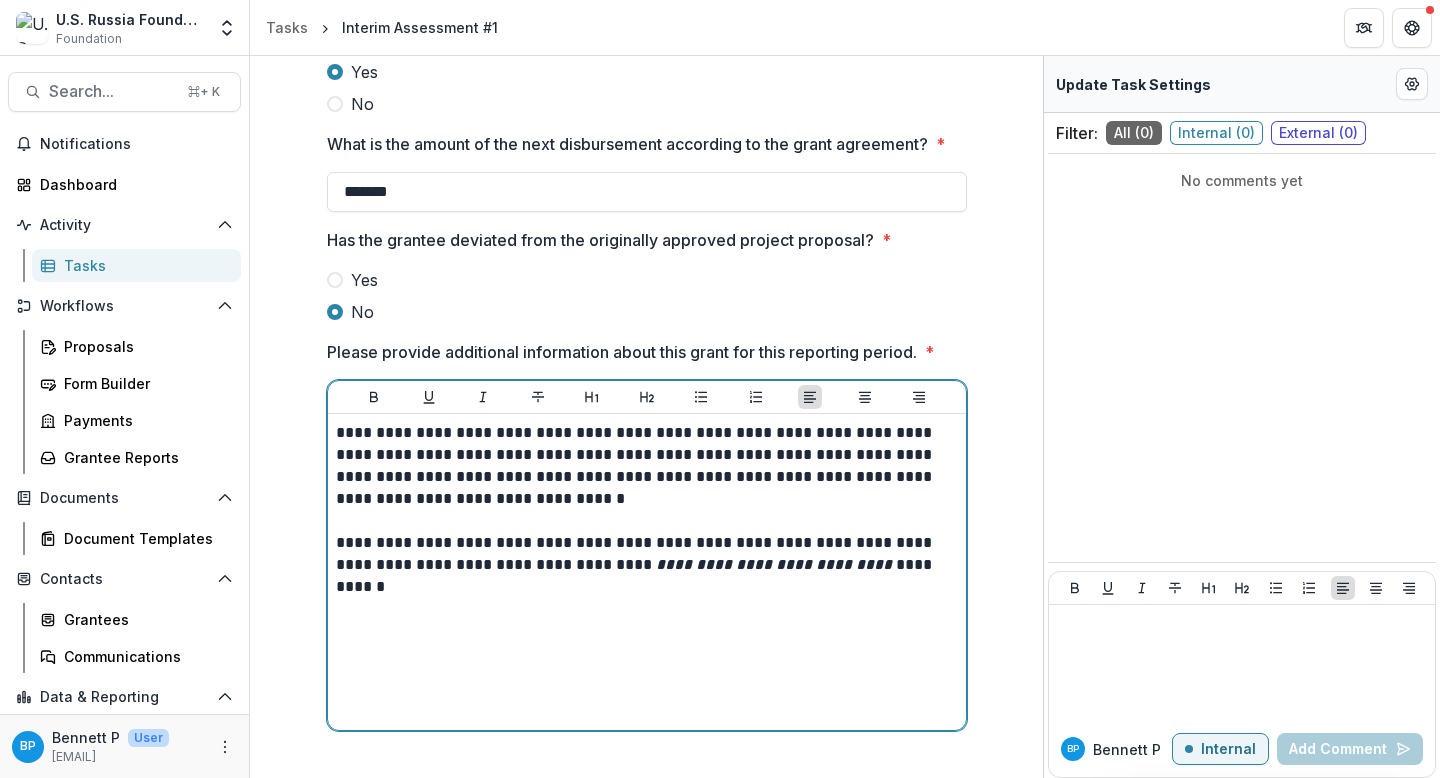 click on "**********" at bounding box center (647, 572) 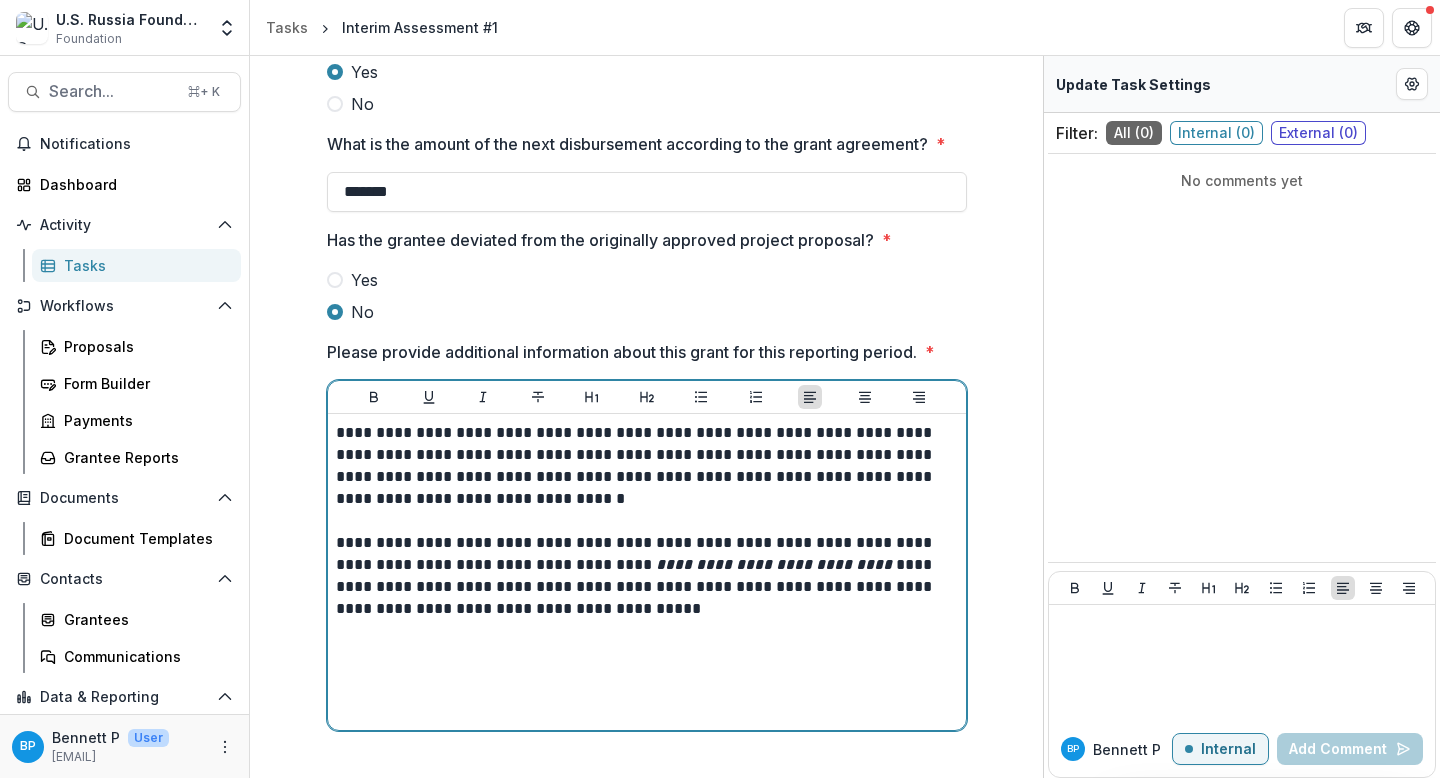 click on "**********" at bounding box center [647, 576] 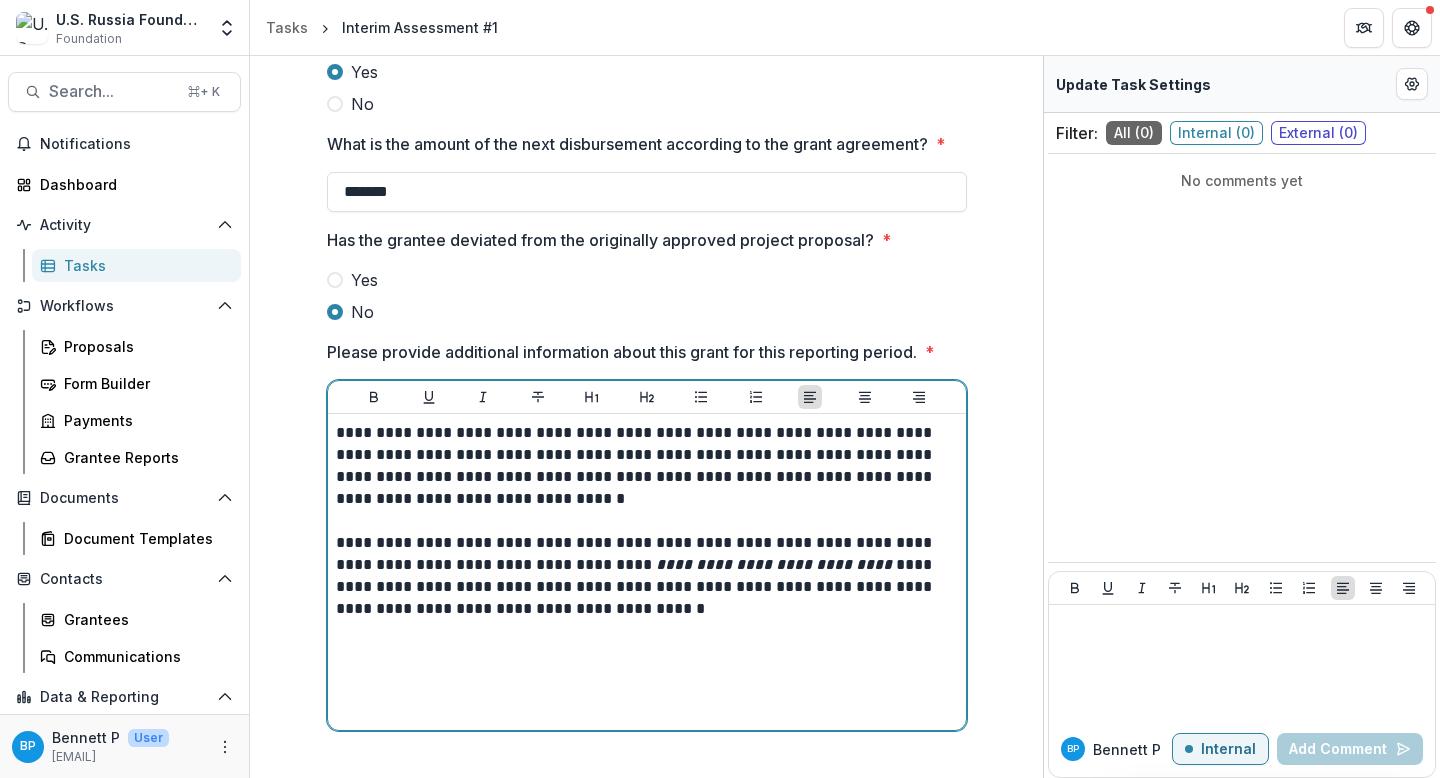 click on "**********" at bounding box center (647, 576) 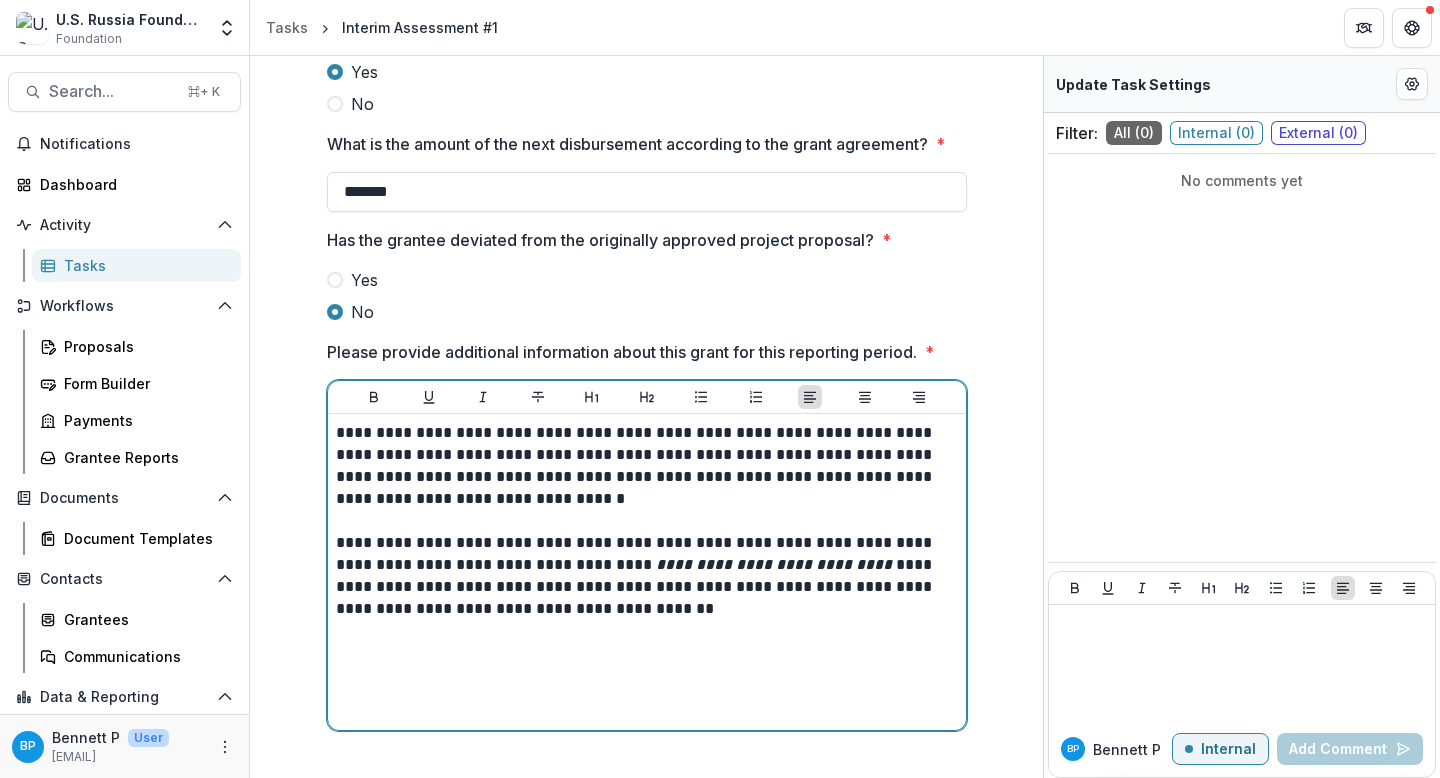 click on "**********" at bounding box center [647, 576] 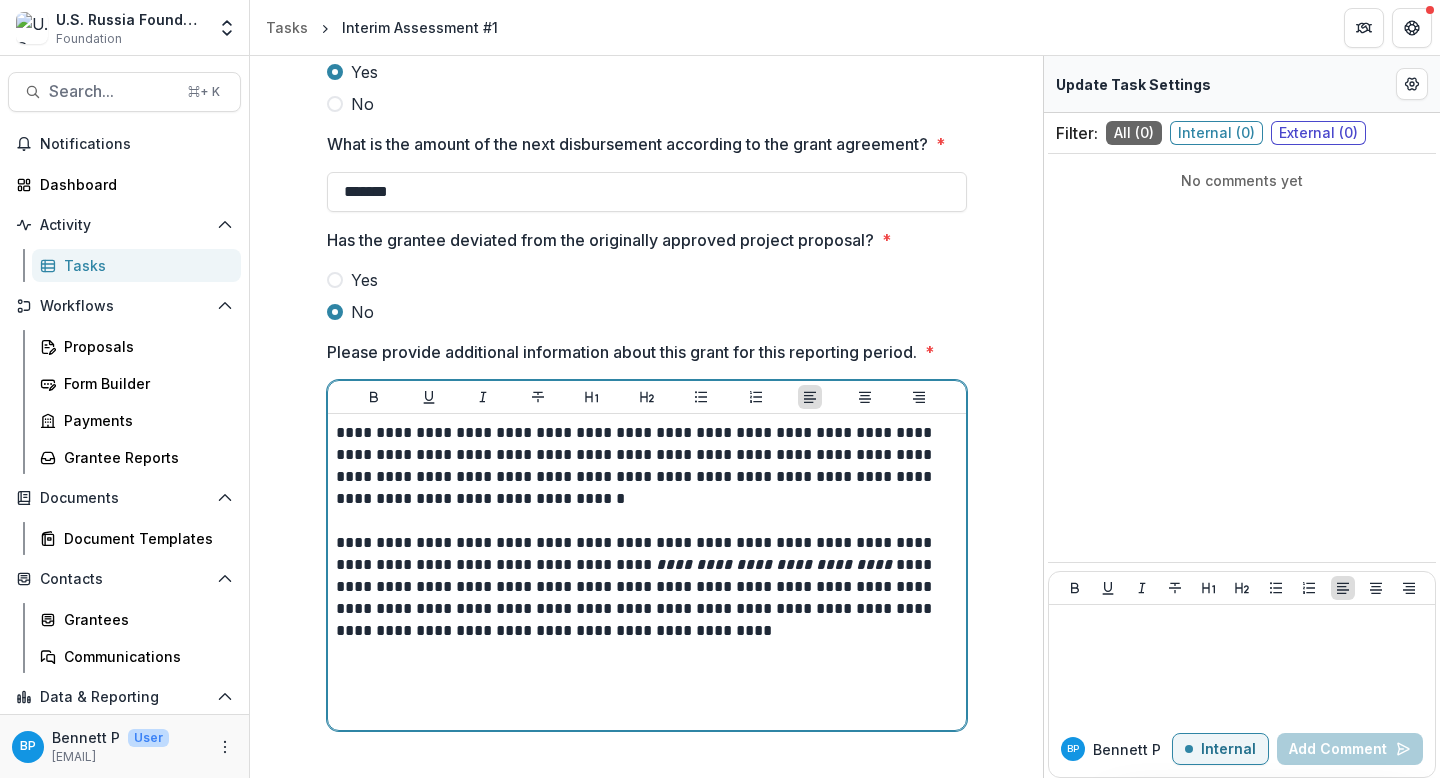 click on "**********" at bounding box center (647, 587) 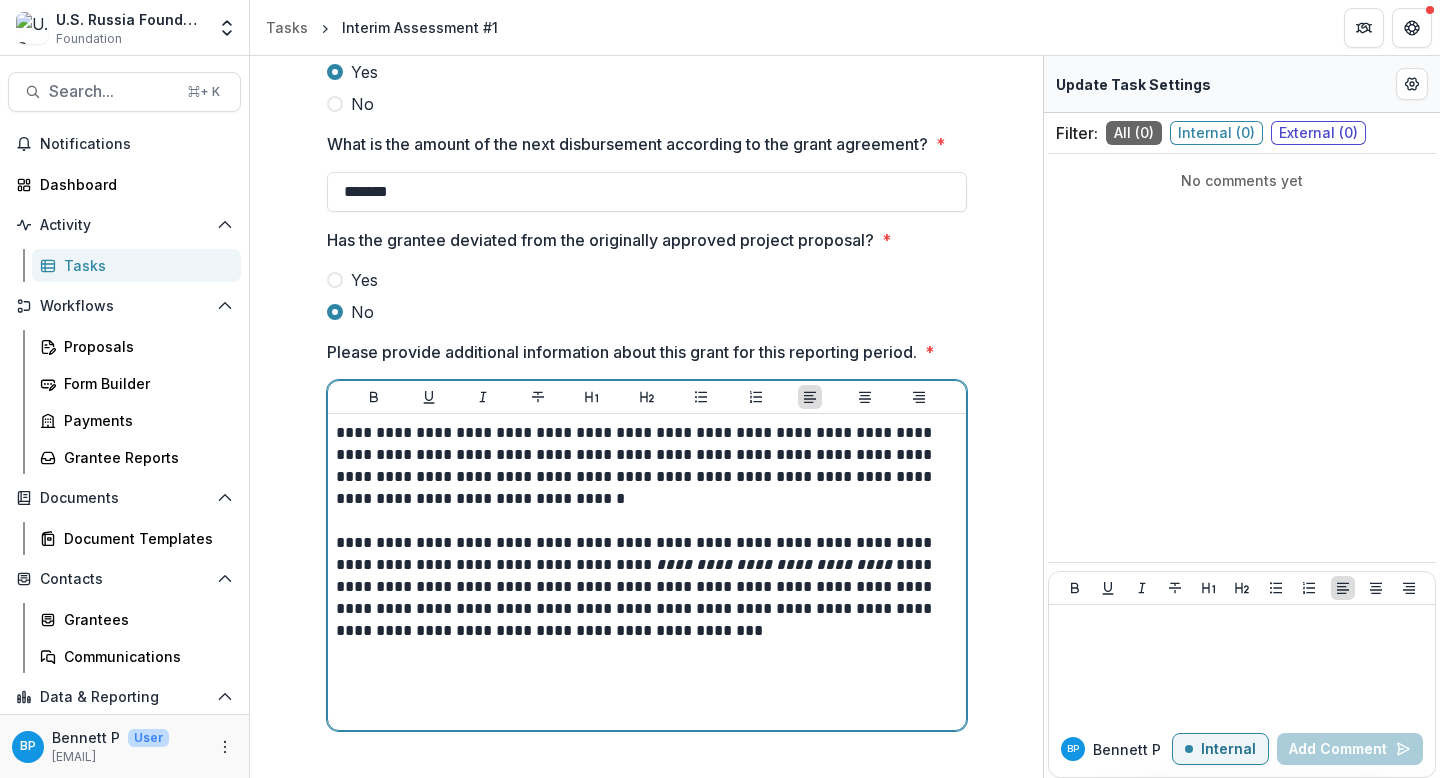 click on "**********" at bounding box center [647, 587] 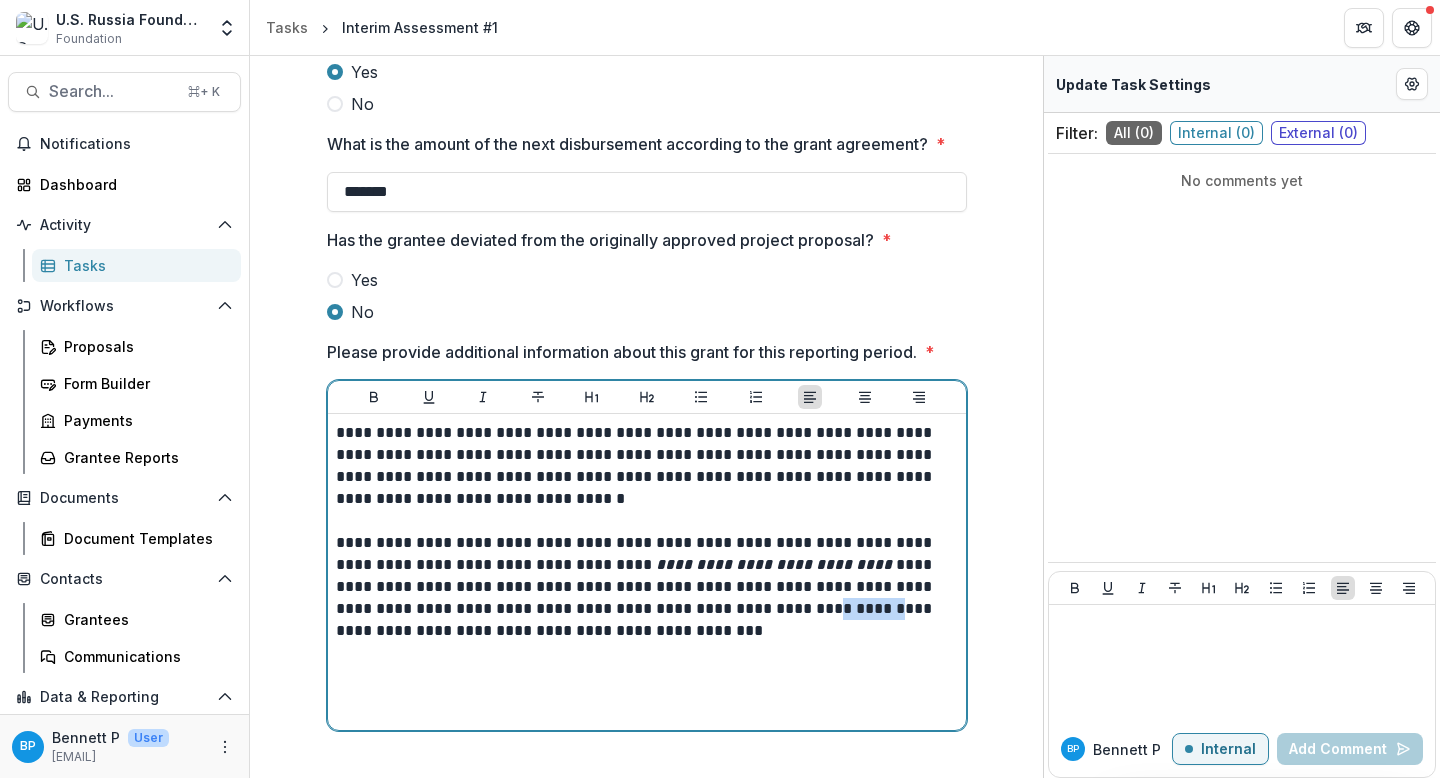 drag, startPoint x: 815, startPoint y: 610, endPoint x: 878, endPoint y: 610, distance: 63 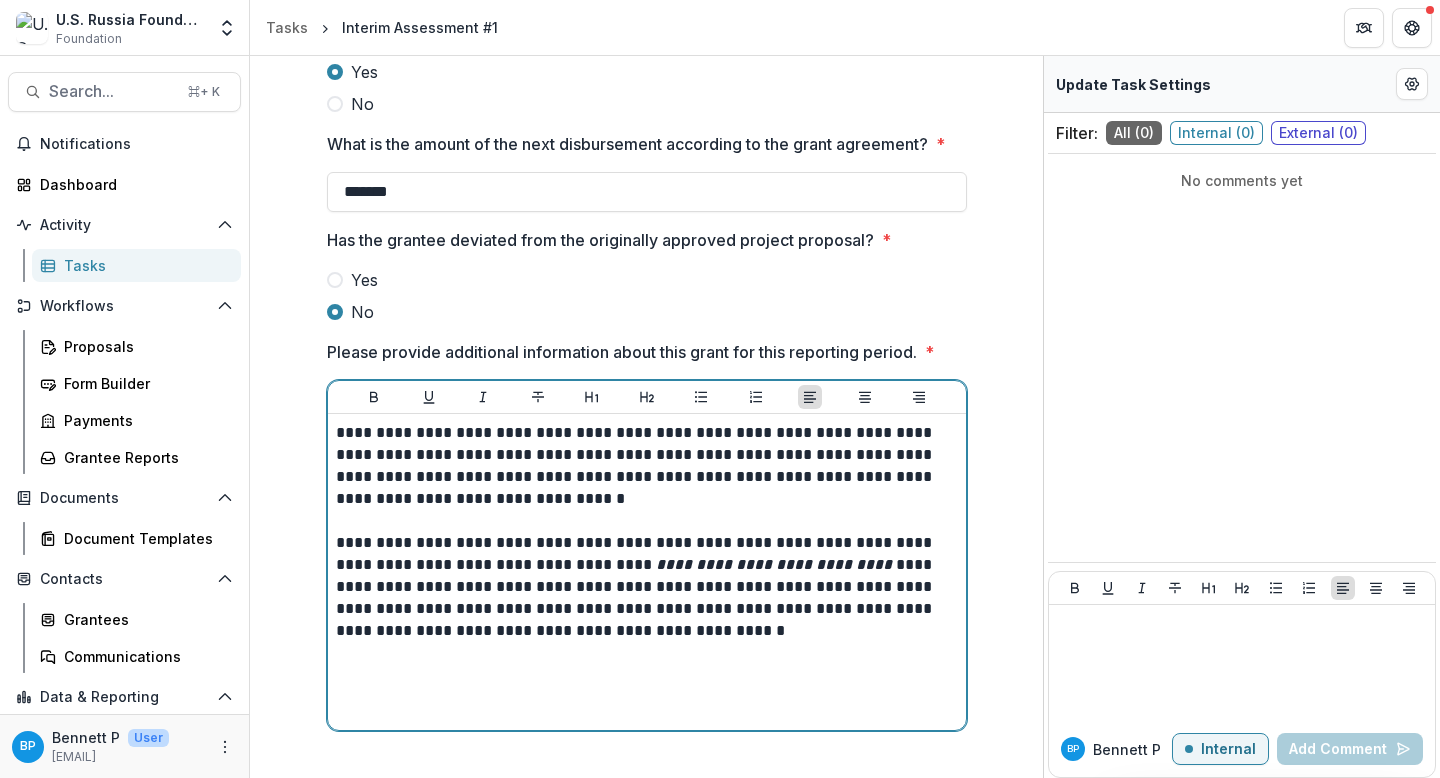 click on "**********" at bounding box center (647, 587) 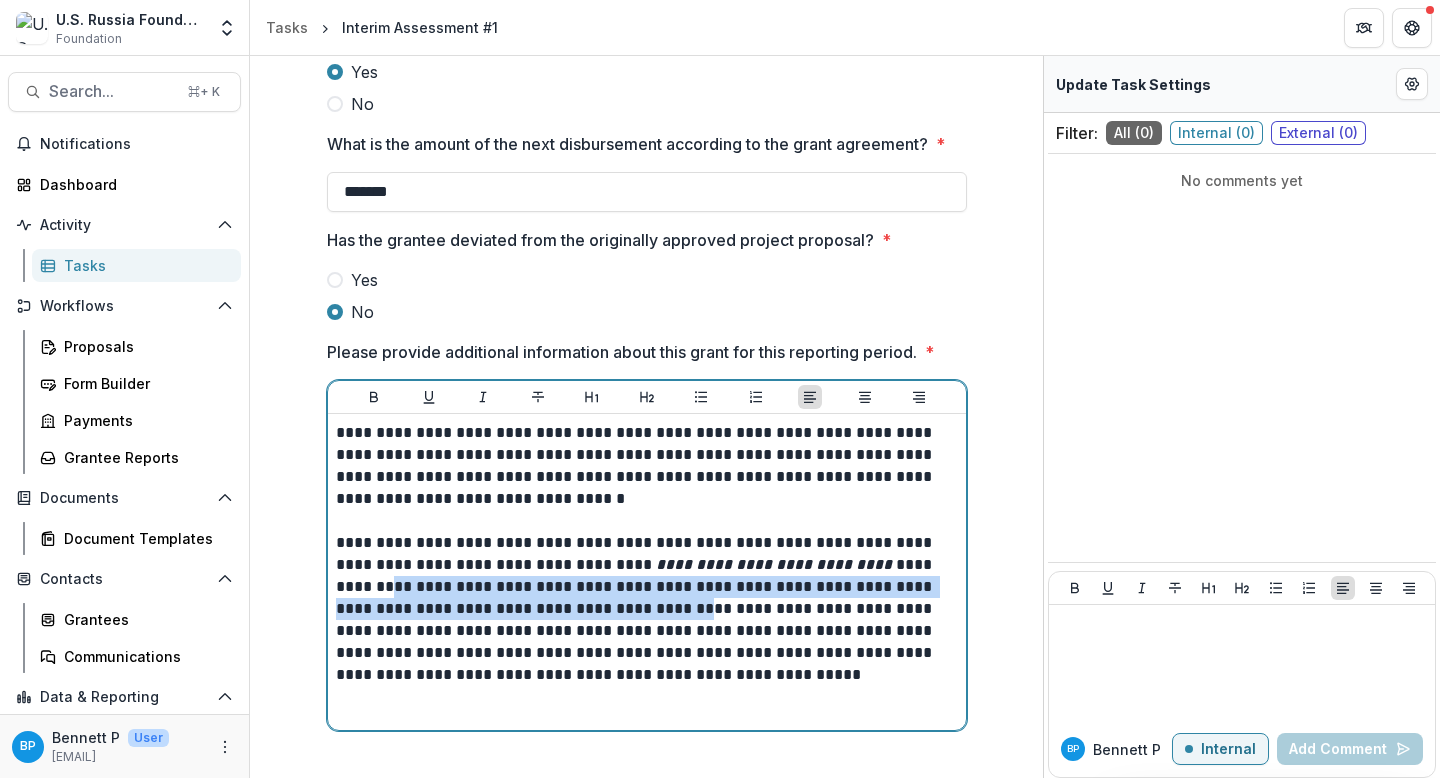 drag, startPoint x: 409, startPoint y: 582, endPoint x: 693, endPoint y: 608, distance: 285.18765 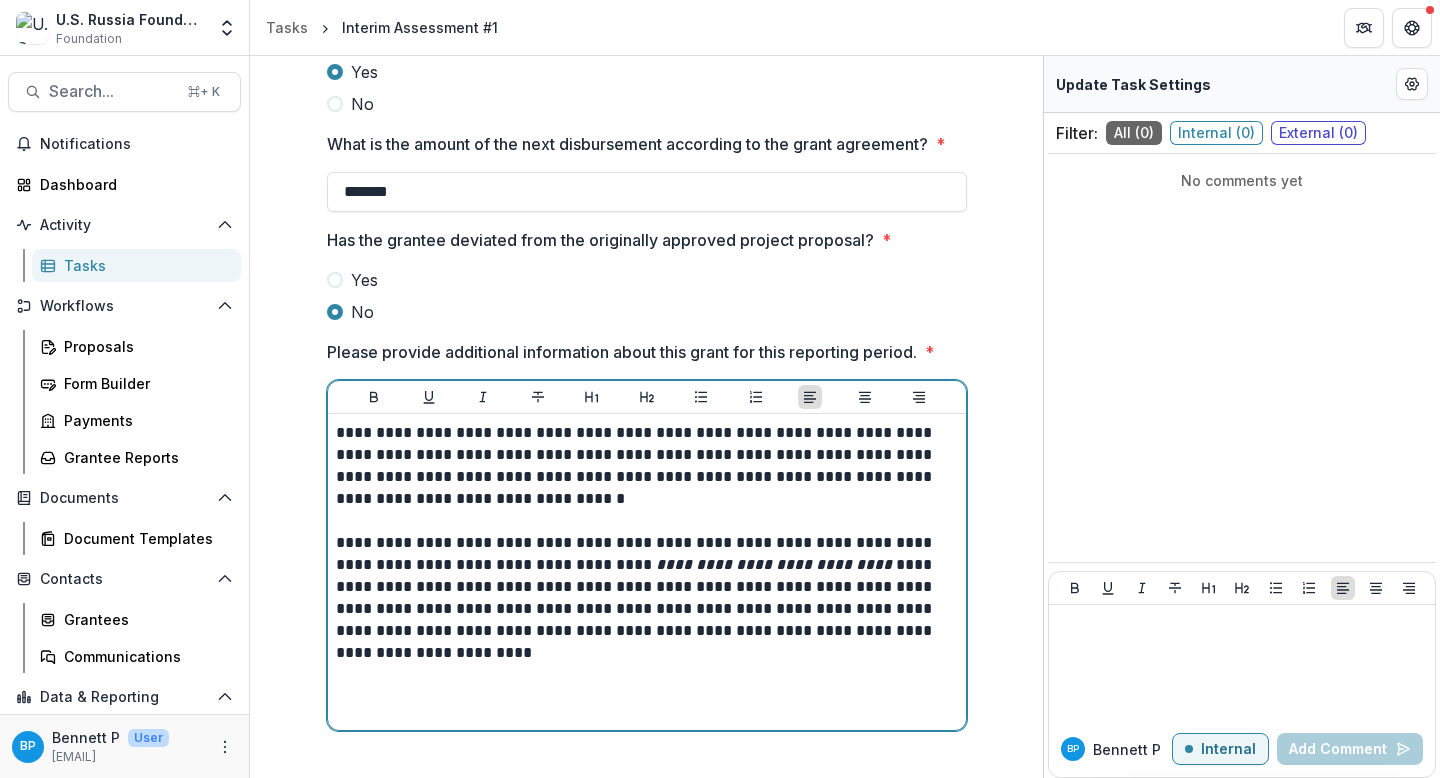 click on "**********" at bounding box center (647, 598) 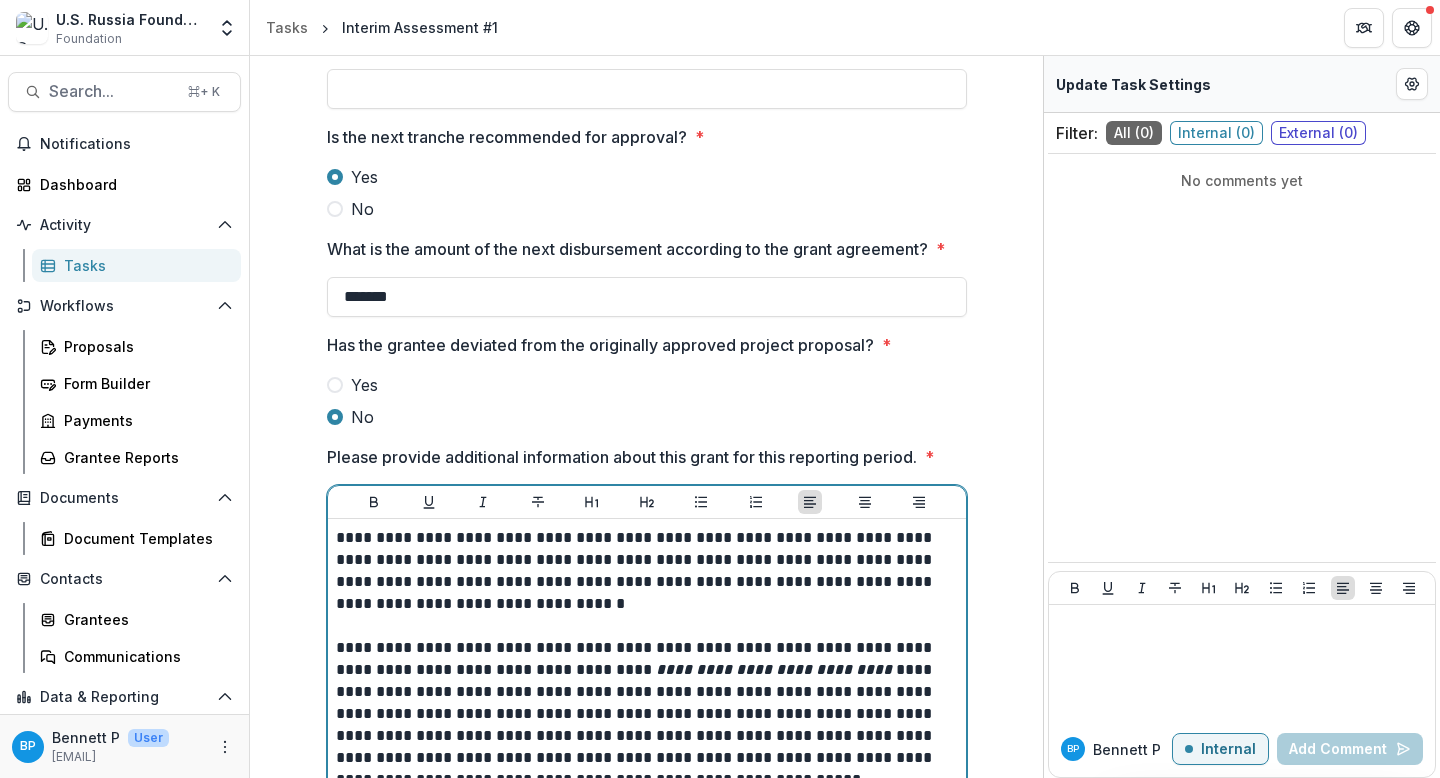scroll, scrollTop: 674, scrollLeft: 0, axis: vertical 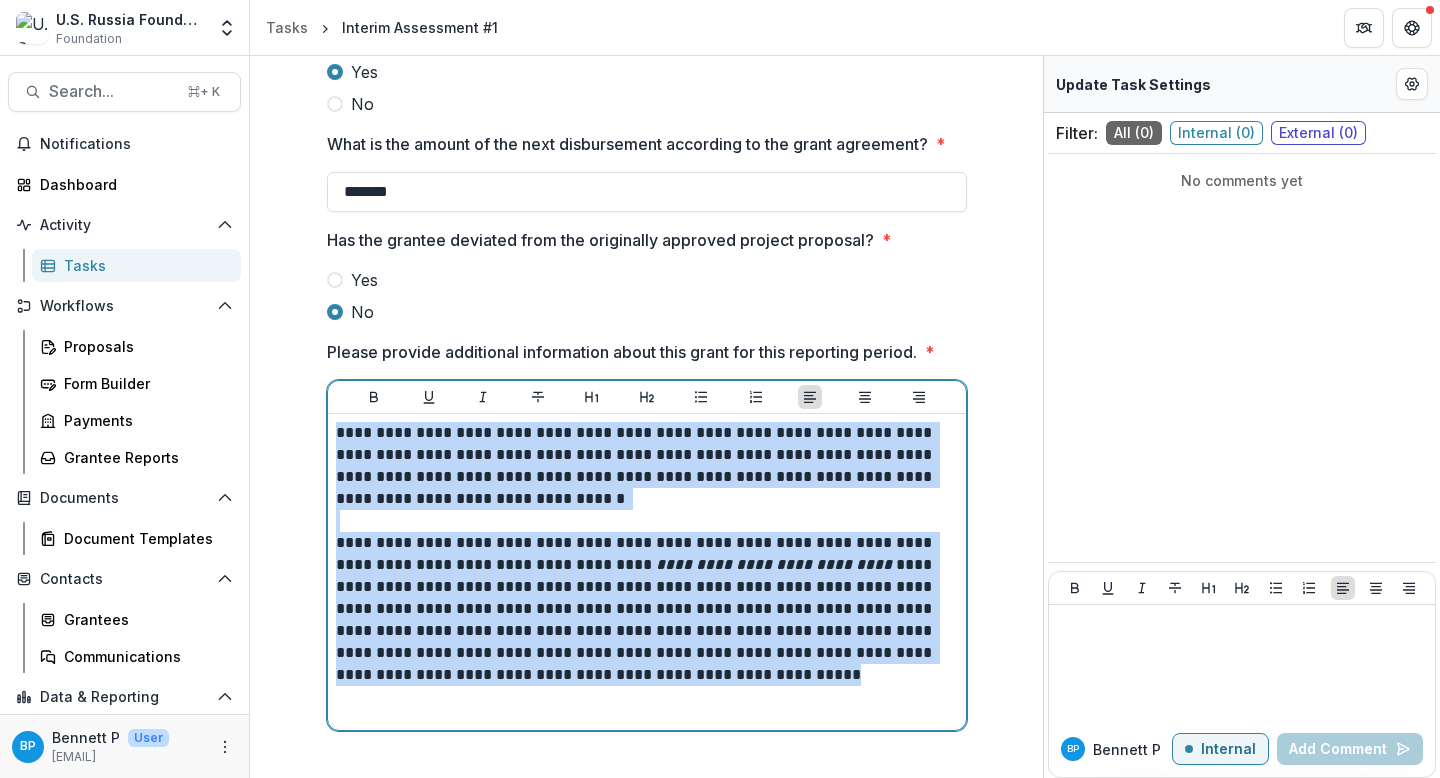 drag, startPoint x: 445, startPoint y: 701, endPoint x: 310, endPoint y: 425, distance: 307.24747 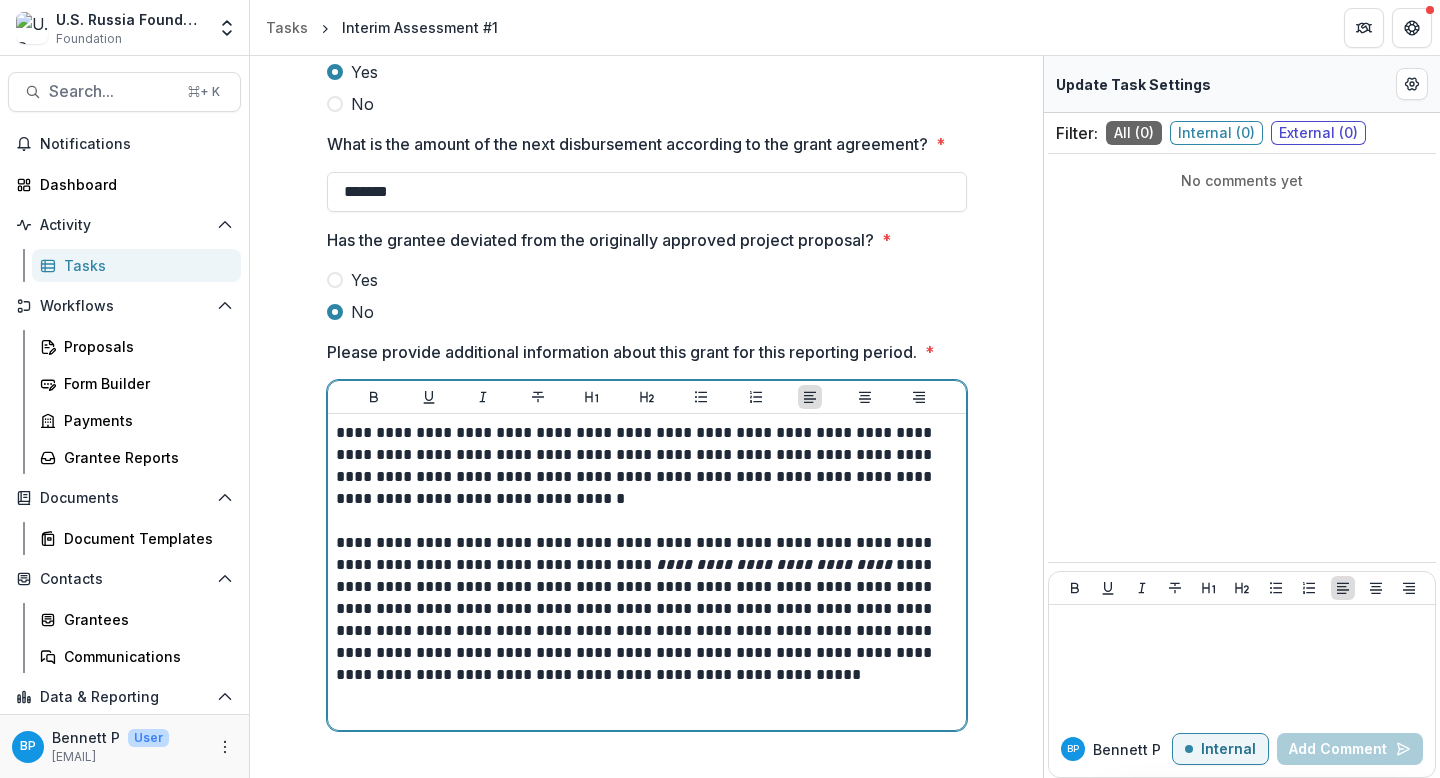 click on "**********" at bounding box center [647, 620] 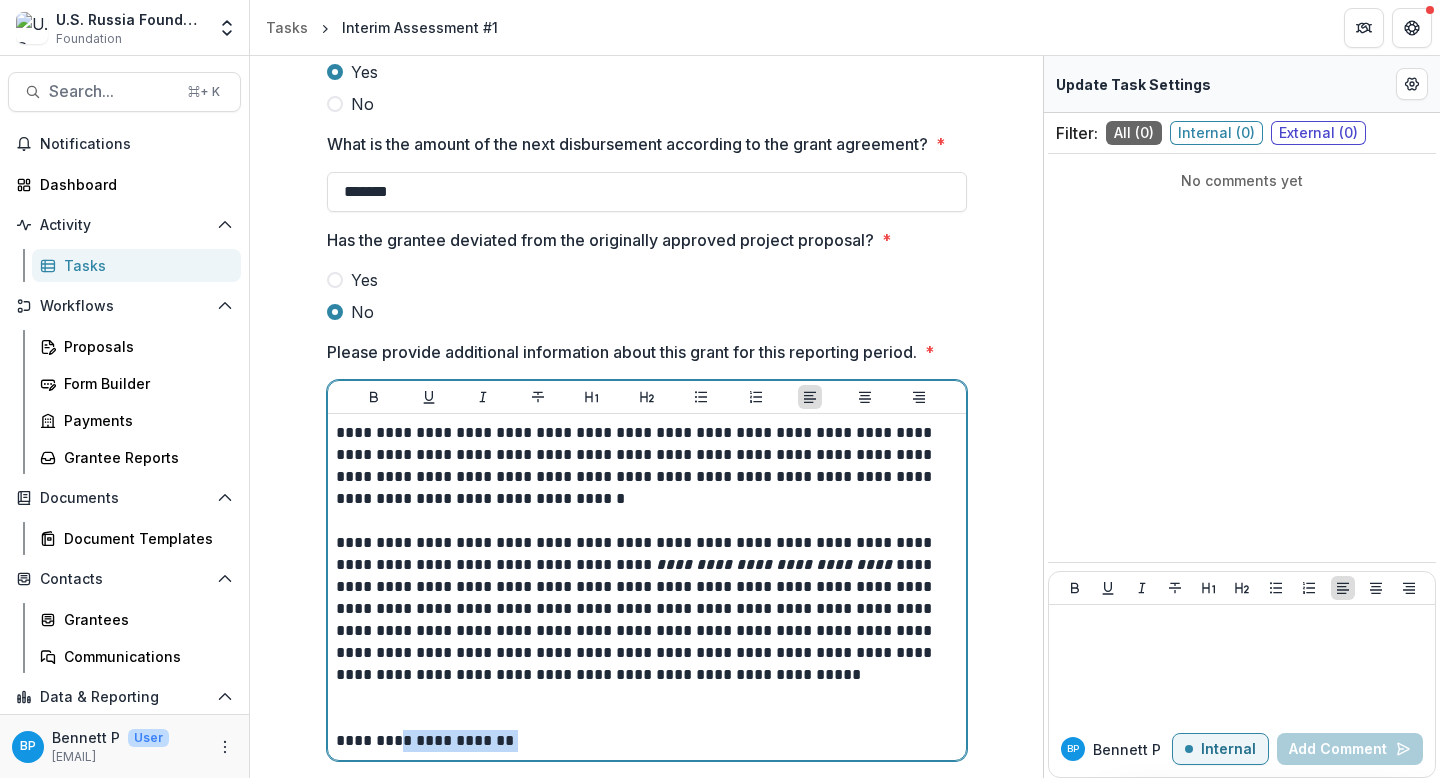 drag, startPoint x: 528, startPoint y: 744, endPoint x: 394, endPoint y: 741, distance: 134.03358 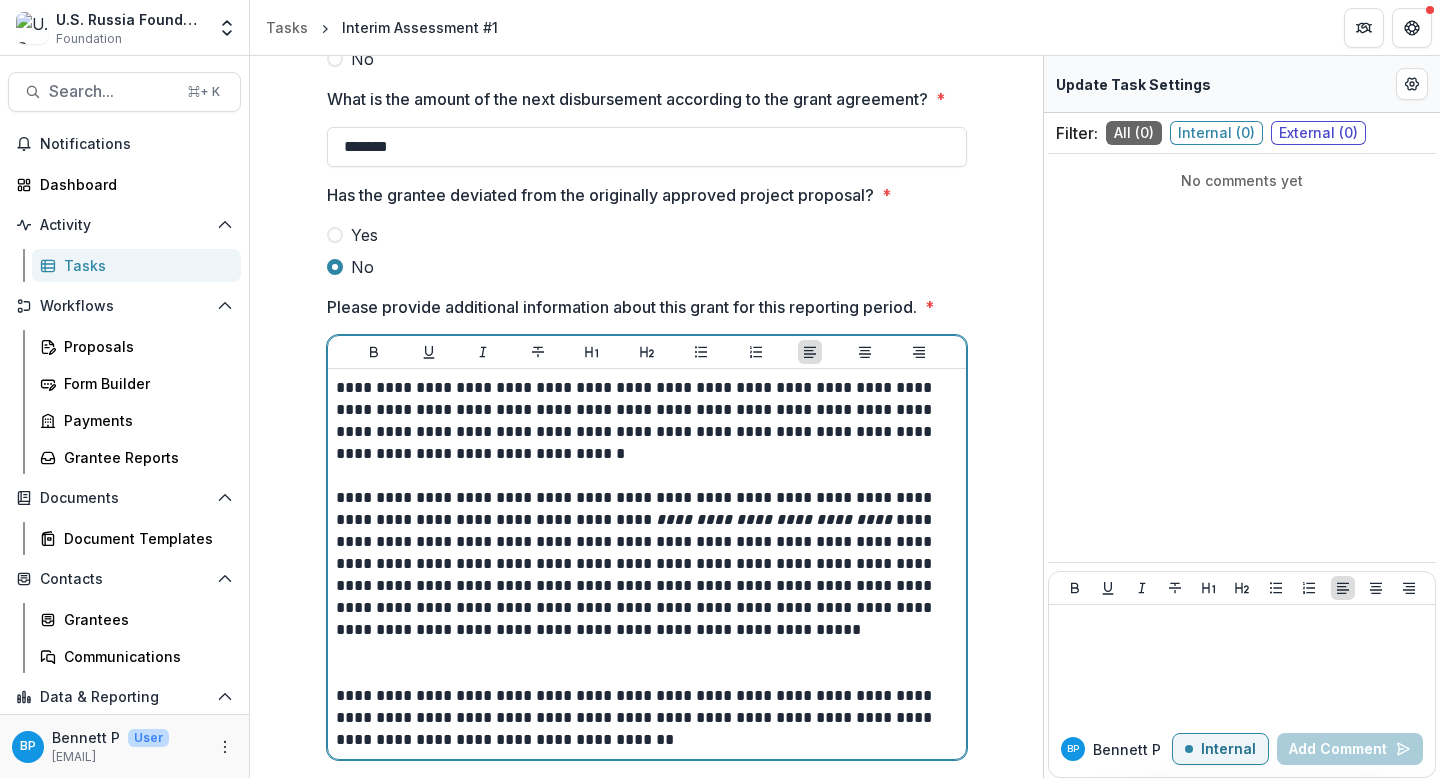 scroll, scrollTop: 748, scrollLeft: 0, axis: vertical 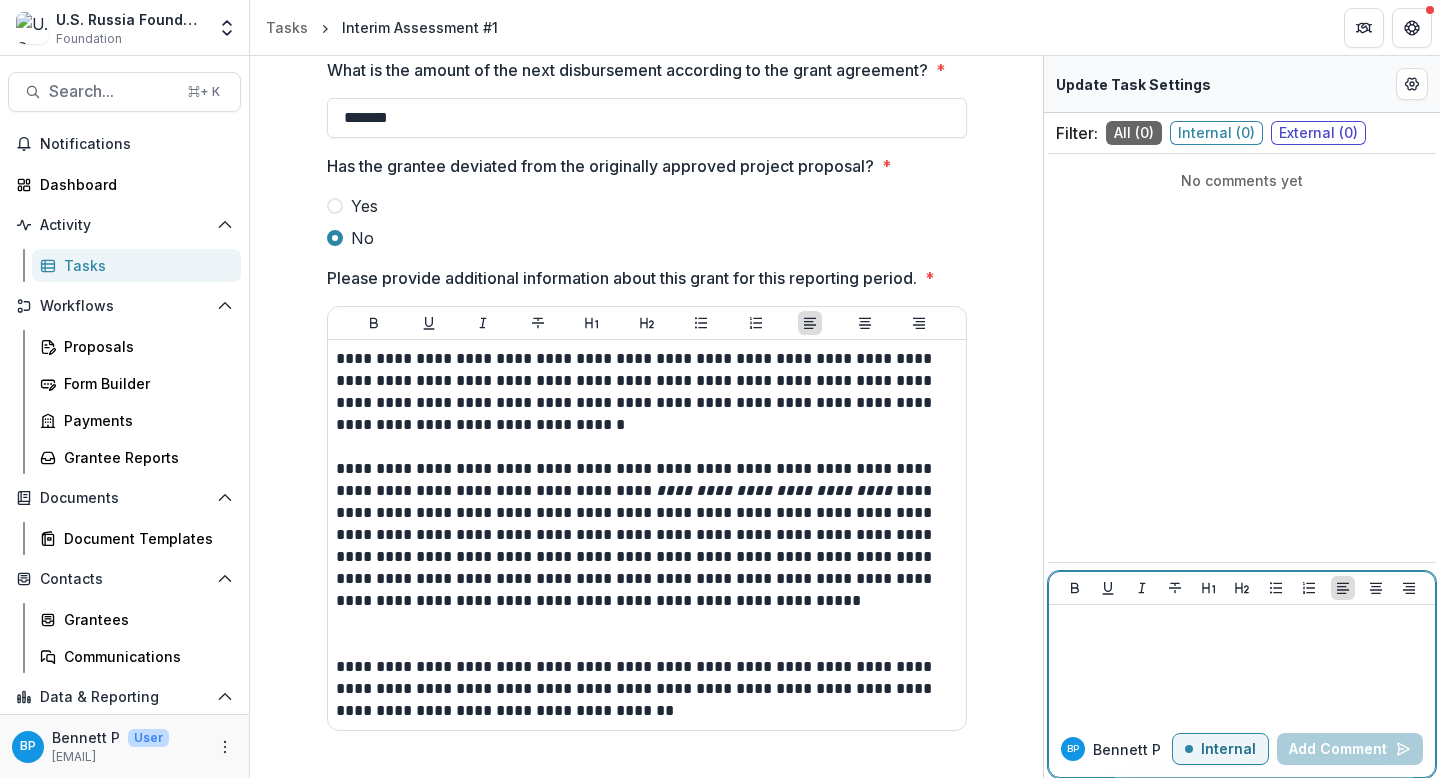 click at bounding box center (1242, 663) 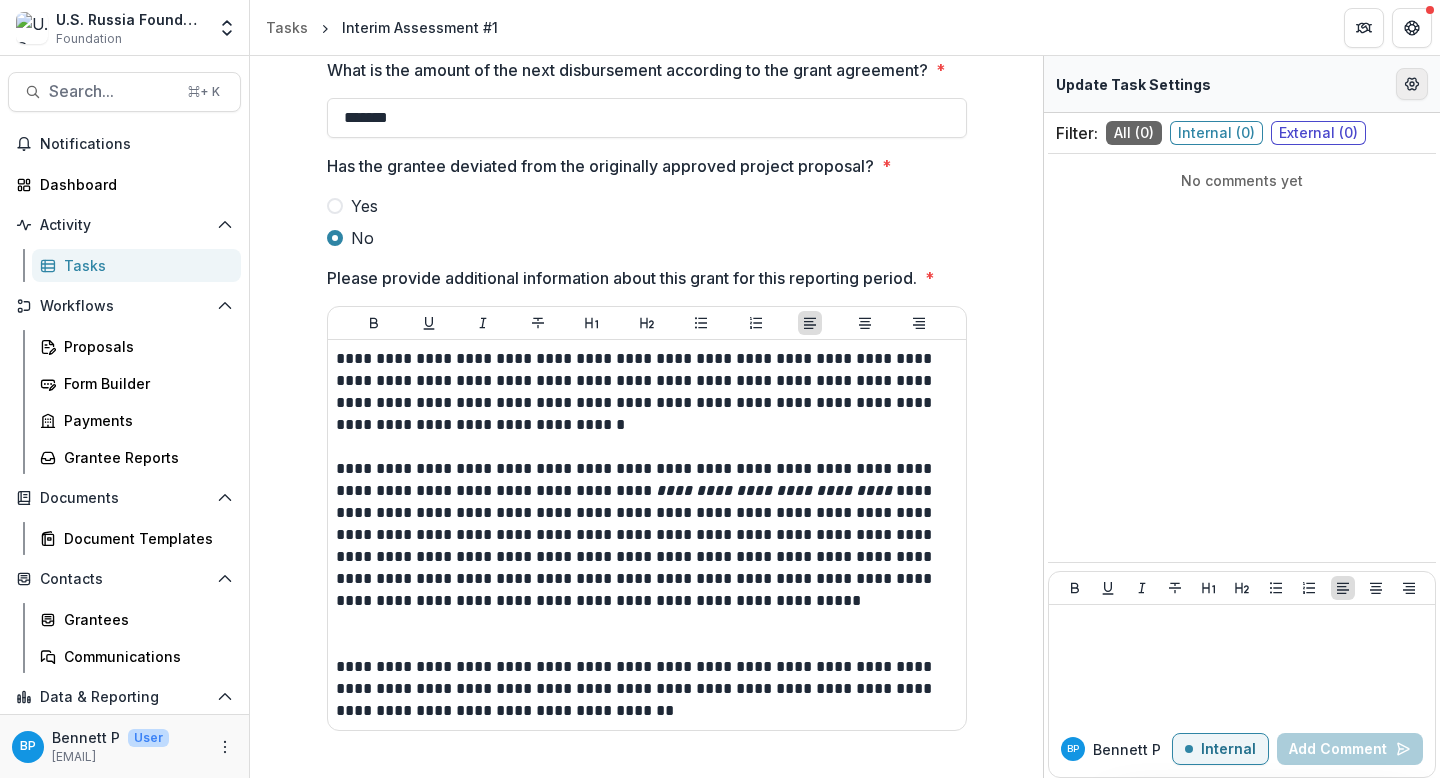 click 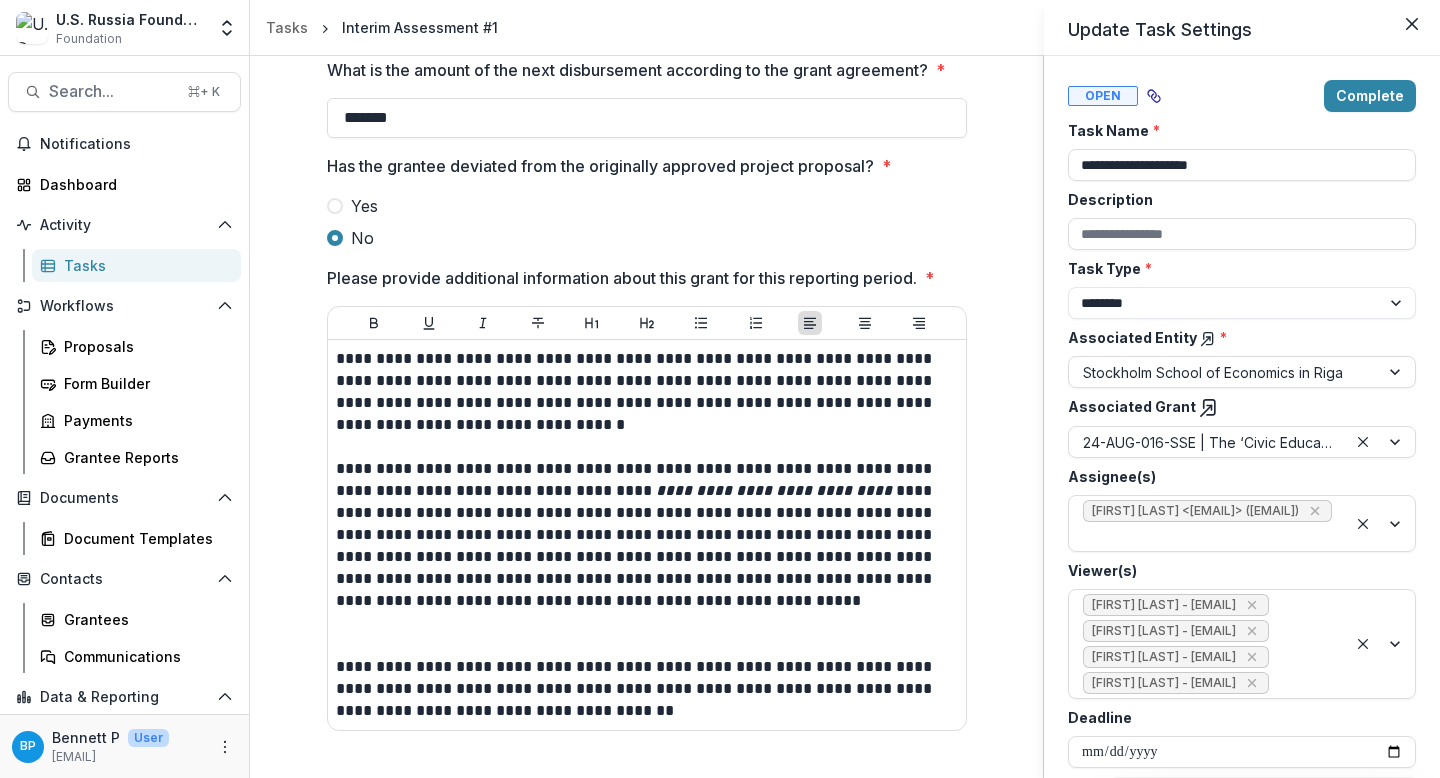 scroll, scrollTop: 41, scrollLeft: 0, axis: vertical 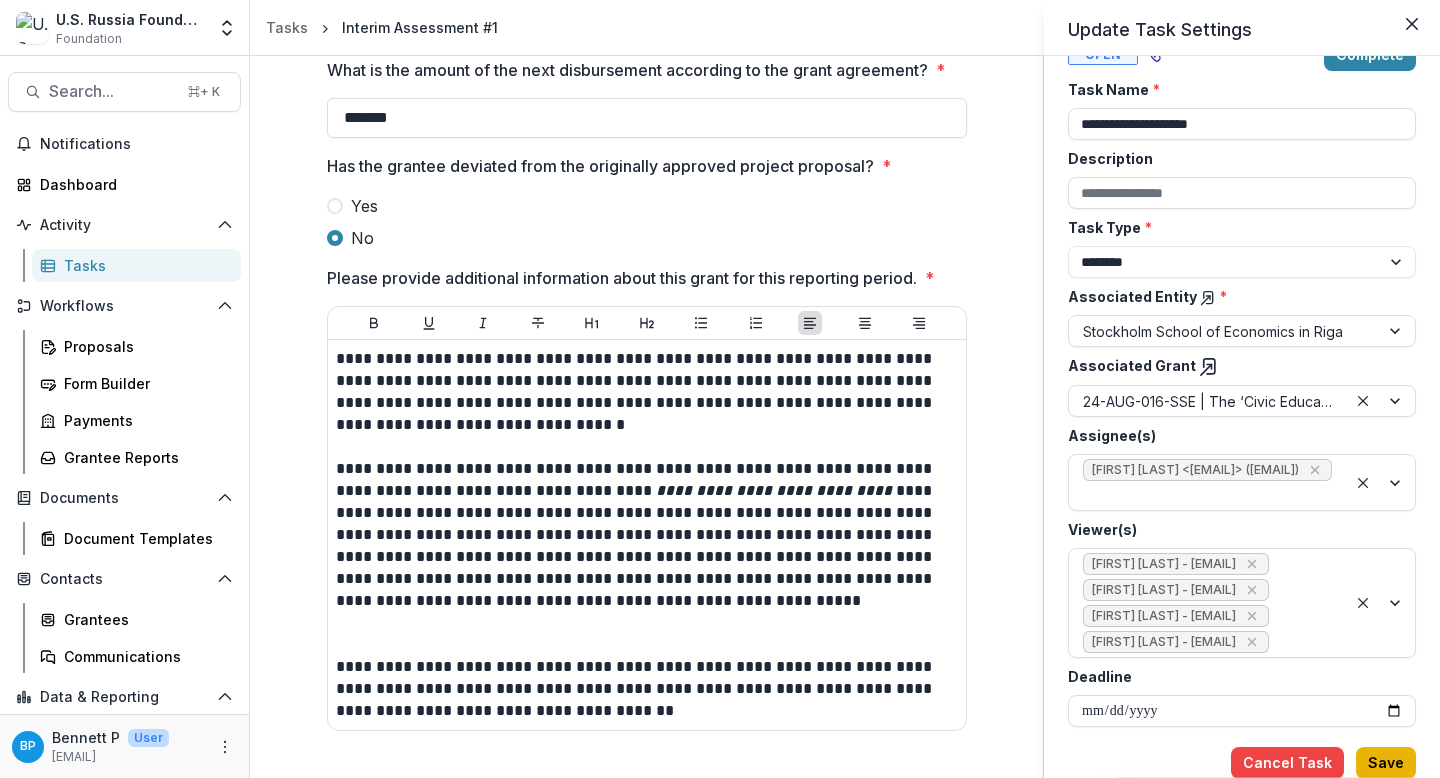 click on "Save" at bounding box center (1386, 763) 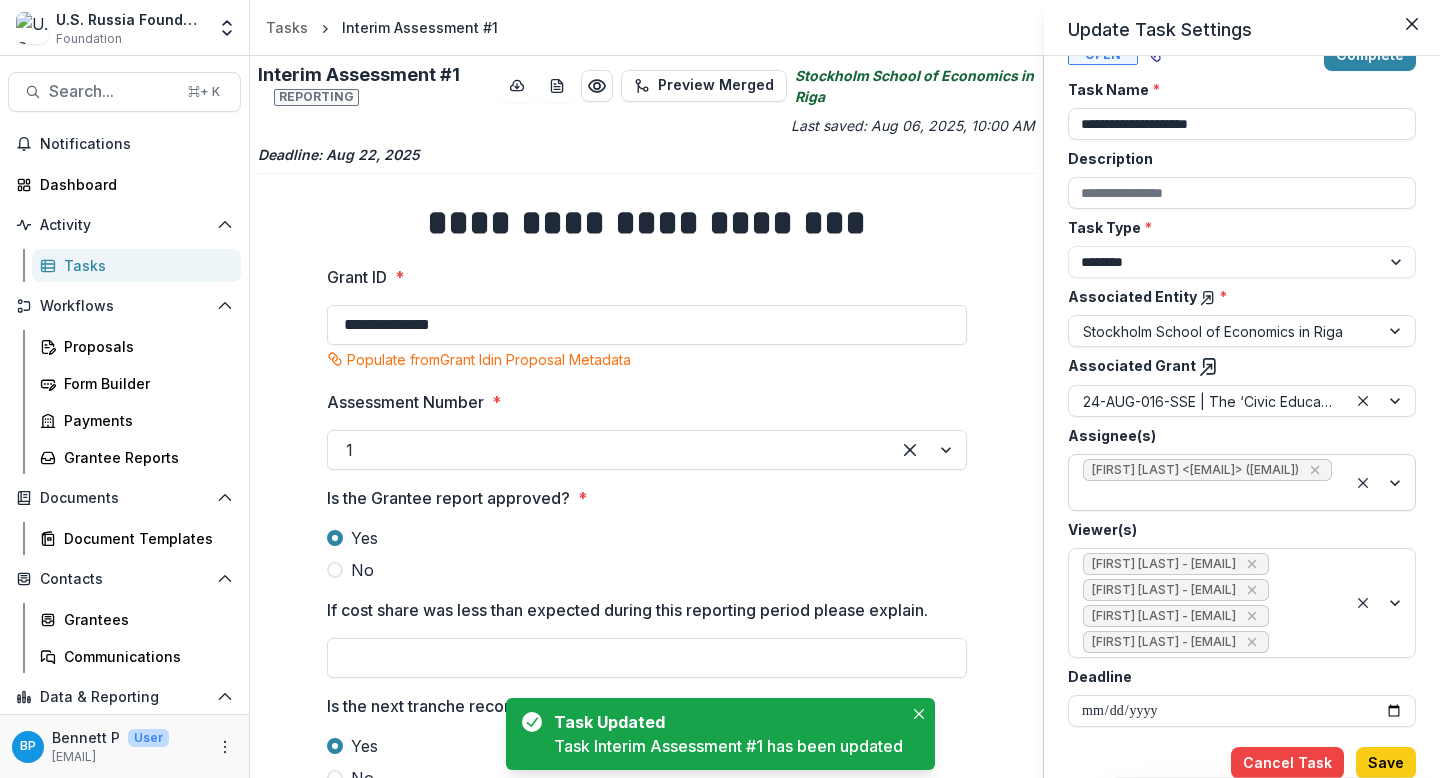 scroll, scrollTop: 0, scrollLeft: 0, axis: both 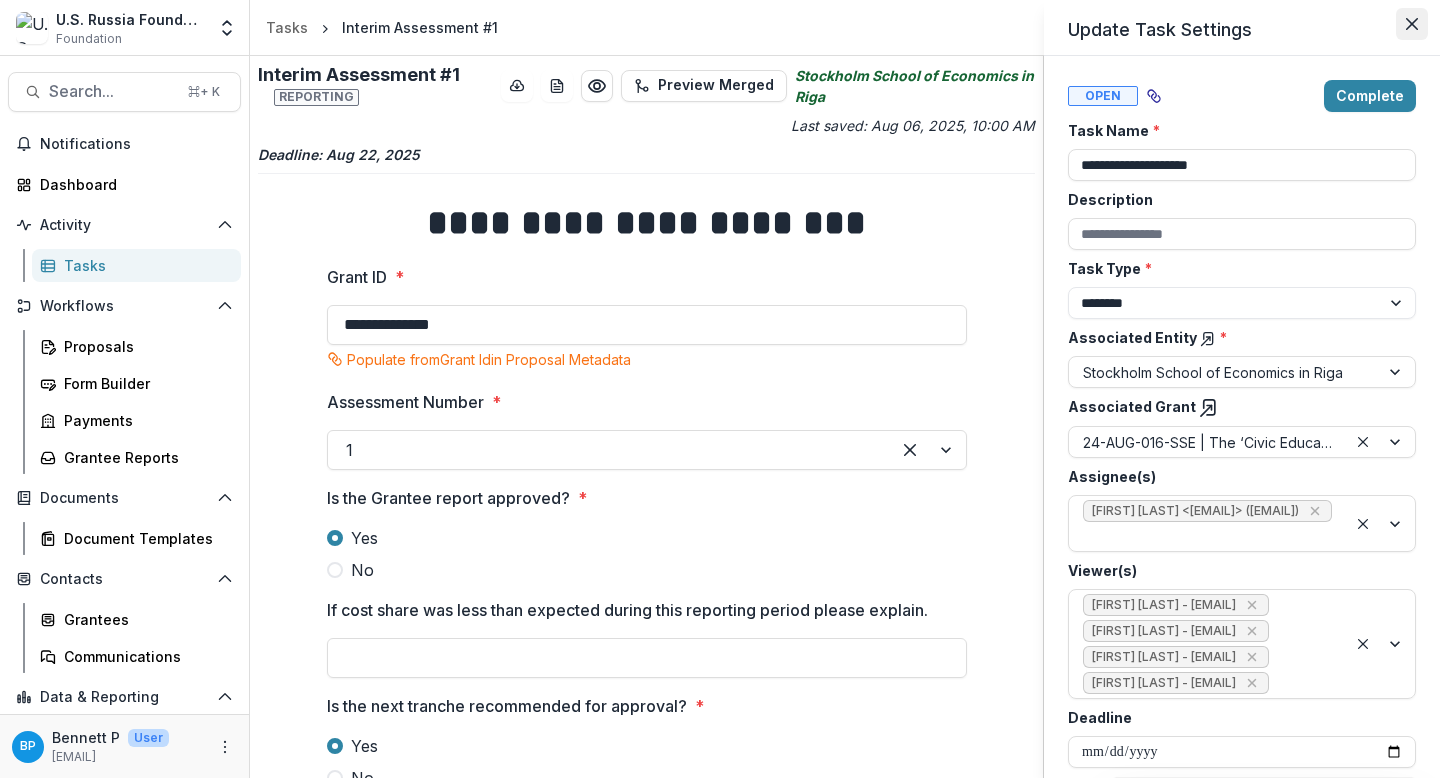 click 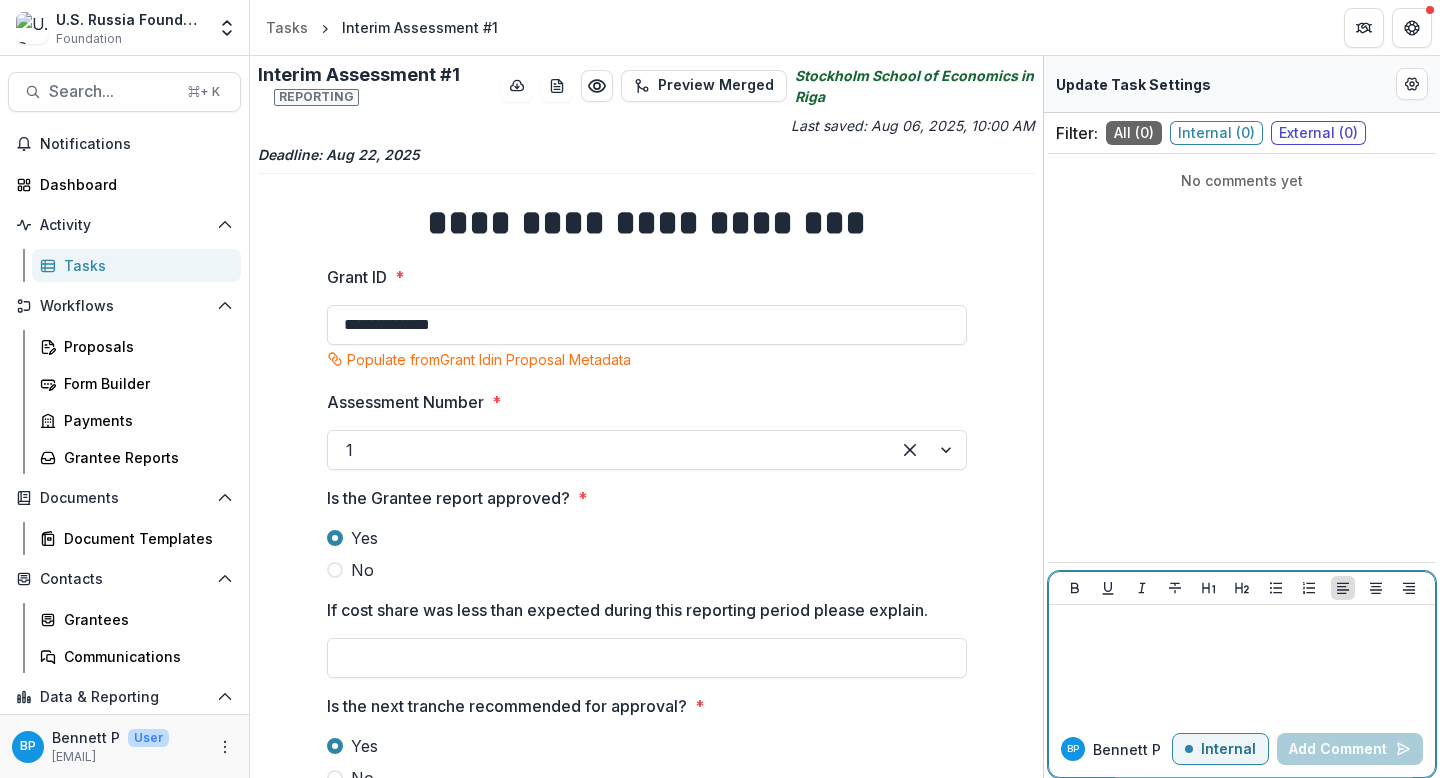 click at bounding box center [1242, 663] 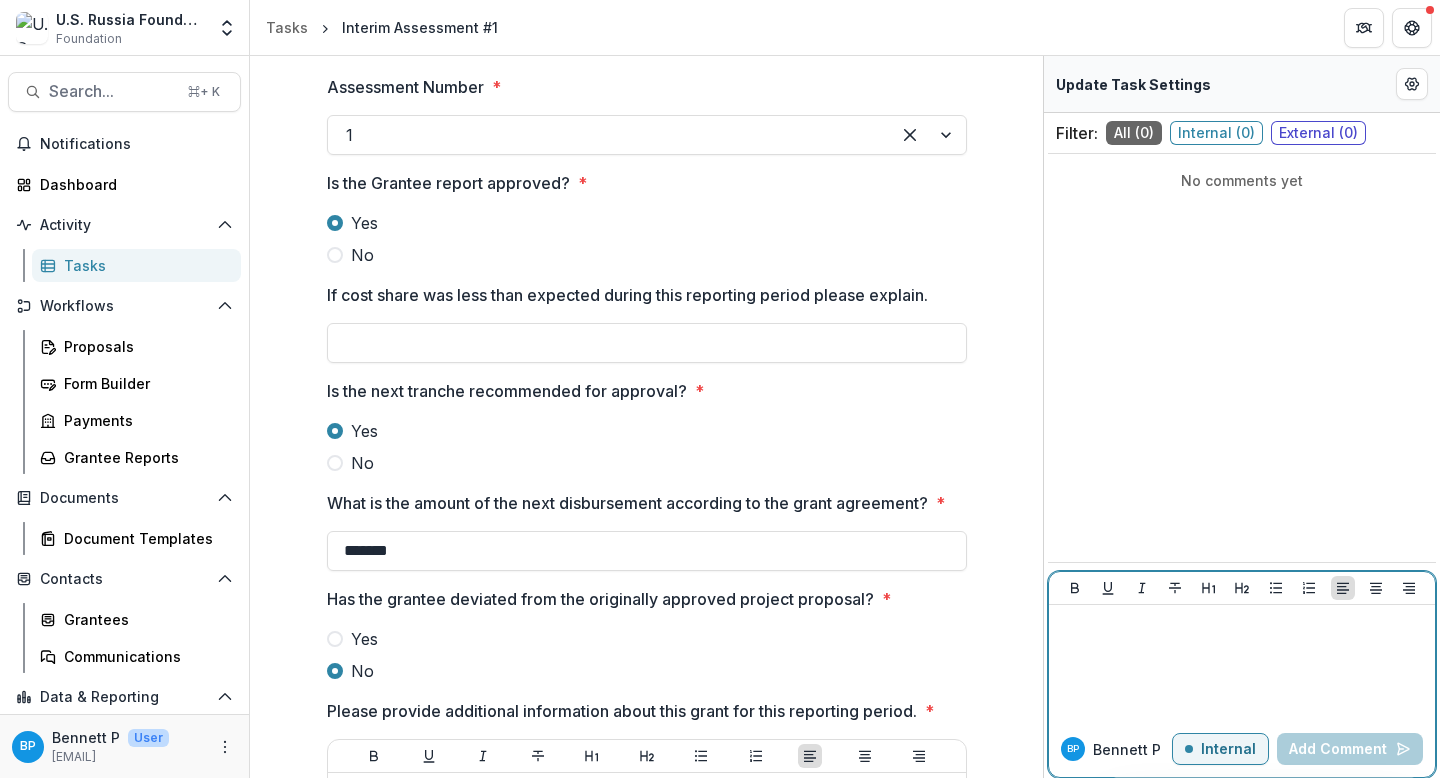 scroll, scrollTop: 748, scrollLeft: 0, axis: vertical 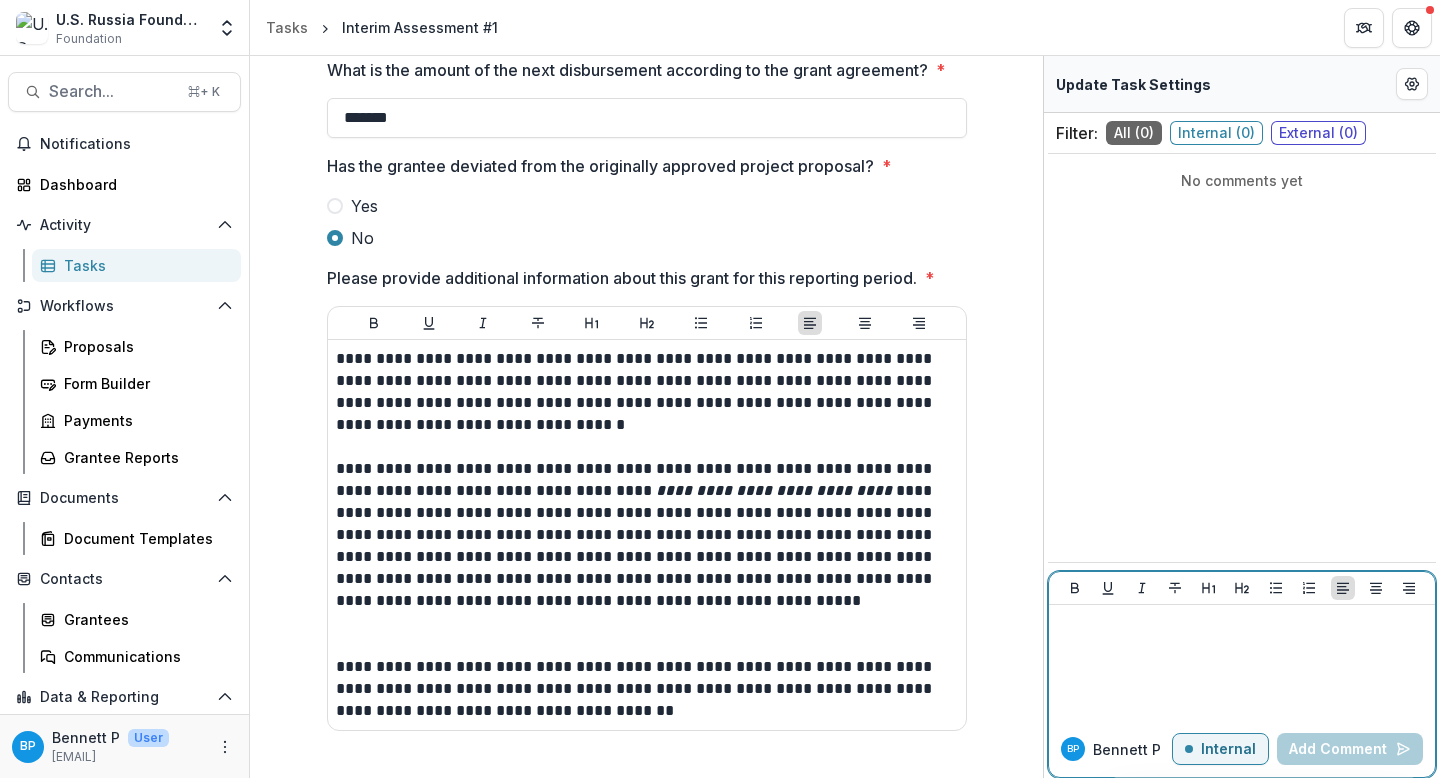 type 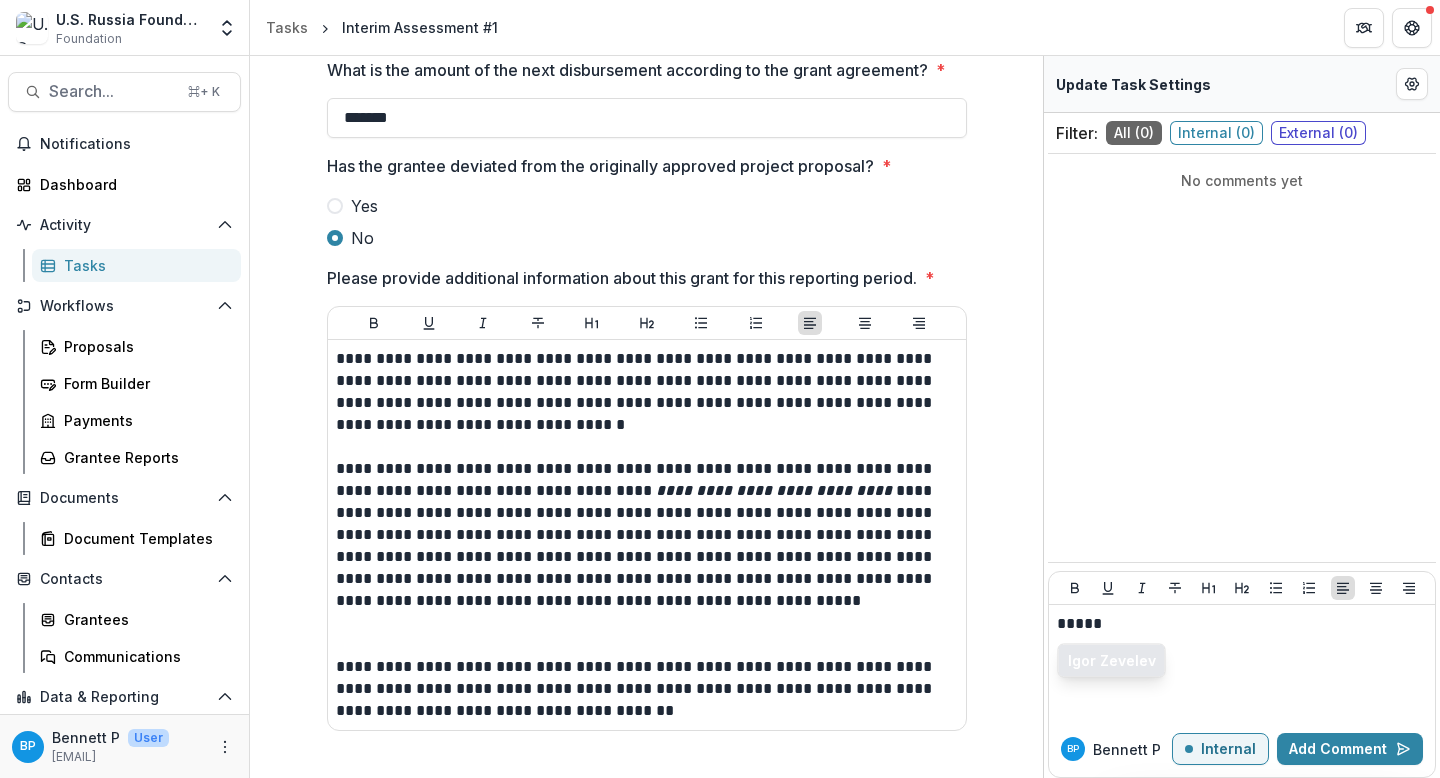 click on "Igor Zevelev" at bounding box center (1112, 661) 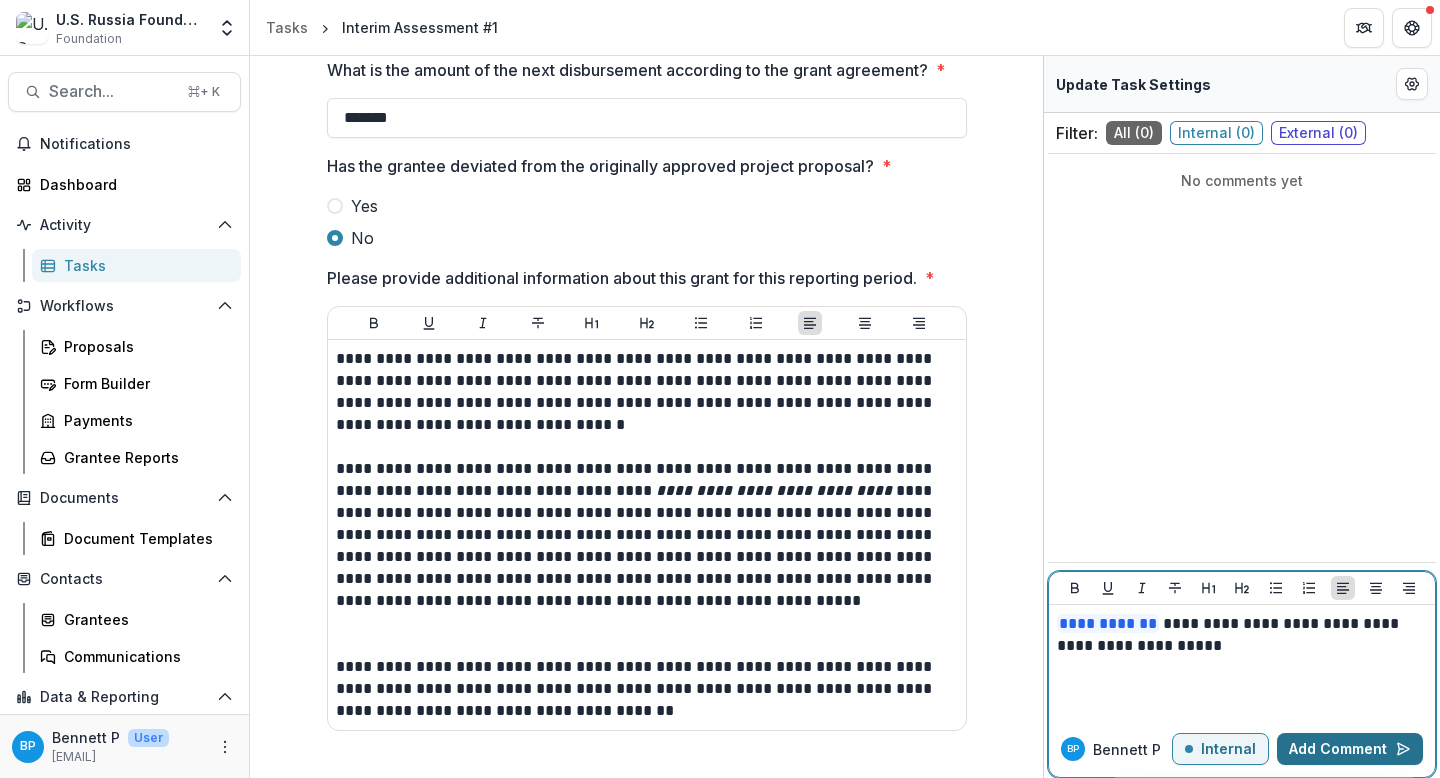 click on "Add Comment" at bounding box center (1350, 749) 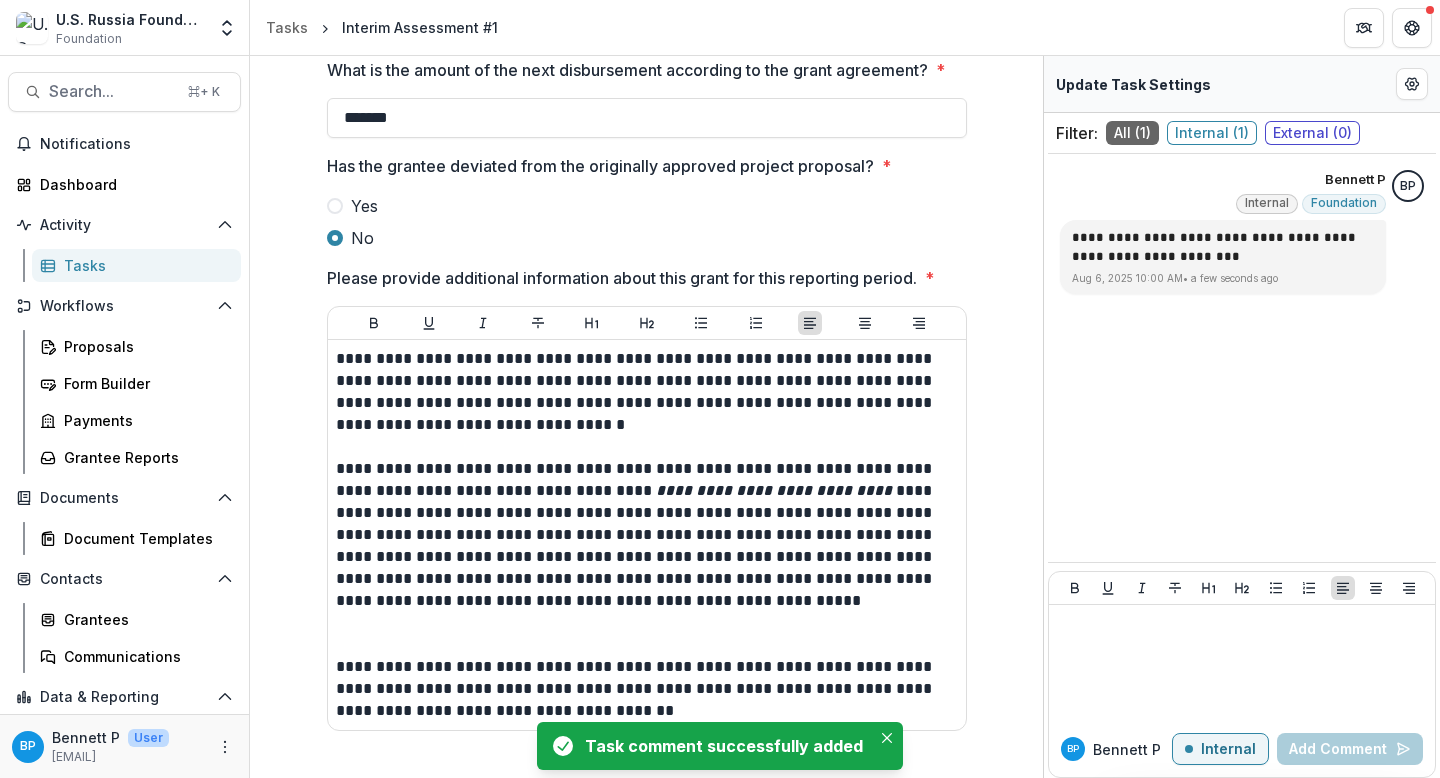 scroll, scrollTop: 0, scrollLeft: 0, axis: both 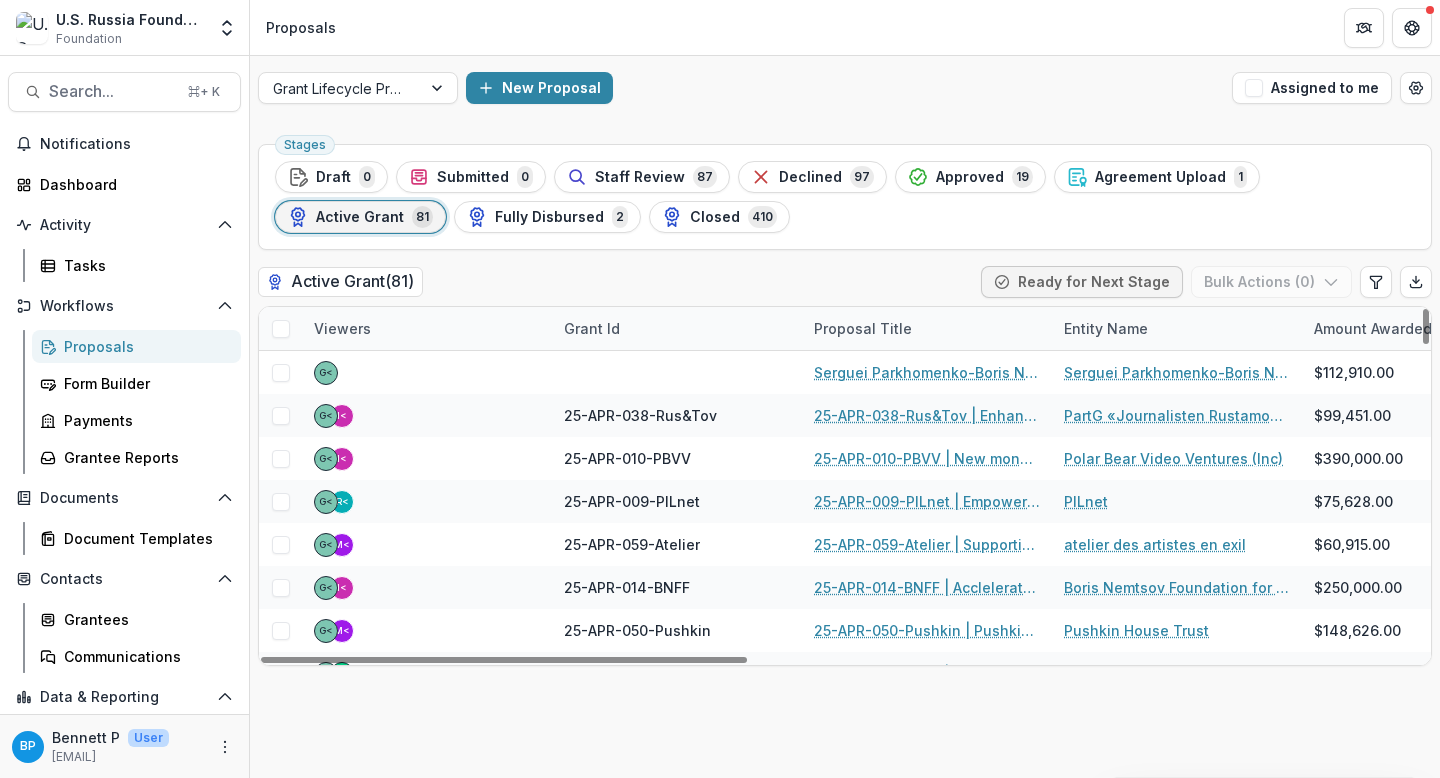 click on "Grant Id" at bounding box center [592, 328] 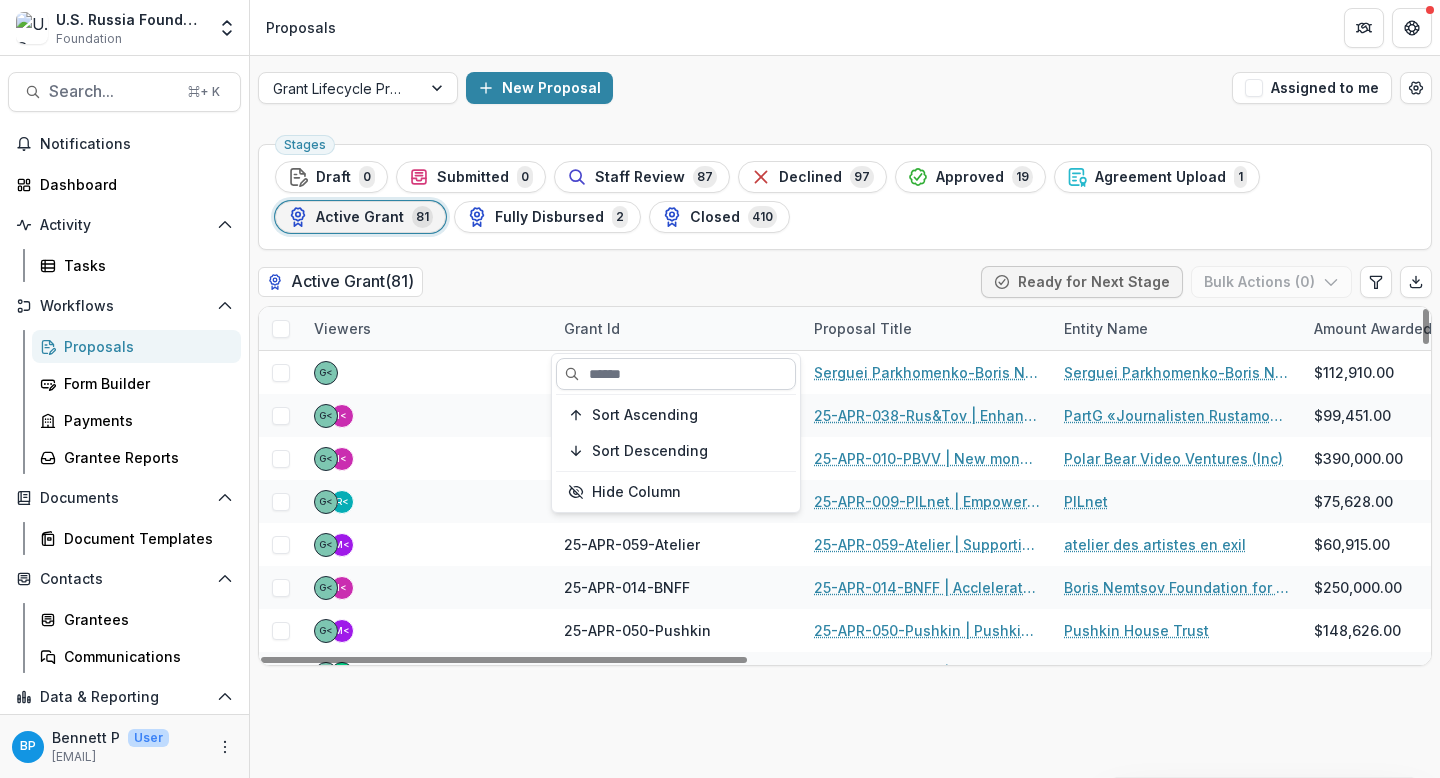 click at bounding box center [676, 374] 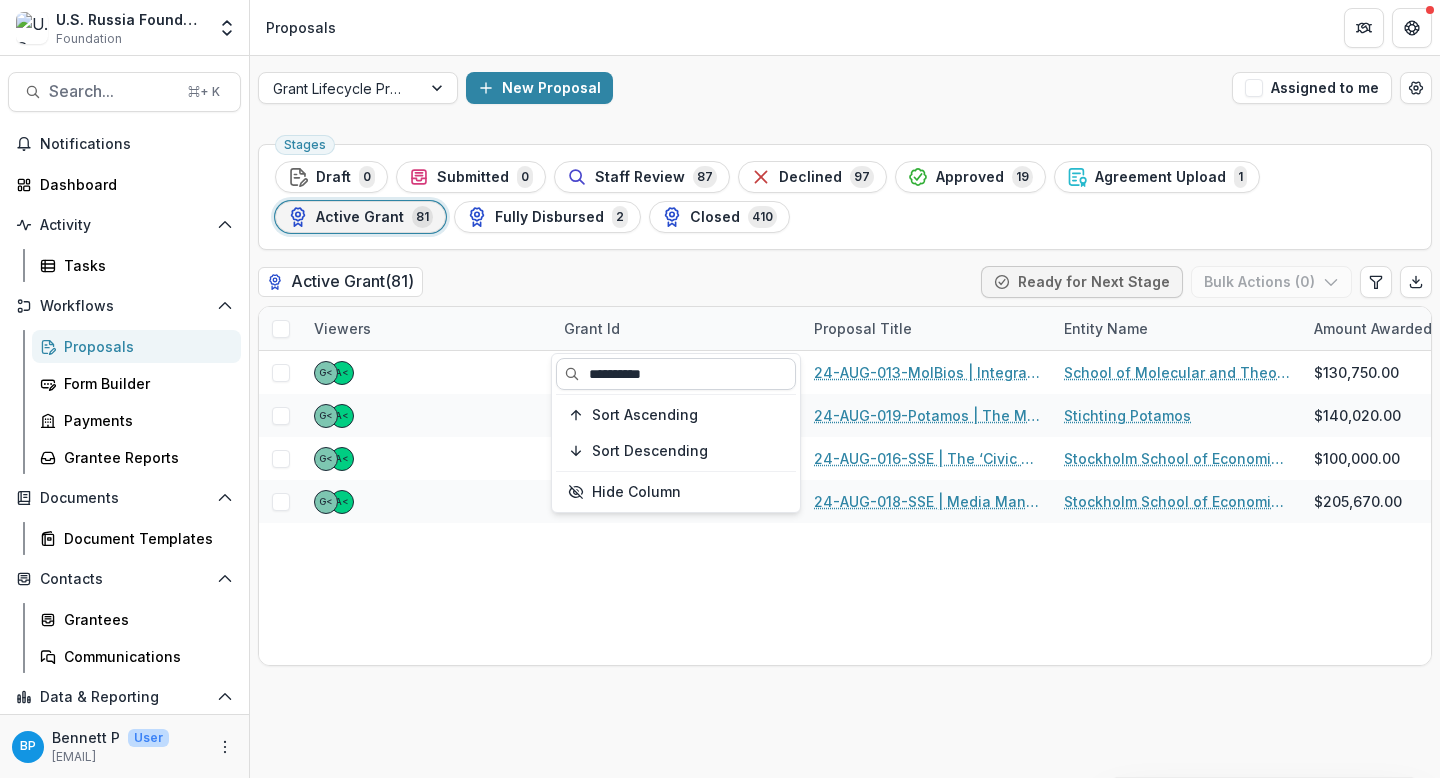 type on "**********" 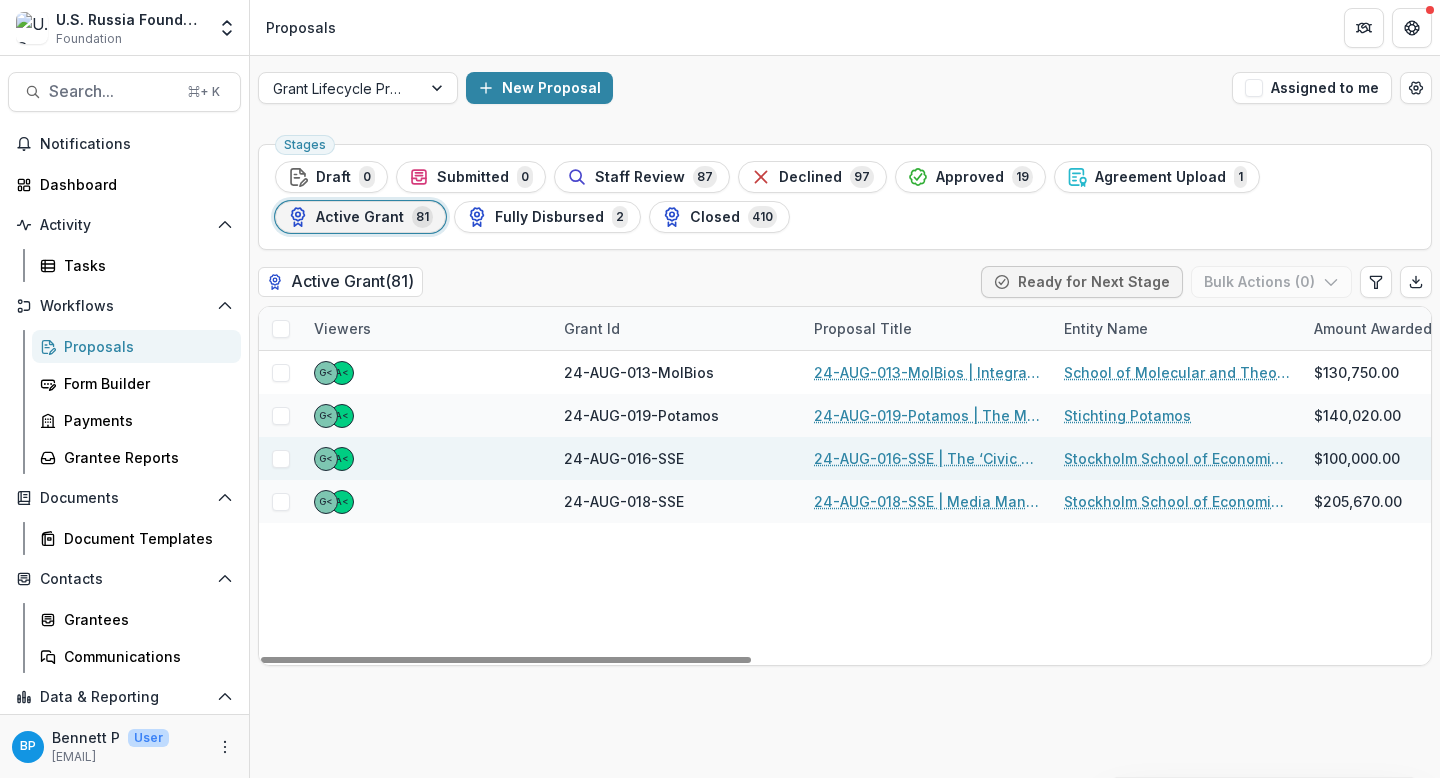 click on "24-AUG-016-SSE | The ‘Civic Education for Responsible Citizenship’ 2024-26 Project" at bounding box center (927, 458) 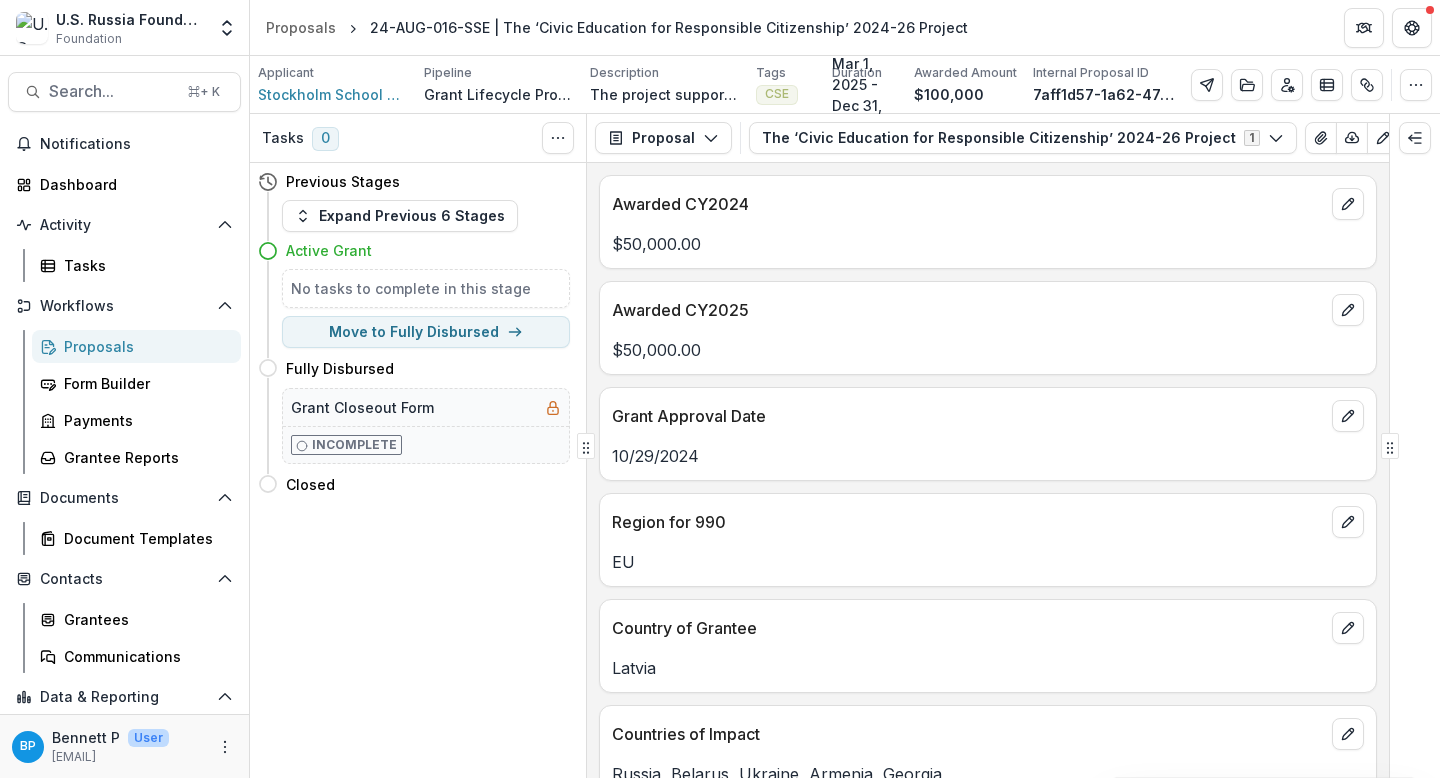 click on "Proposal Proposal Payments Reports Grant Agreements Board Summaries Bank Details The ‘Civic Education for Responsible Citizenship’ 2024-26 Project 1 Forms (1) The ‘Civic Education for Responsible Citizenship’ 2024-26 Project Configure forms Word Download Word Download (with field descriptions) Zip Download Preview Merged PDF Preview Merged PDF (Inline Images & PDFs) Preview Merged PDF (with field descriptions) Custom Download" at bounding box center [988, 138] 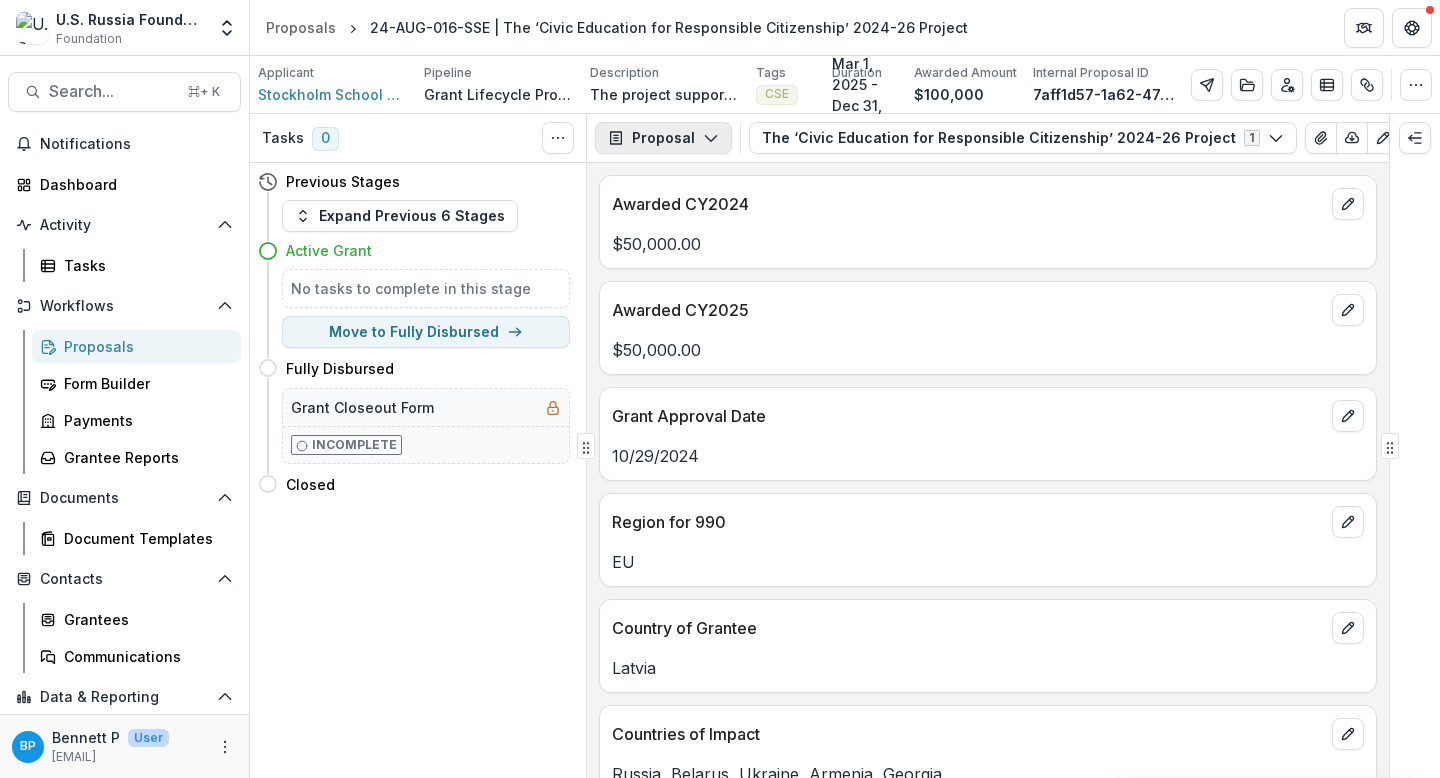 click on "Proposal" at bounding box center [663, 138] 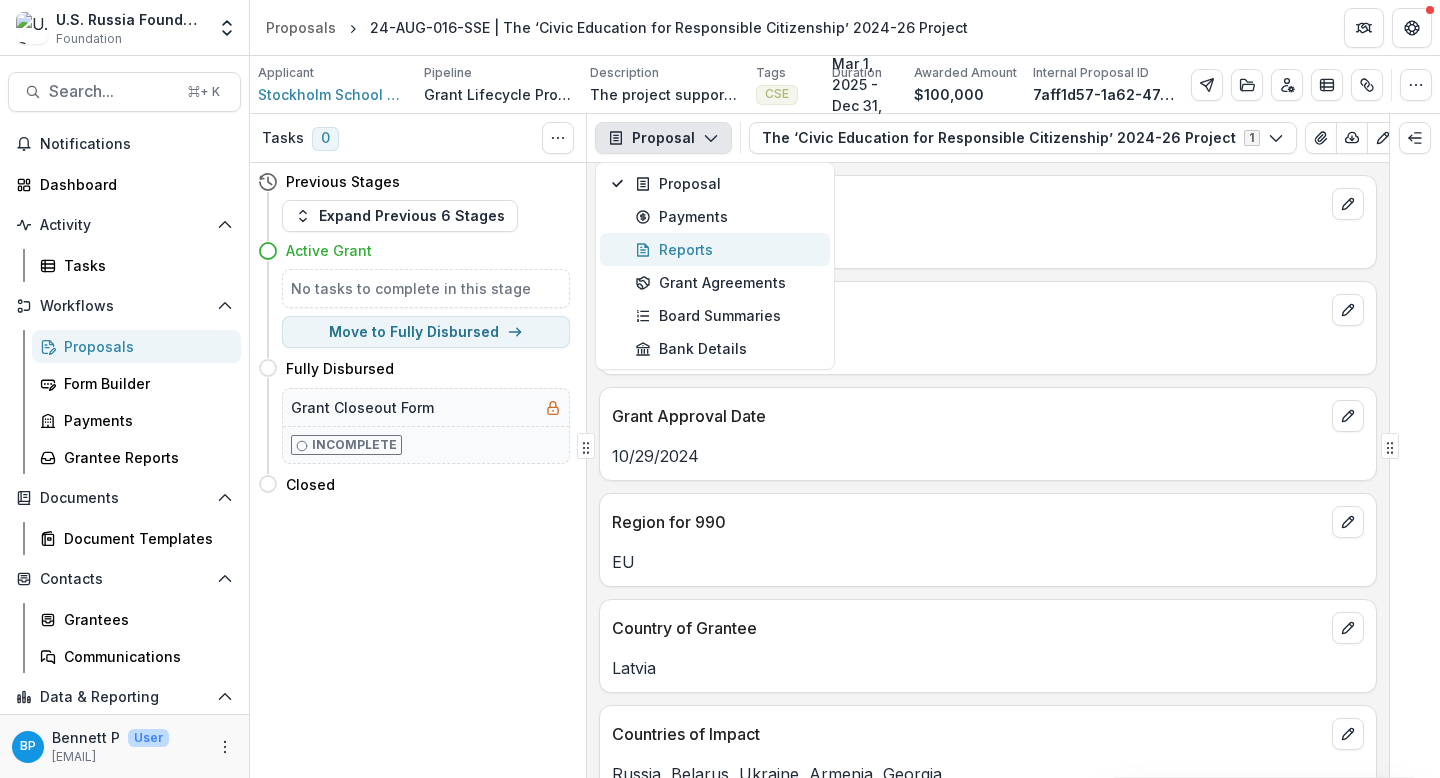 click on "Reports" at bounding box center (726, 249) 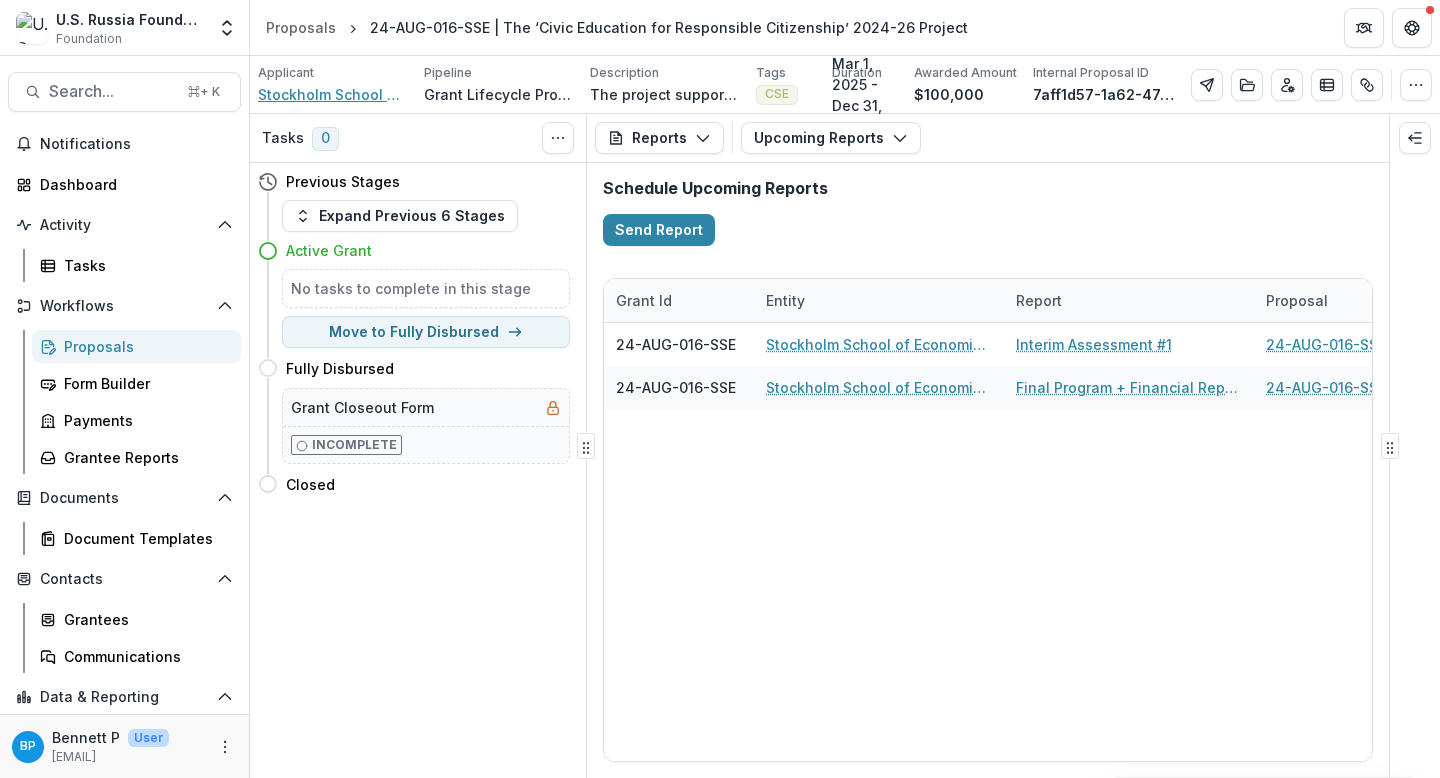 click on "Stockholm School of Economics in Riga" at bounding box center [333, 94] 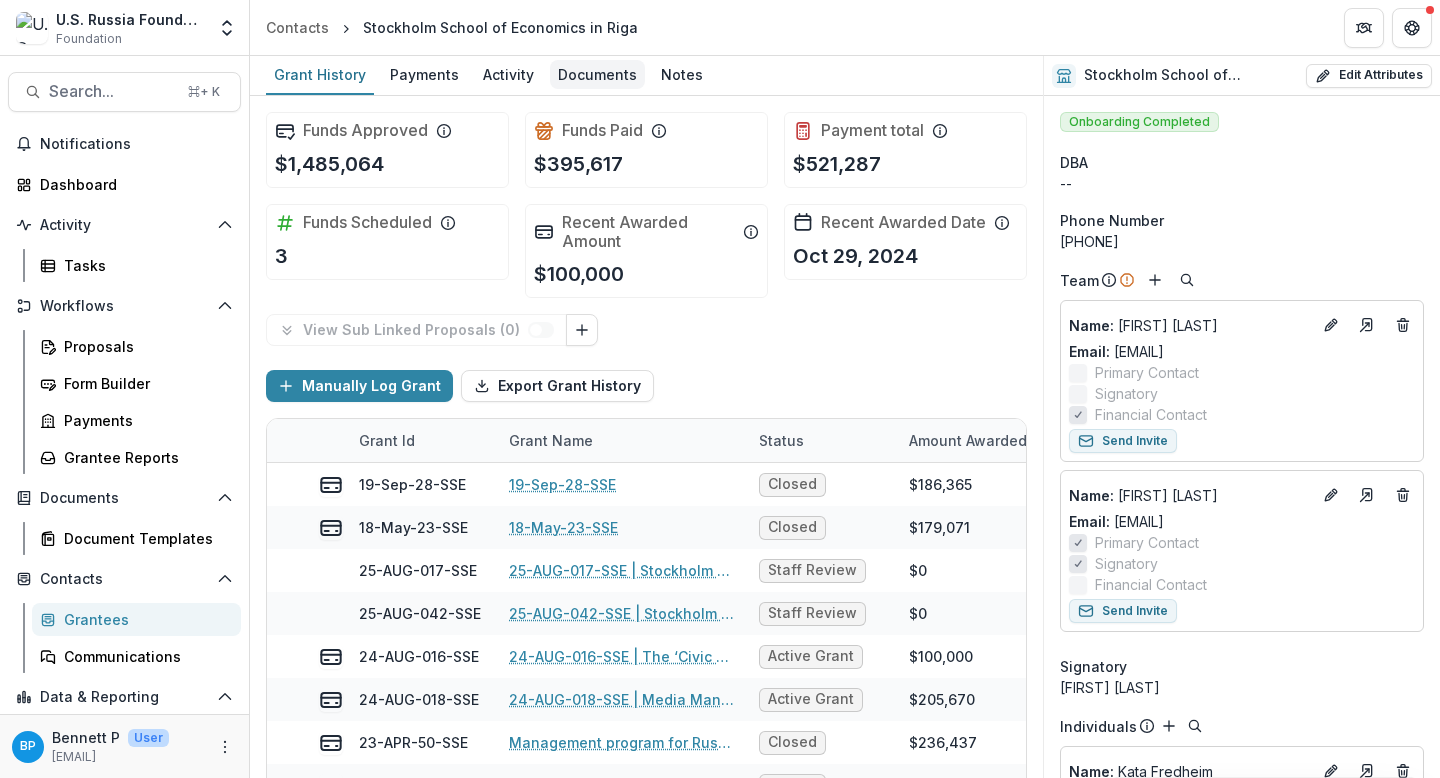 click on "Documents" at bounding box center [597, 74] 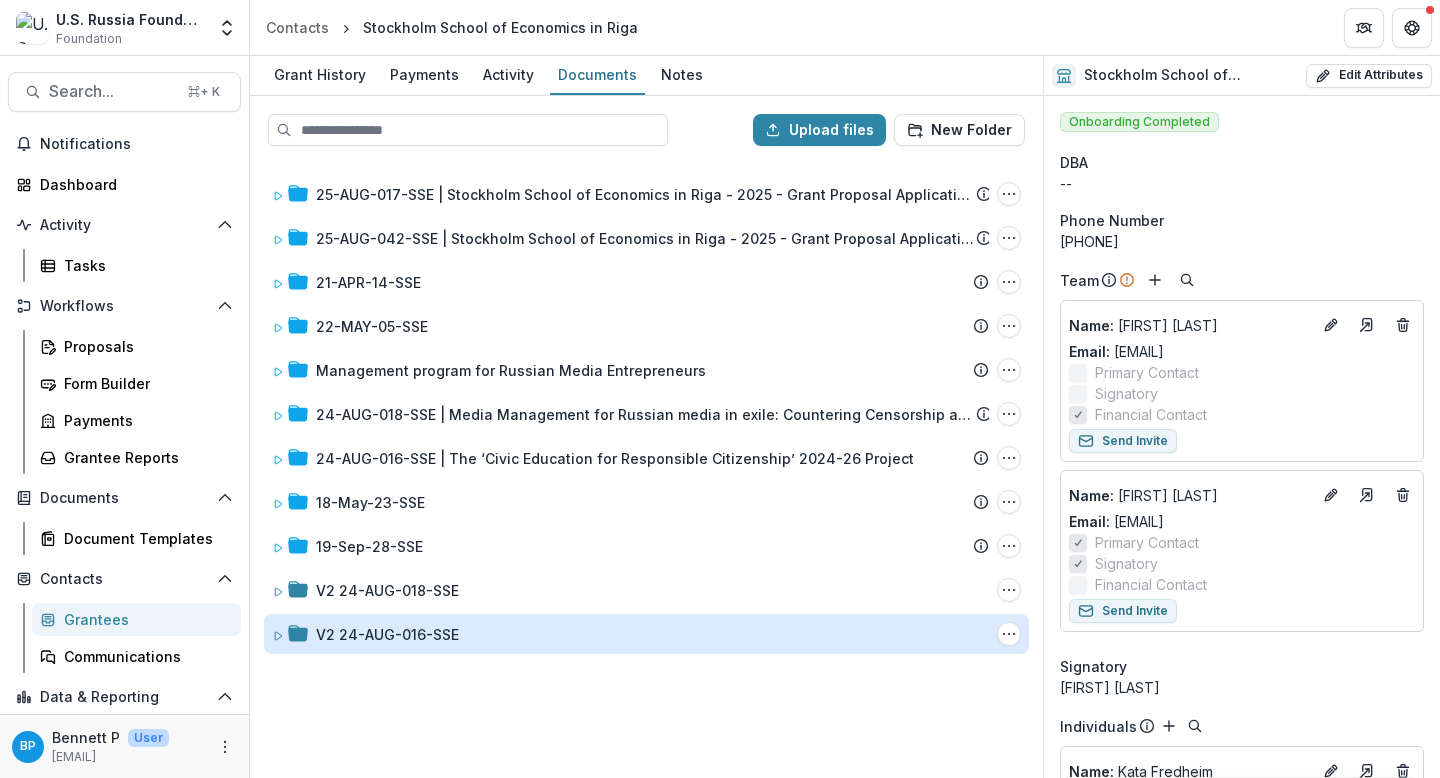 click on "V2 24-AUG-016-SSE" at bounding box center [387, 634] 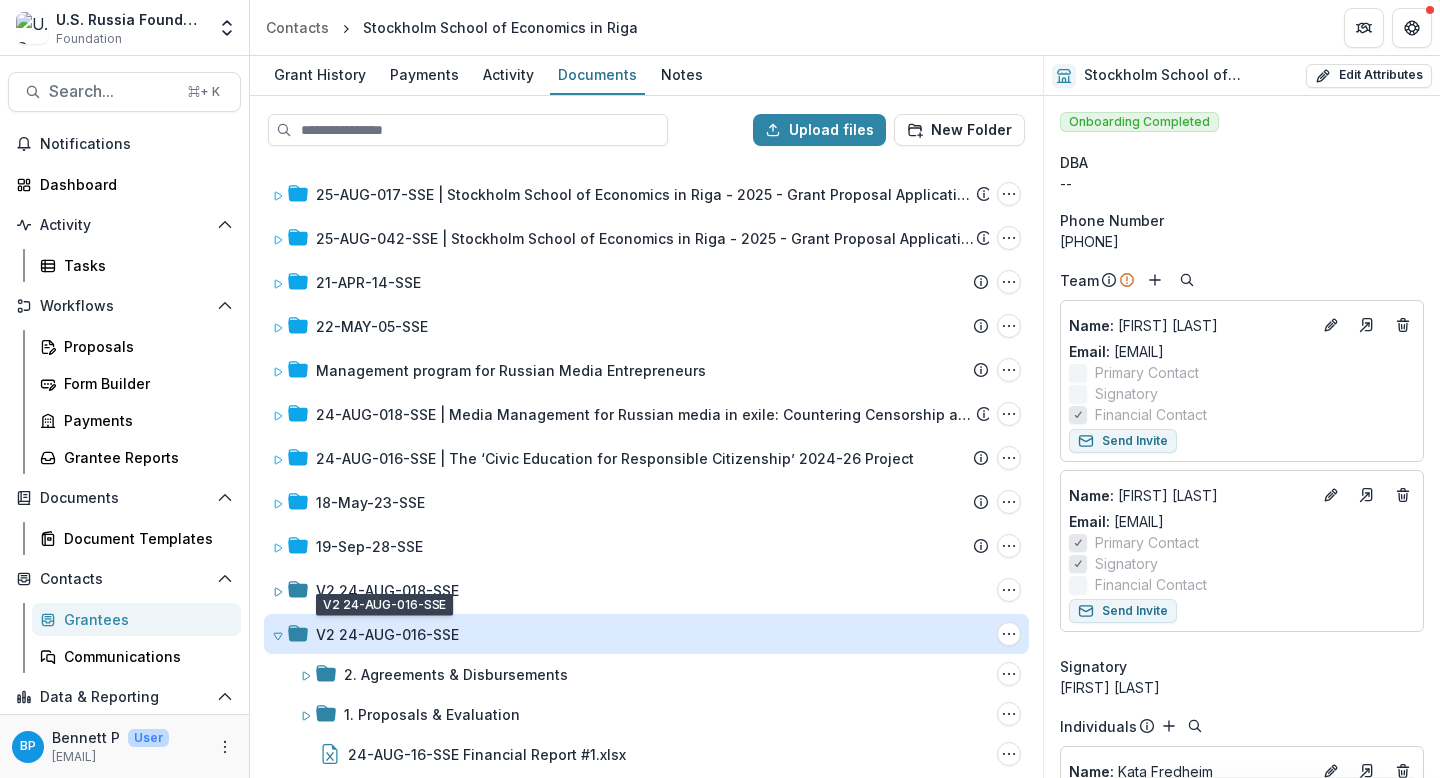 scroll, scrollTop: 130, scrollLeft: 0, axis: vertical 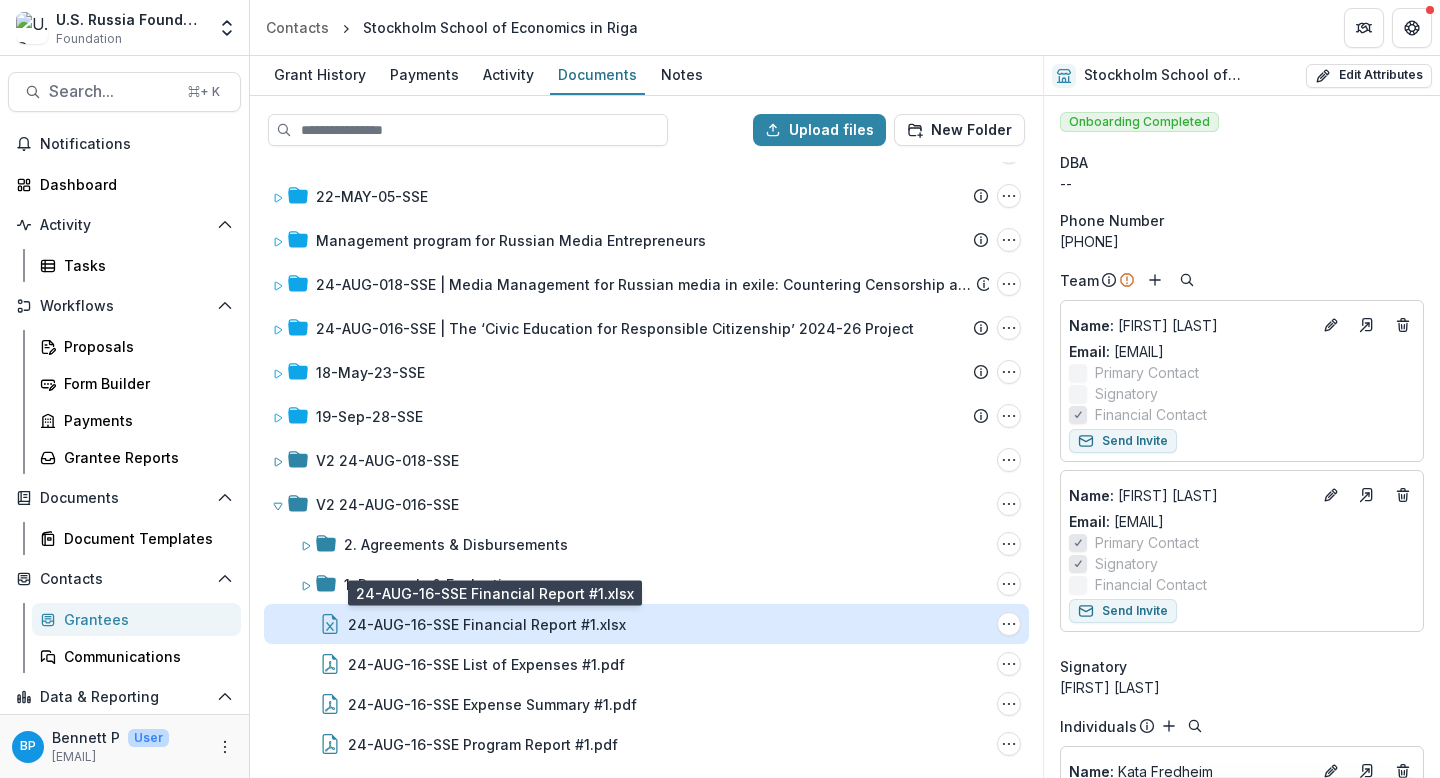 click on "24-AUG-16-SSE Financial Report #1.xlsx" at bounding box center (487, 624) 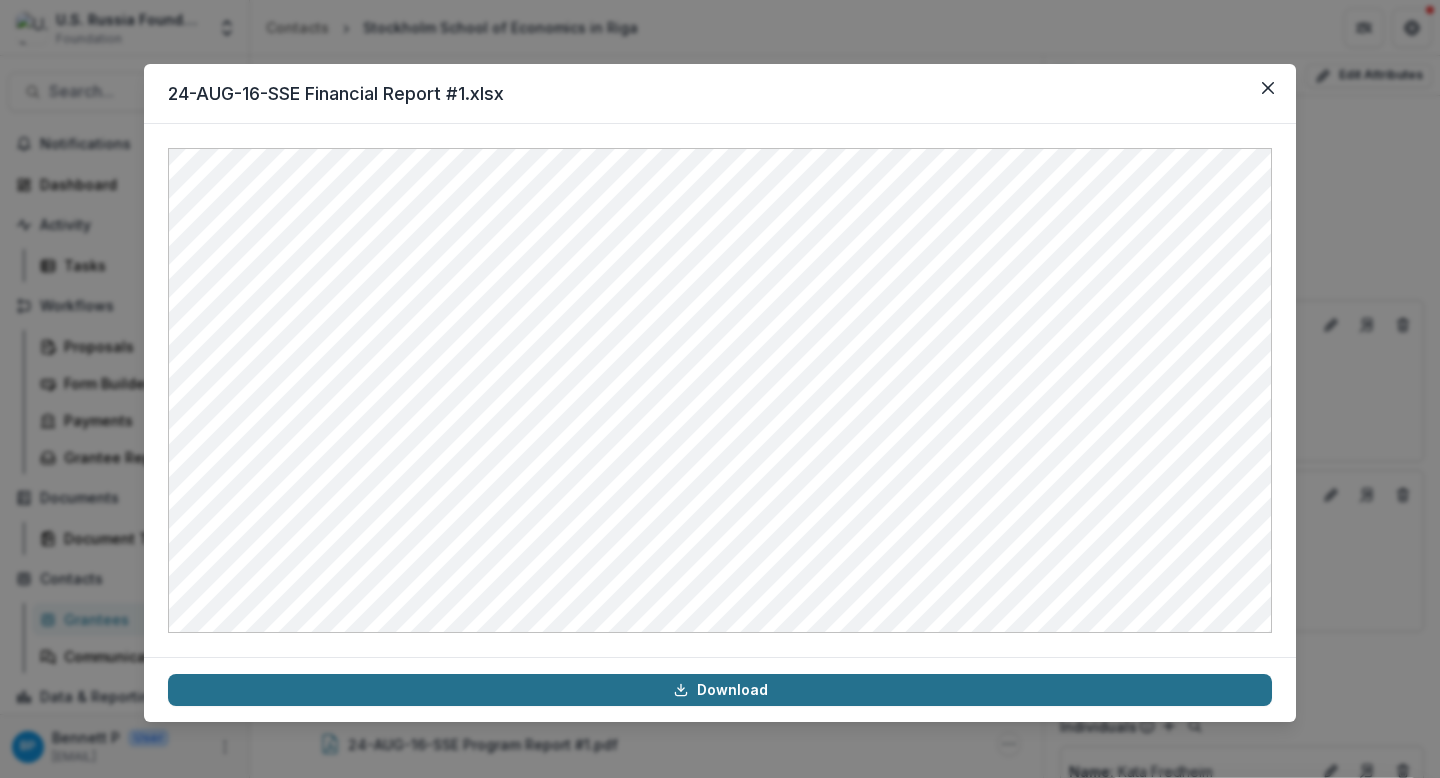click on "Download" at bounding box center (720, 690) 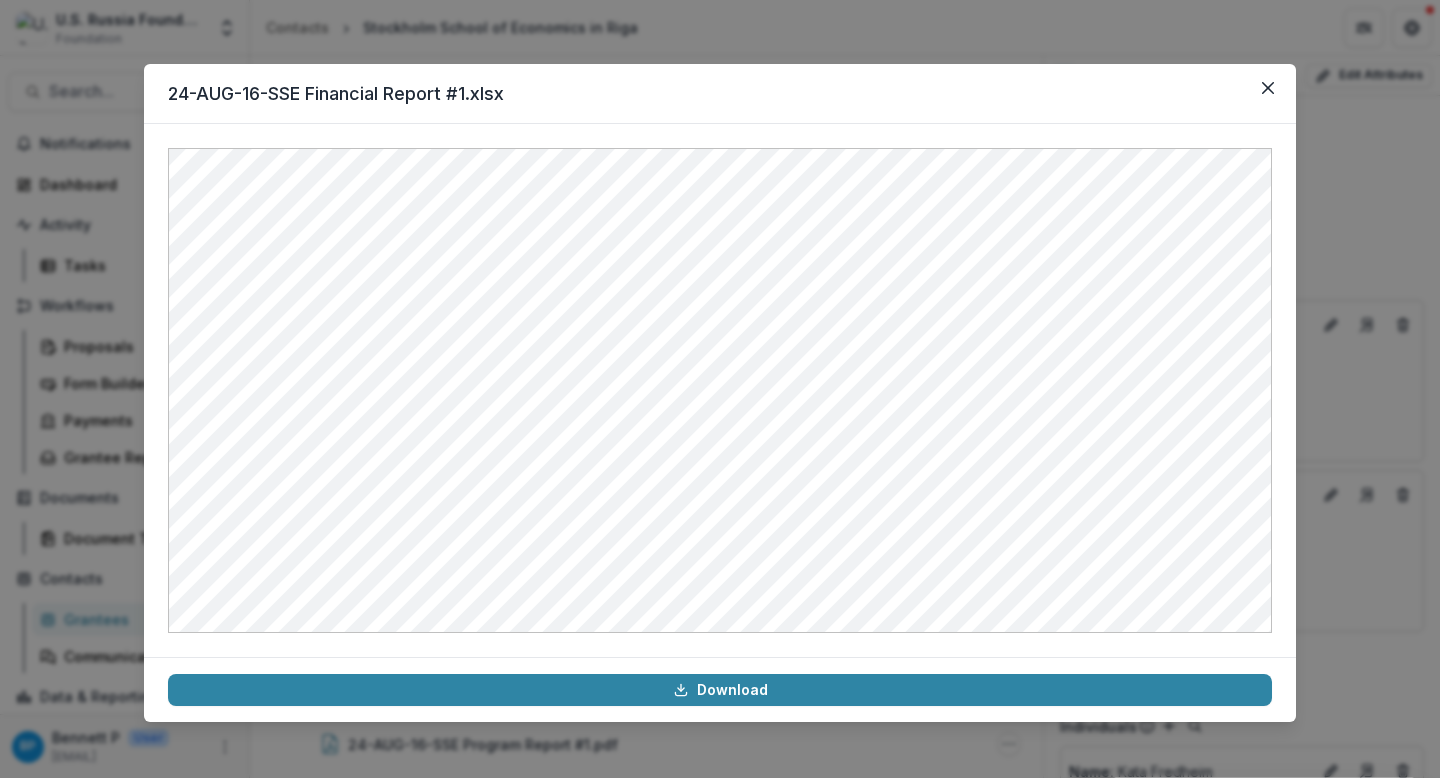 click at bounding box center (720, 390) 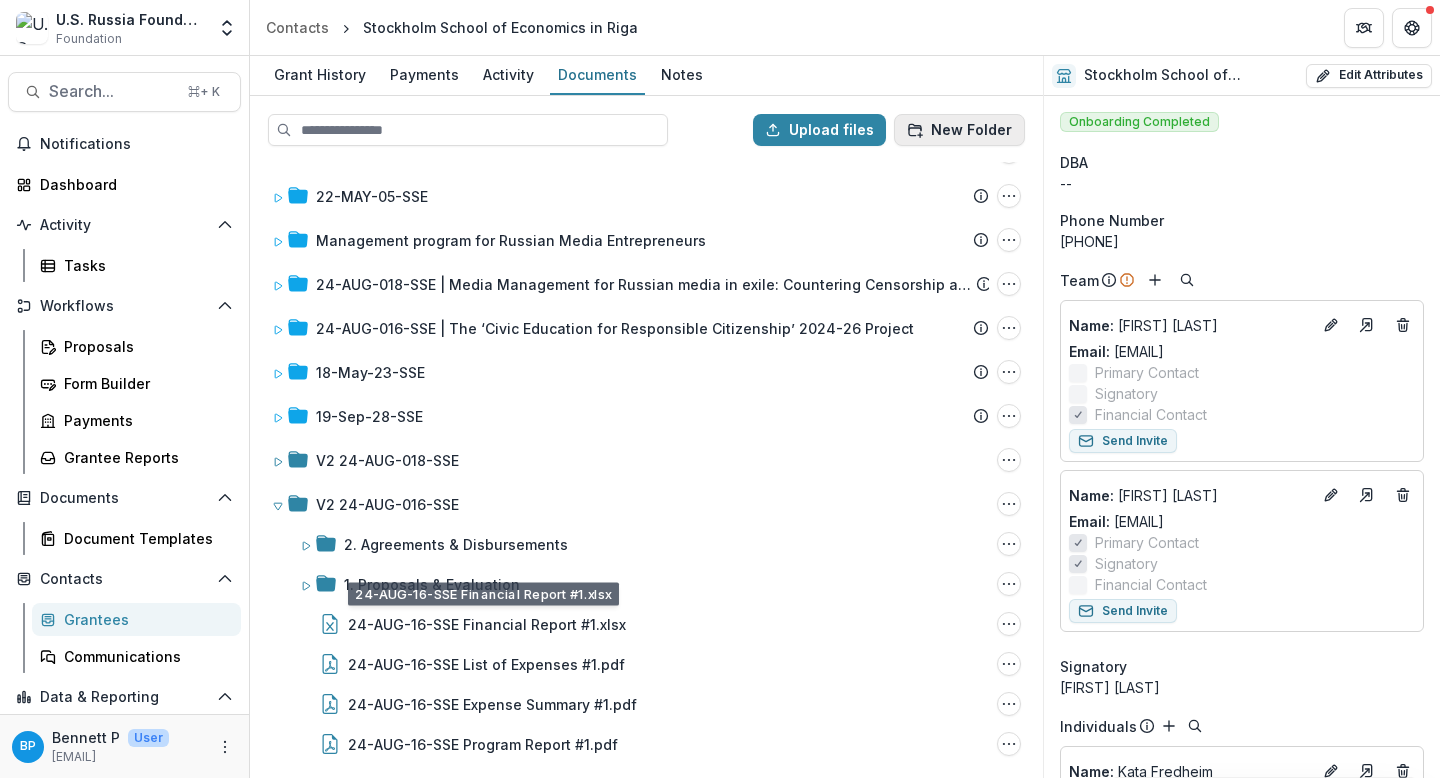 click on "New Folder" at bounding box center (959, 130) 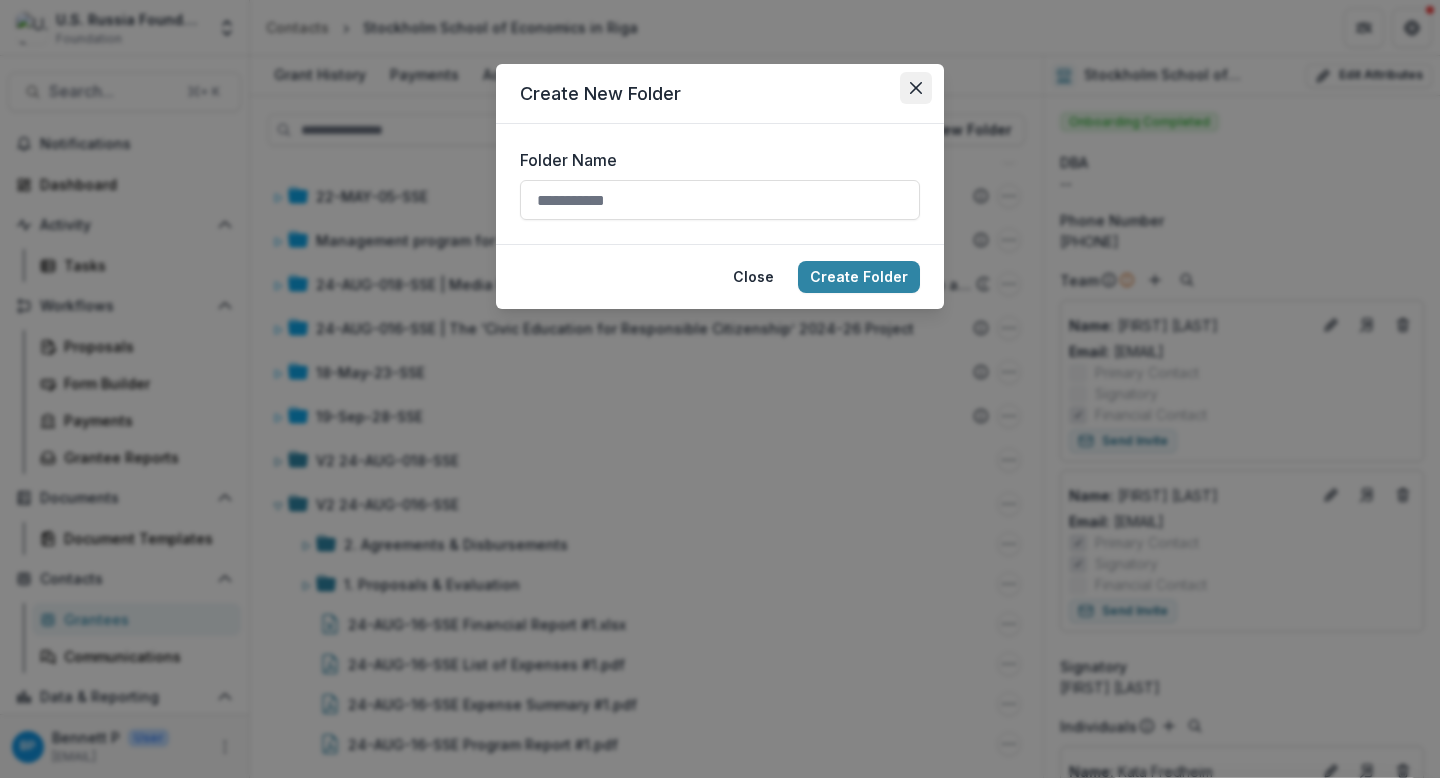 click 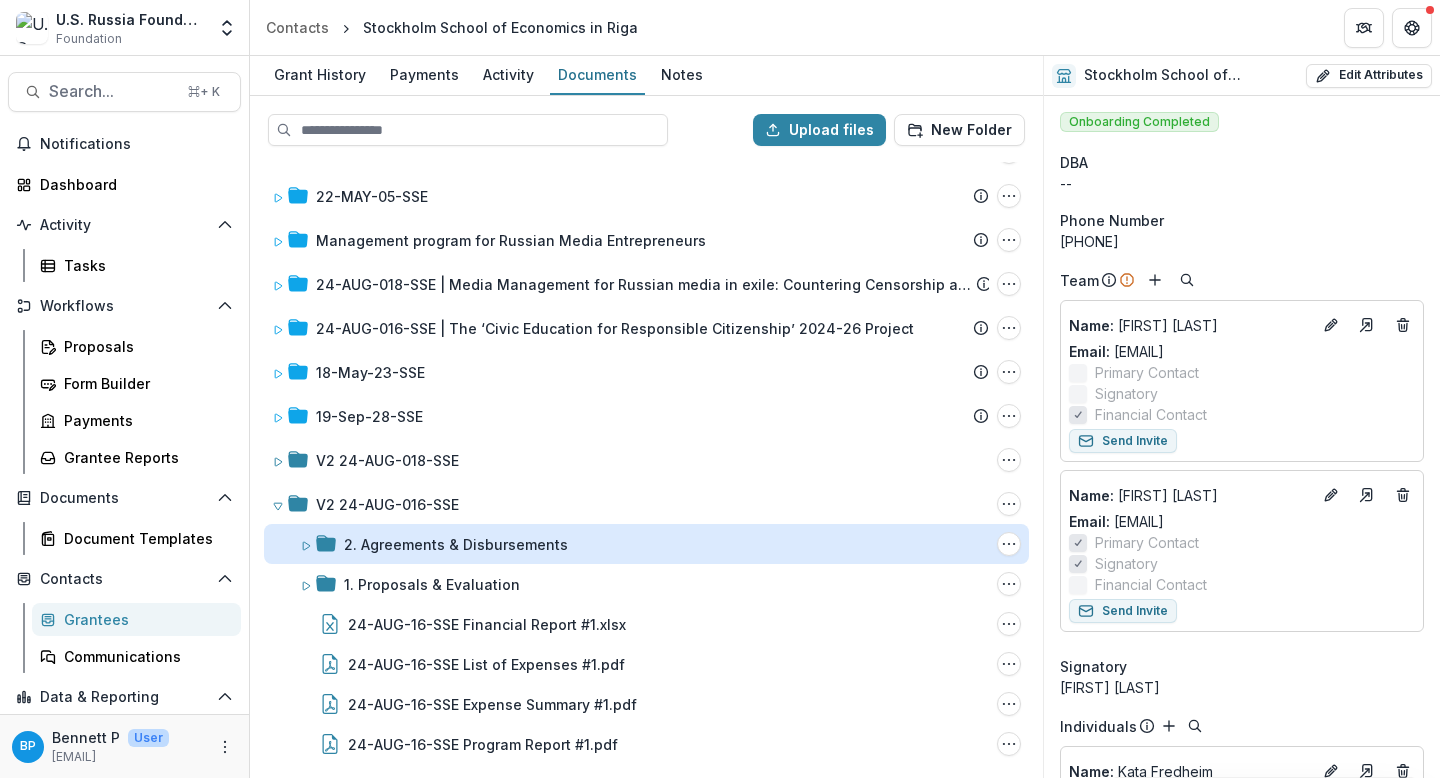 click on "2. Agreements & Disbursements" at bounding box center (456, 544) 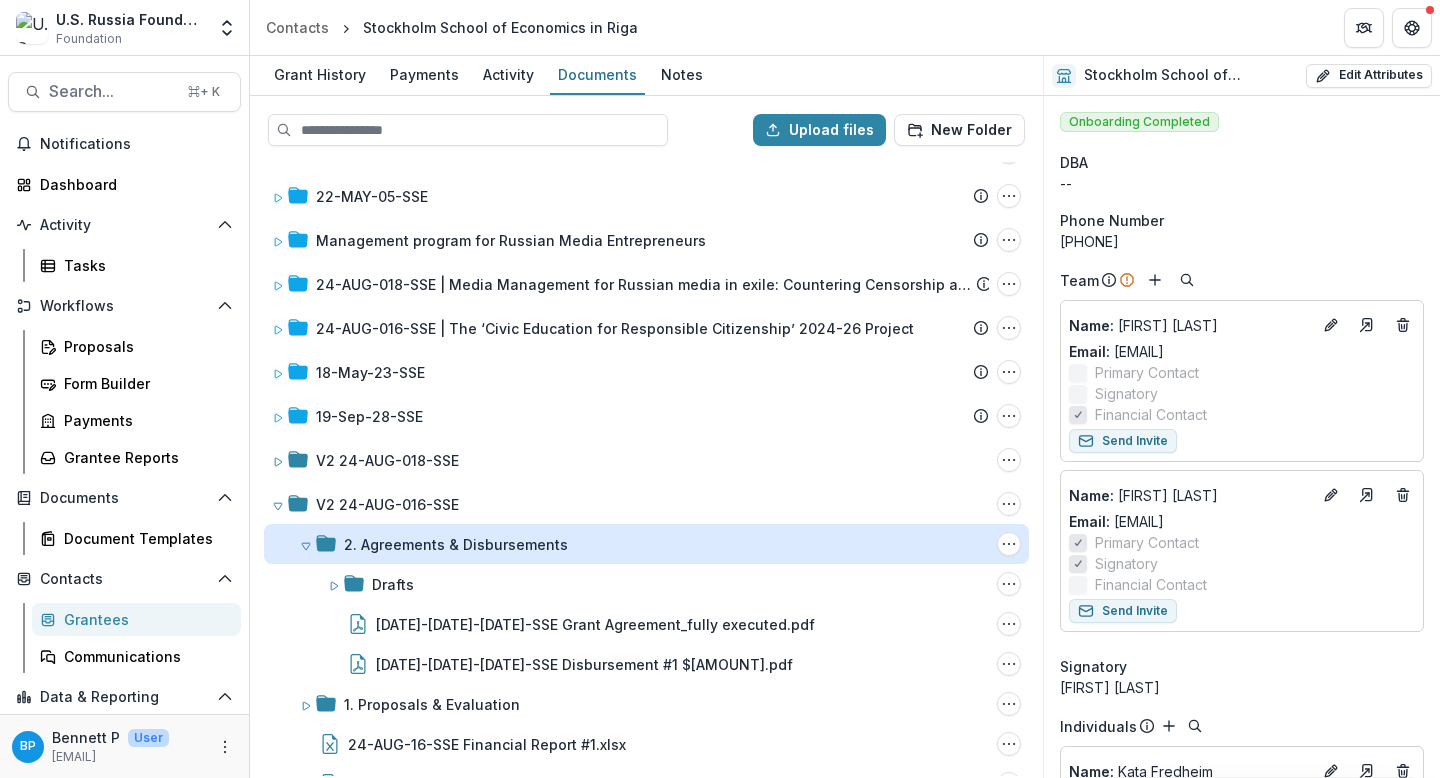 scroll, scrollTop: 250, scrollLeft: 0, axis: vertical 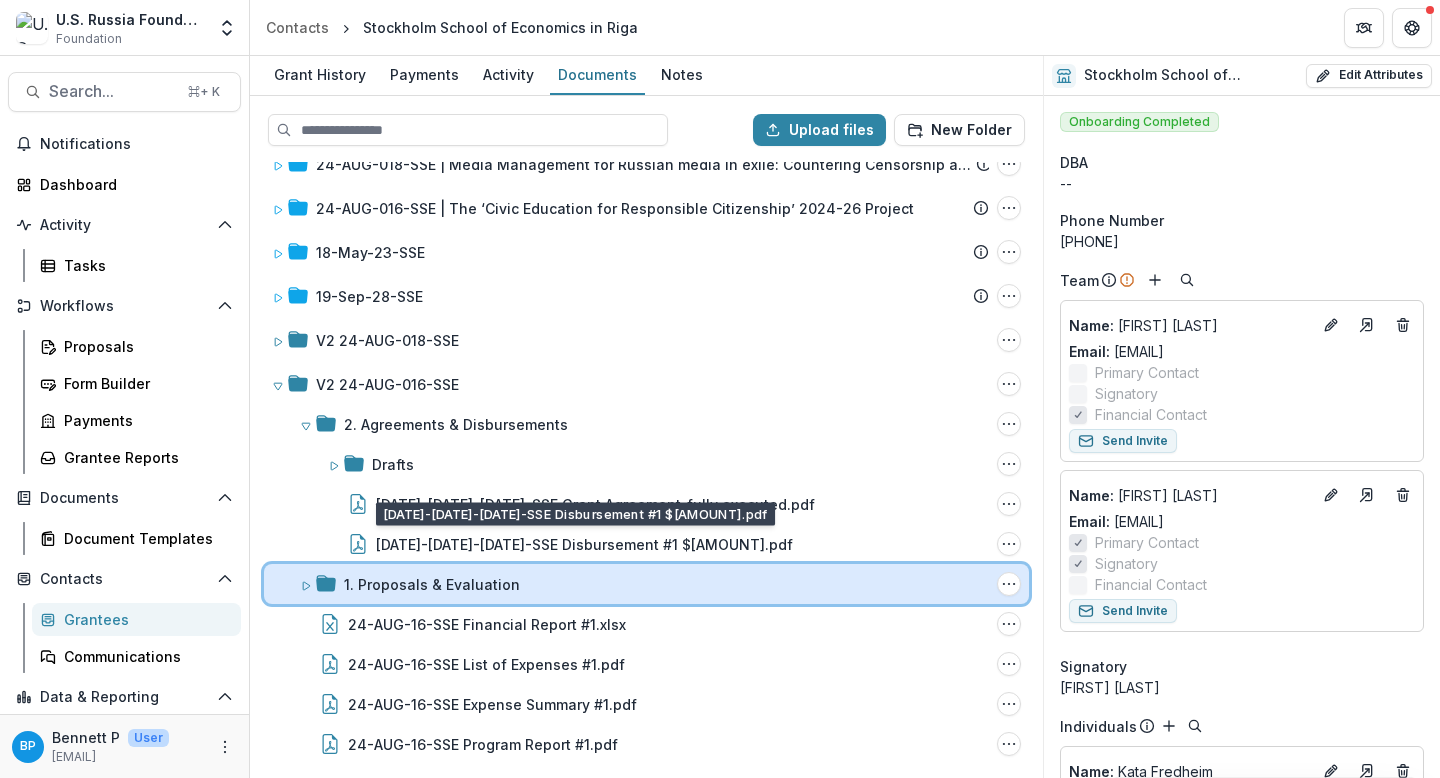 click on "1. Proposals & Evaluation Folder Options Rename Add Subfolder Delete" at bounding box center [646, 584] 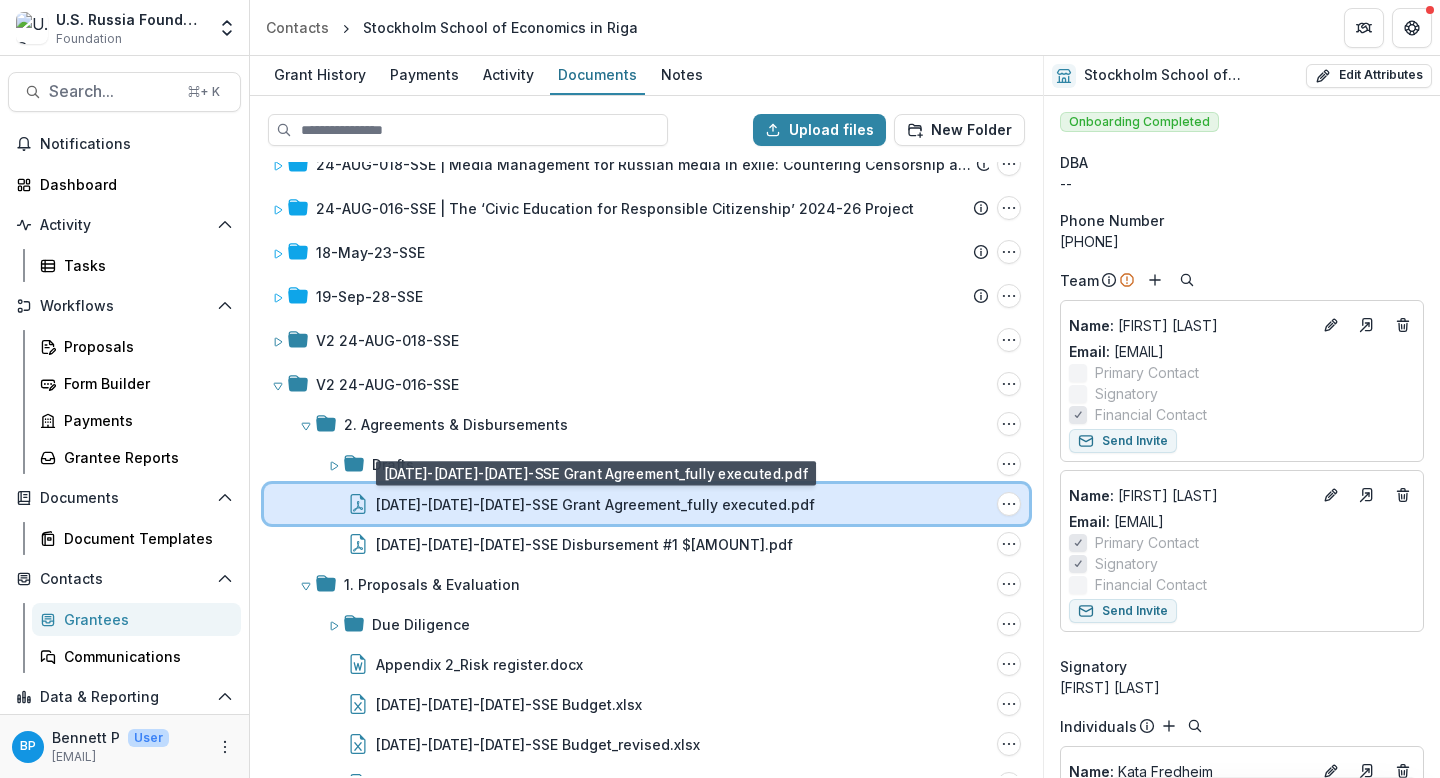 click on "24-AUG-16-SSE Grant Agreement_fully executed.pdf File Options Download Rename Delete" at bounding box center (646, 504) 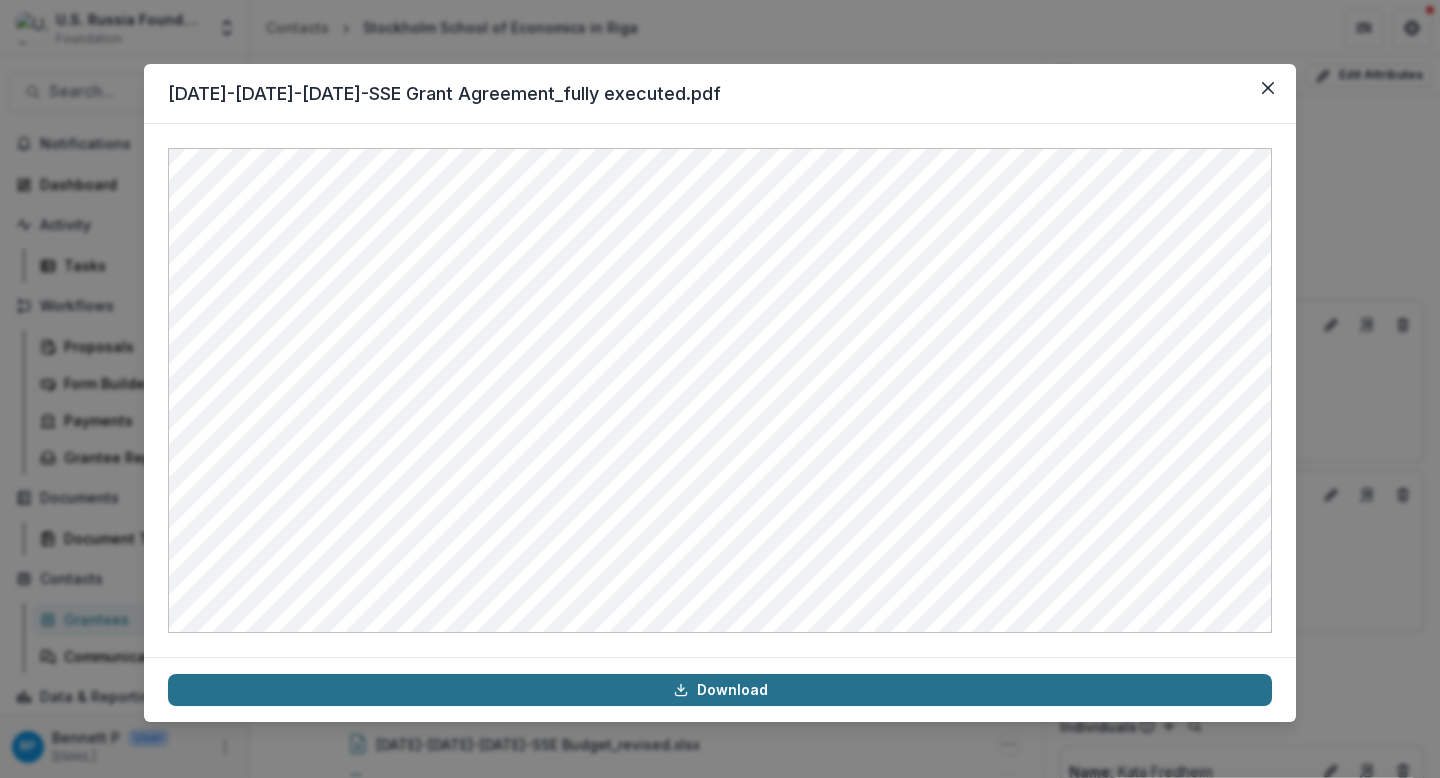 click on "Download" at bounding box center [720, 690] 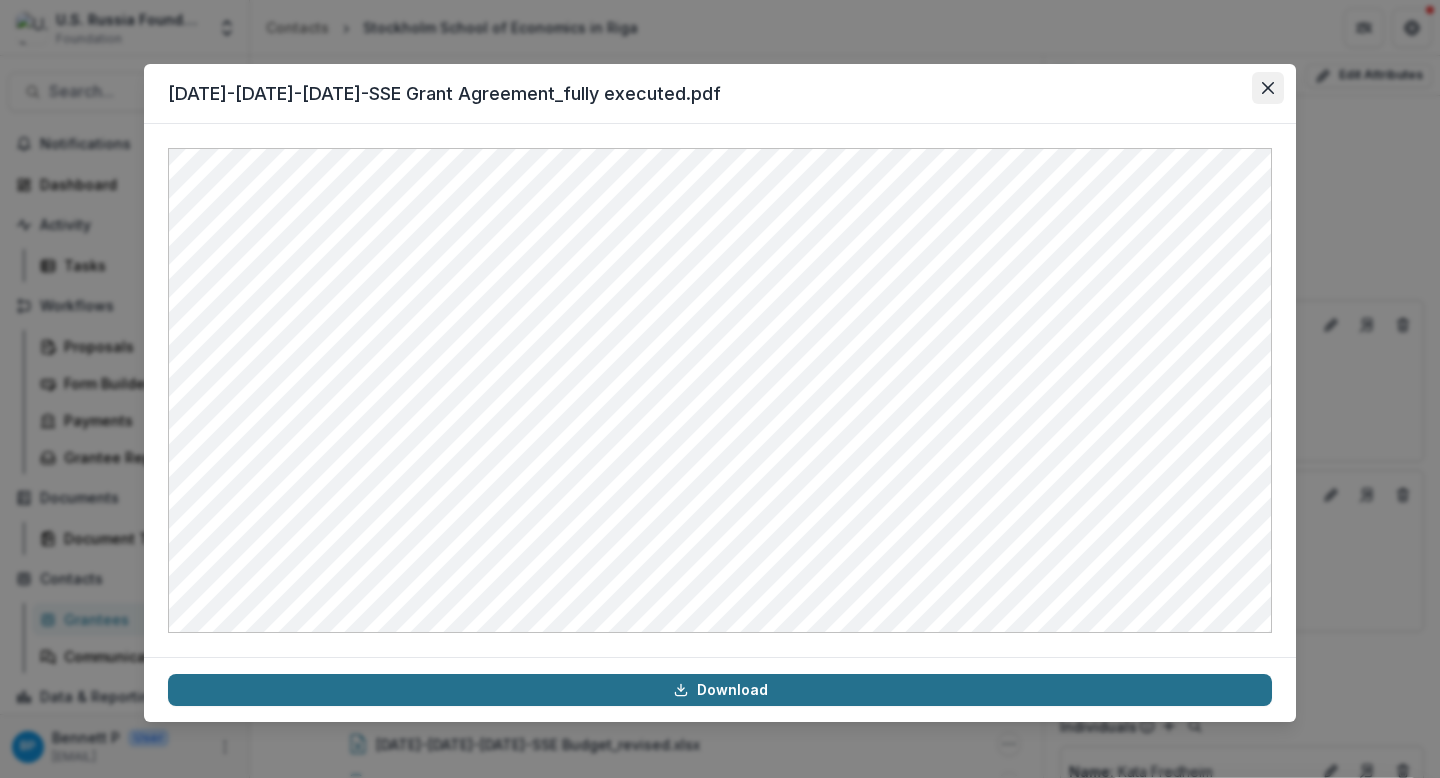 click 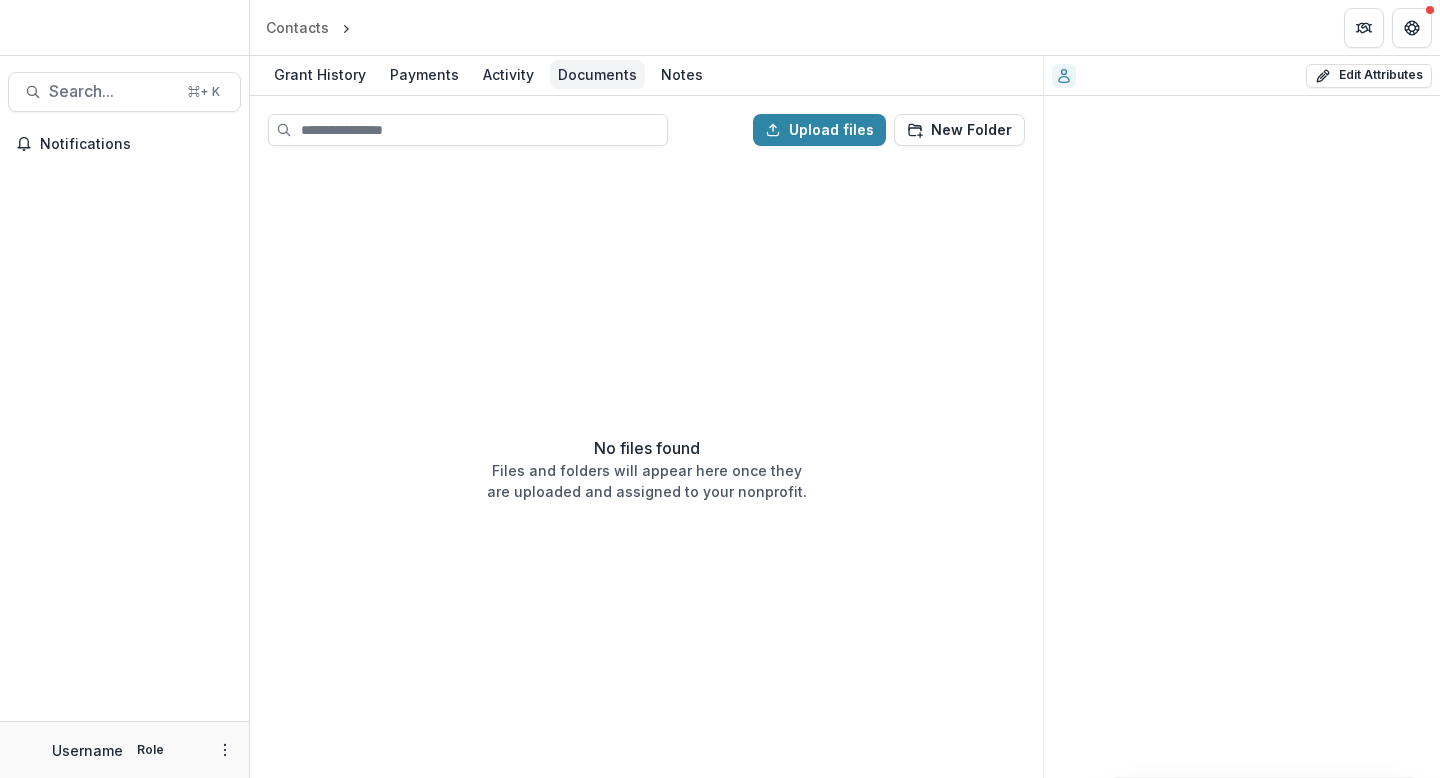 scroll, scrollTop: 0, scrollLeft: 0, axis: both 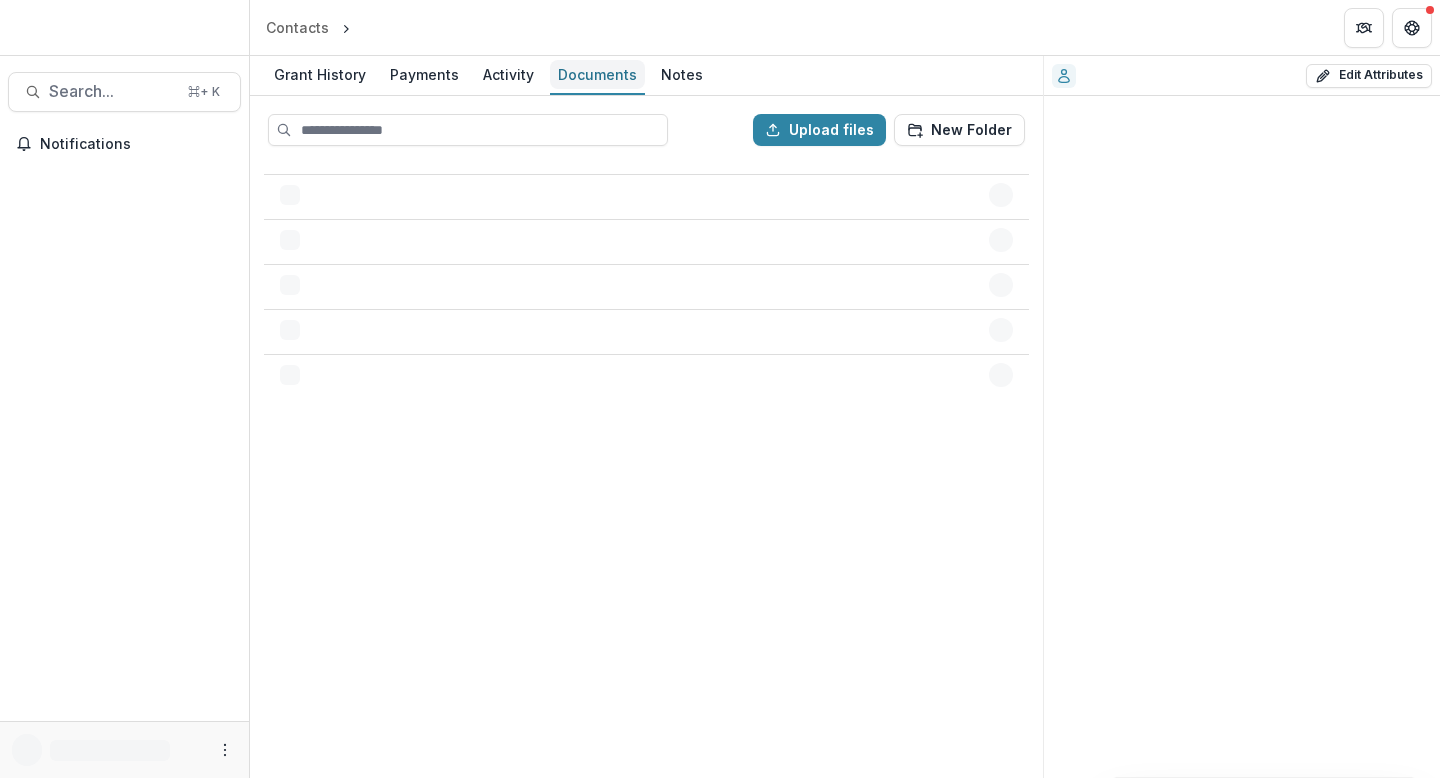 click on "Documents" at bounding box center [597, 74] 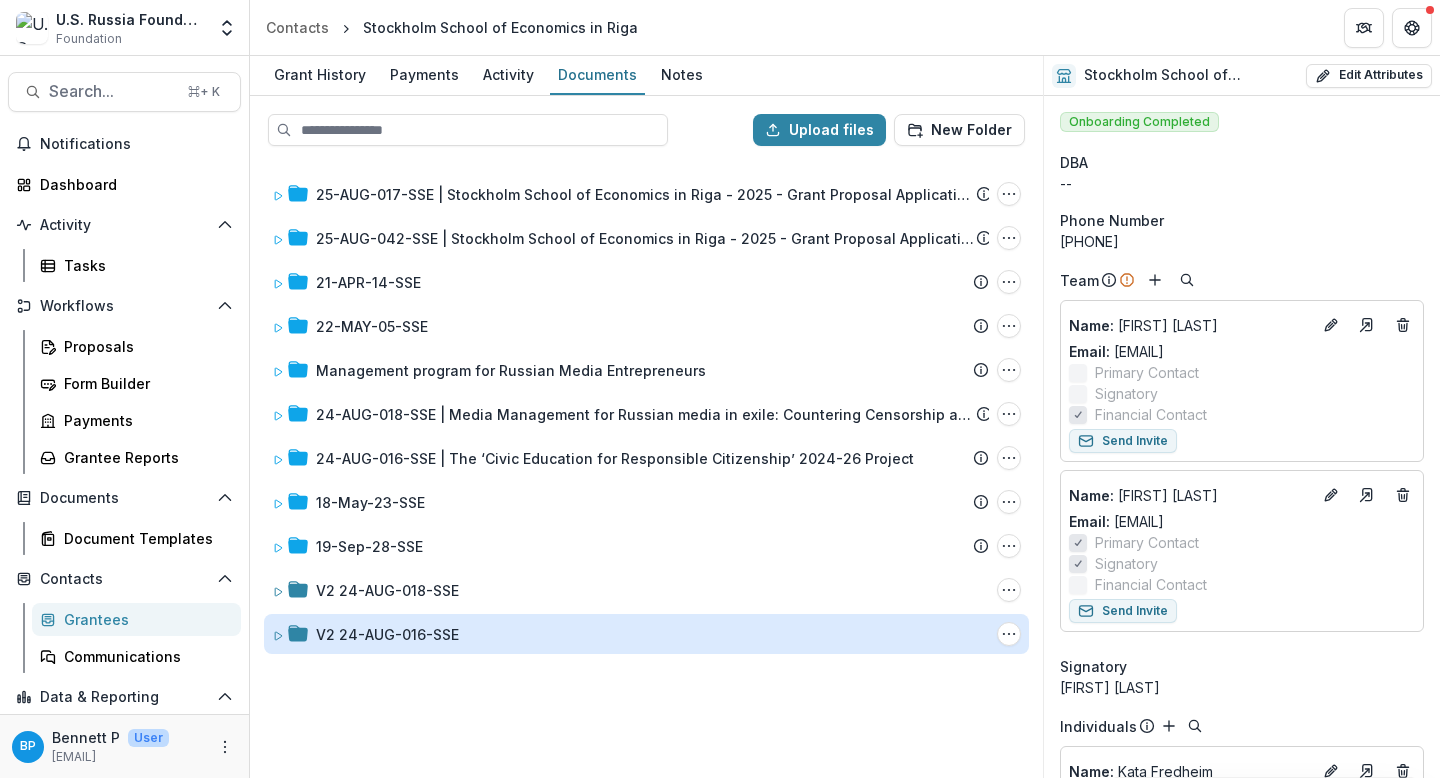 click on "V2 24-AUG-016-SSE" at bounding box center [387, 634] 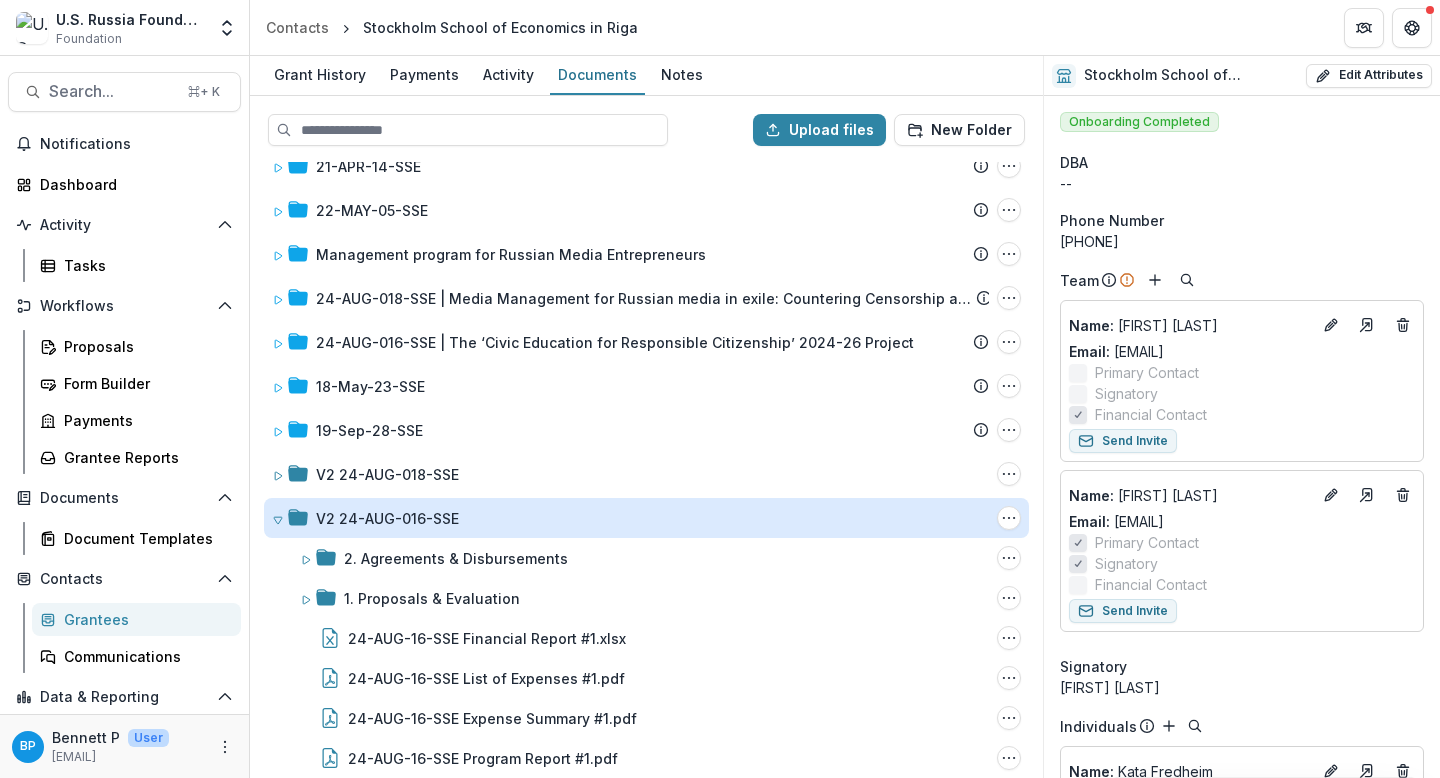 scroll, scrollTop: 130, scrollLeft: 0, axis: vertical 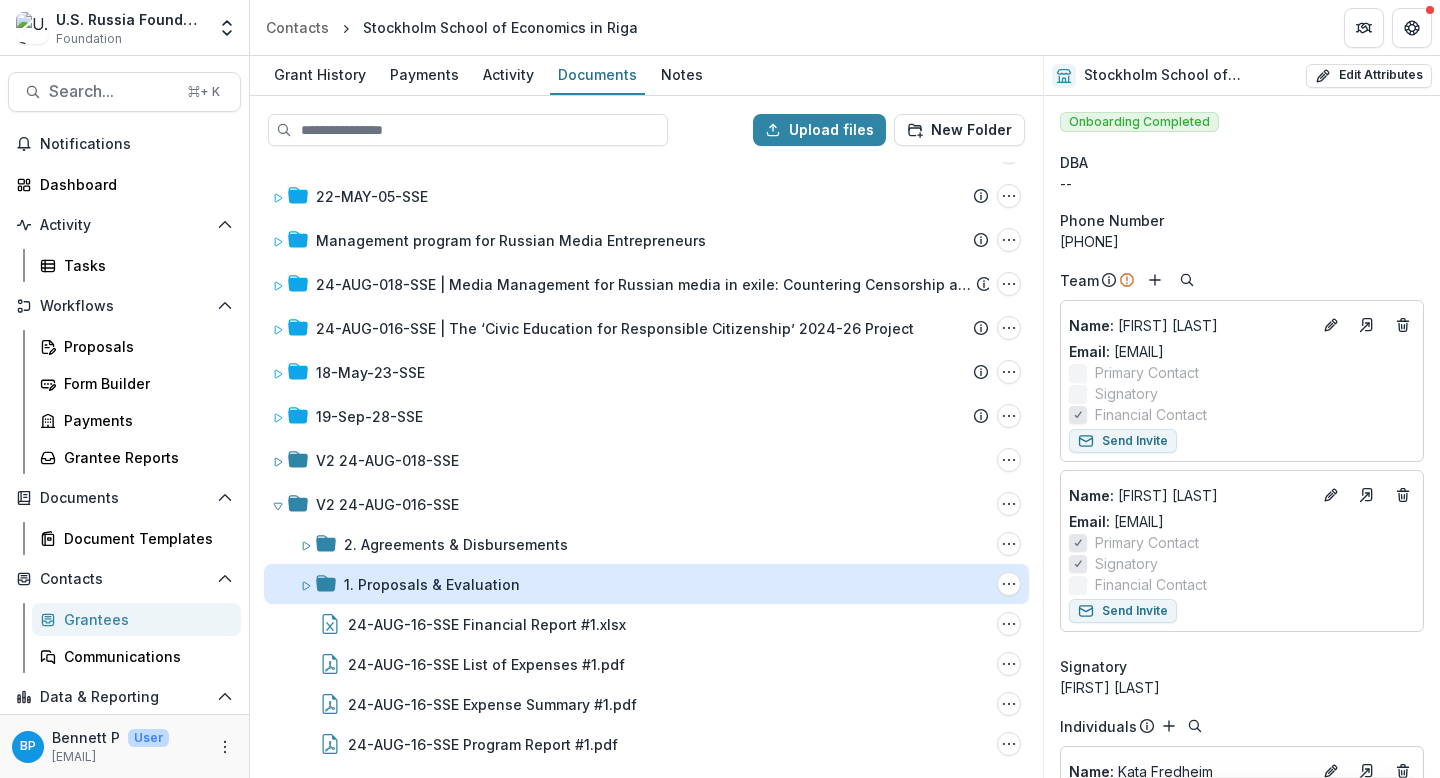 click on "1. Proposals & Evaluation" at bounding box center (432, 584) 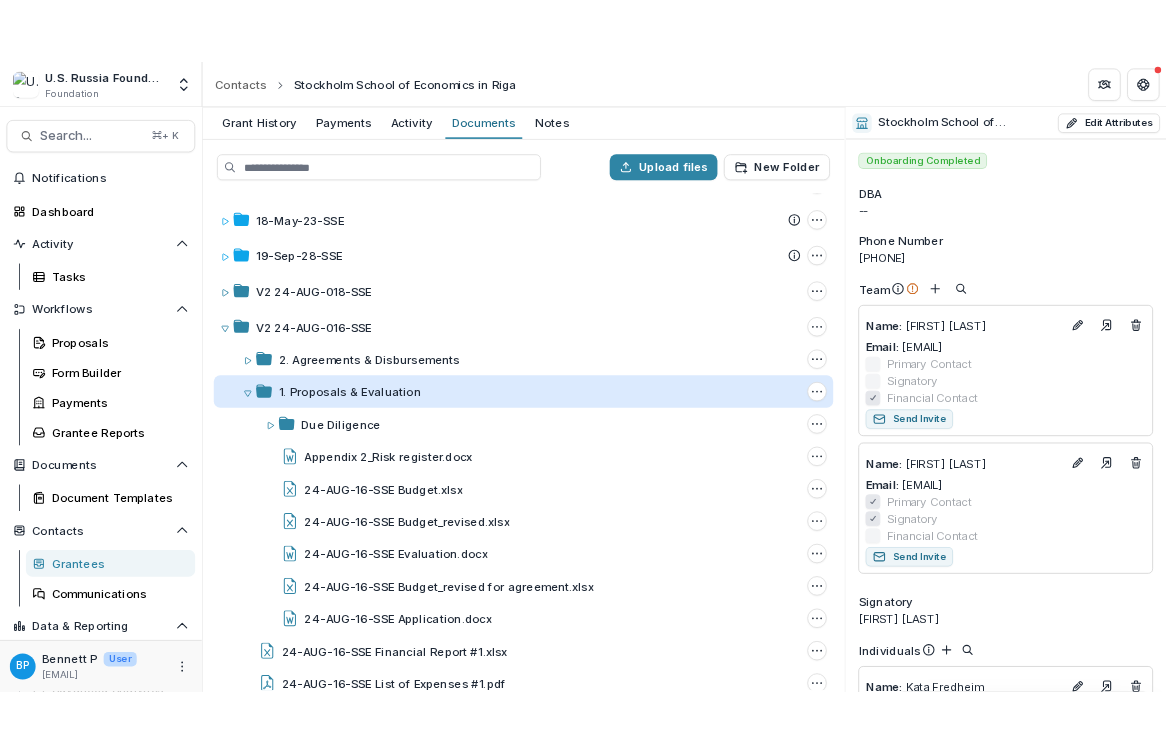 scroll, scrollTop: 314, scrollLeft: 0, axis: vertical 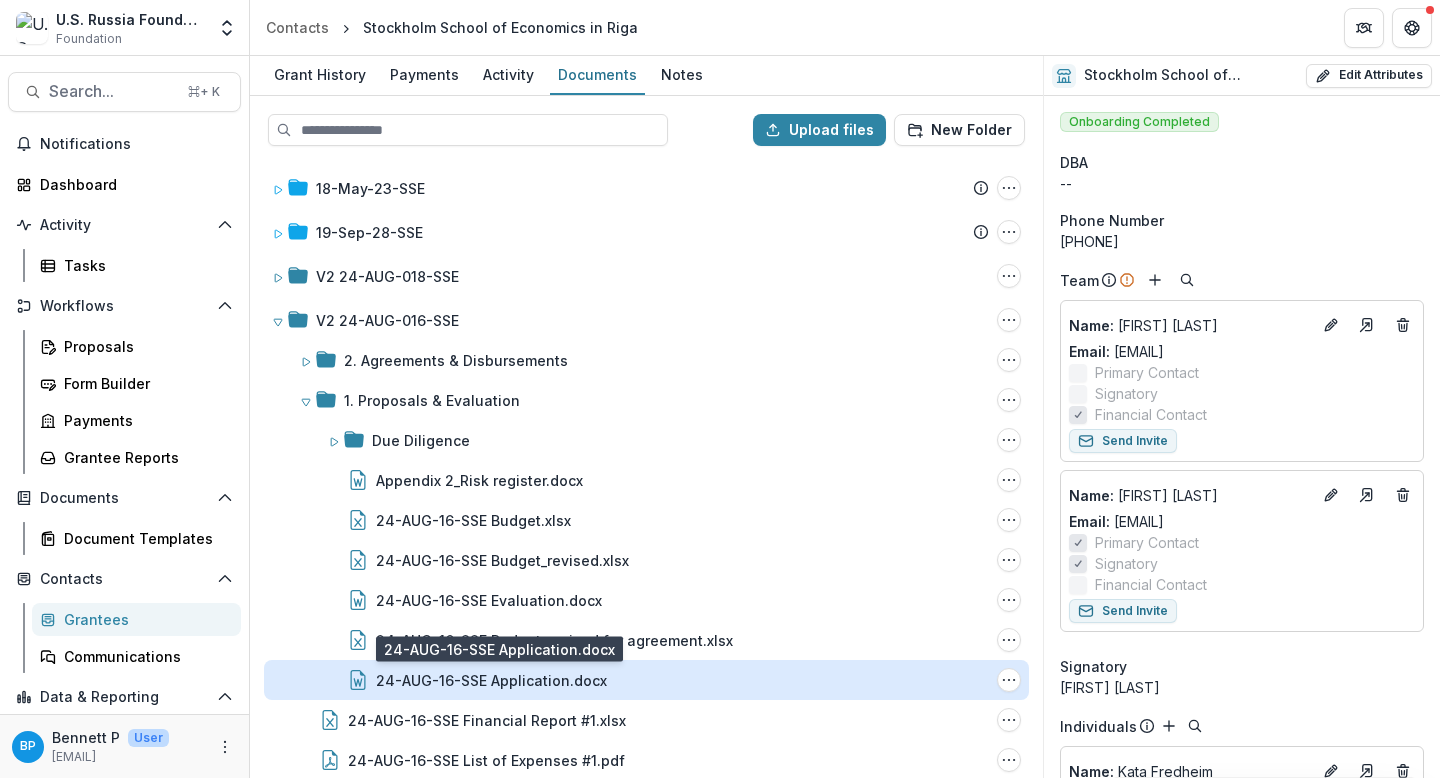 click on "24-AUG-16-SSE Application.docx" at bounding box center [491, 680] 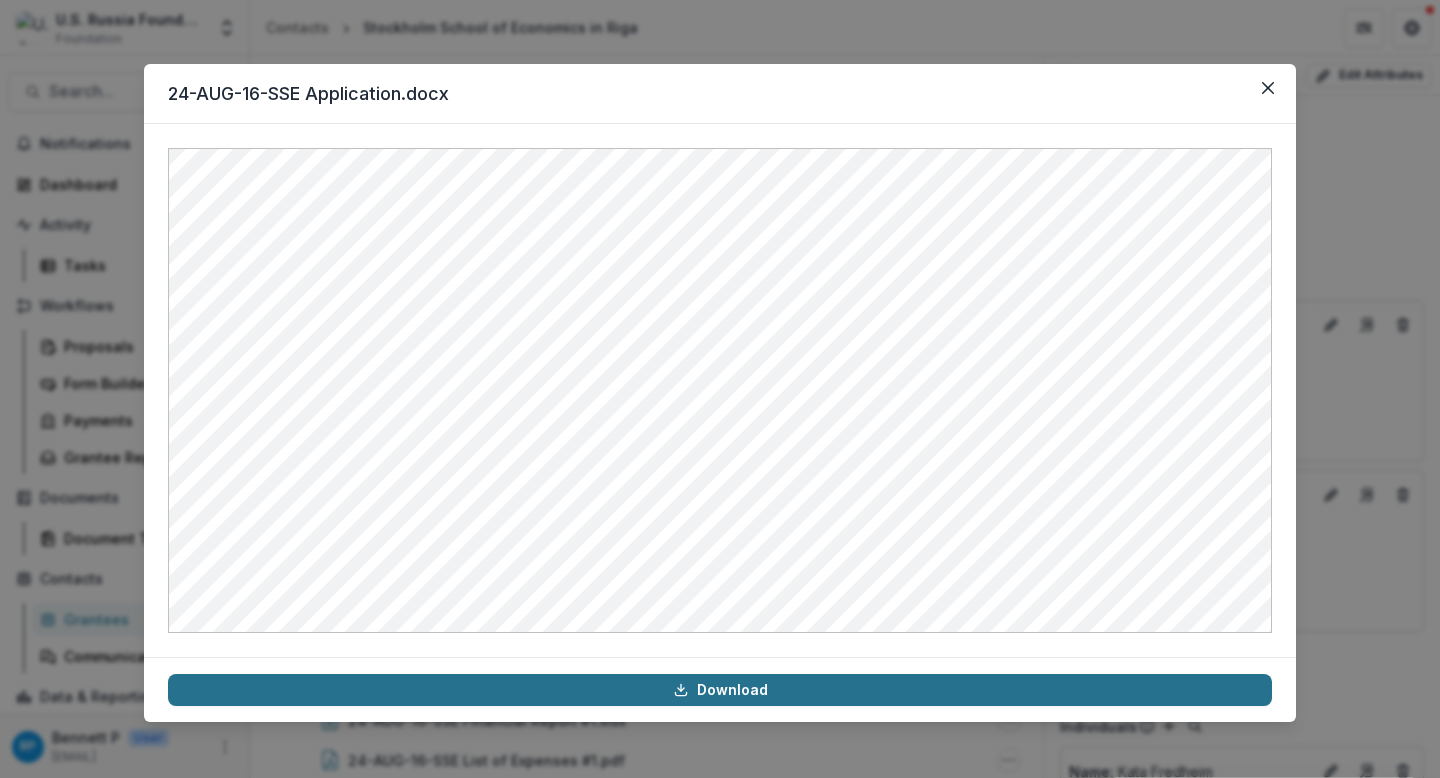 click on "Download" at bounding box center (720, 690) 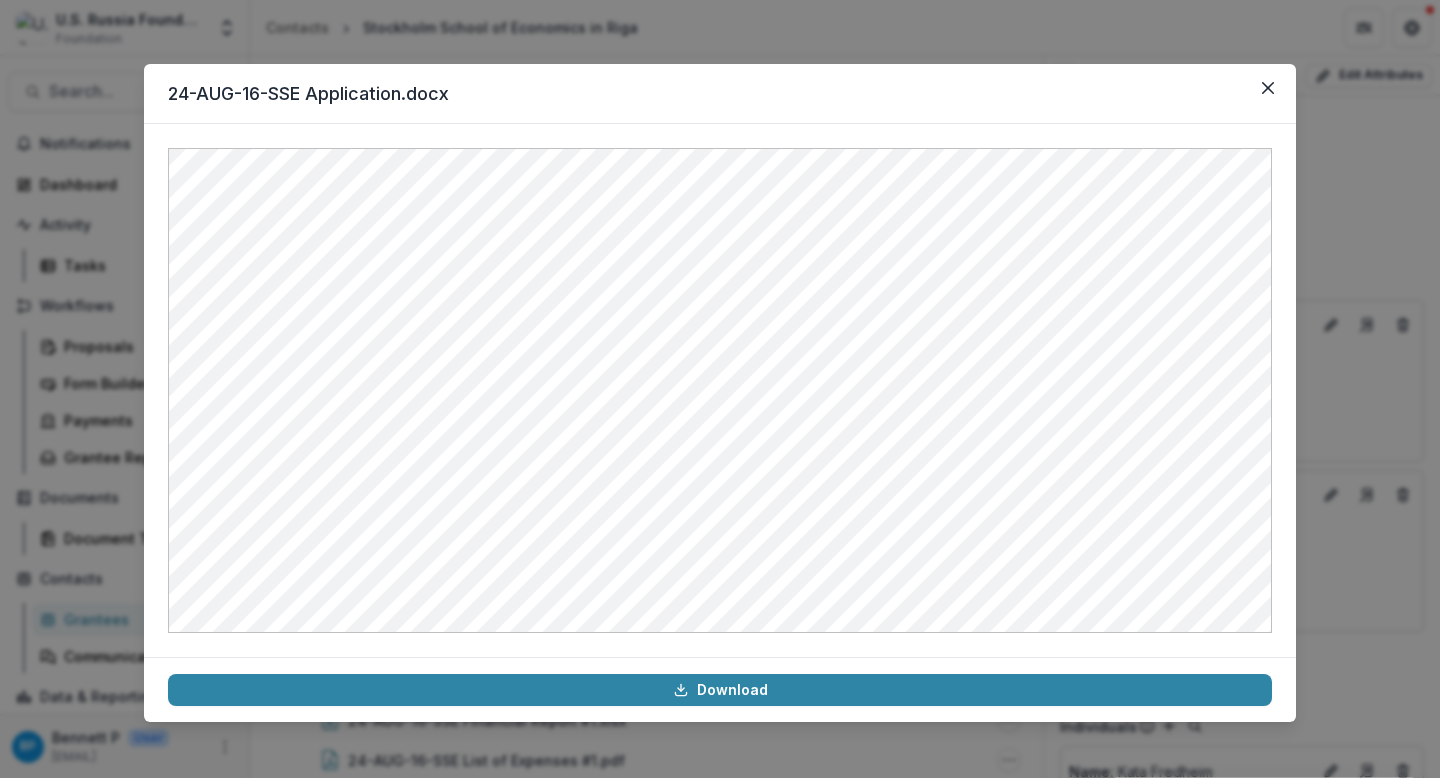 click on "24-AUG-16-SSE Application.docx" at bounding box center [720, 94] 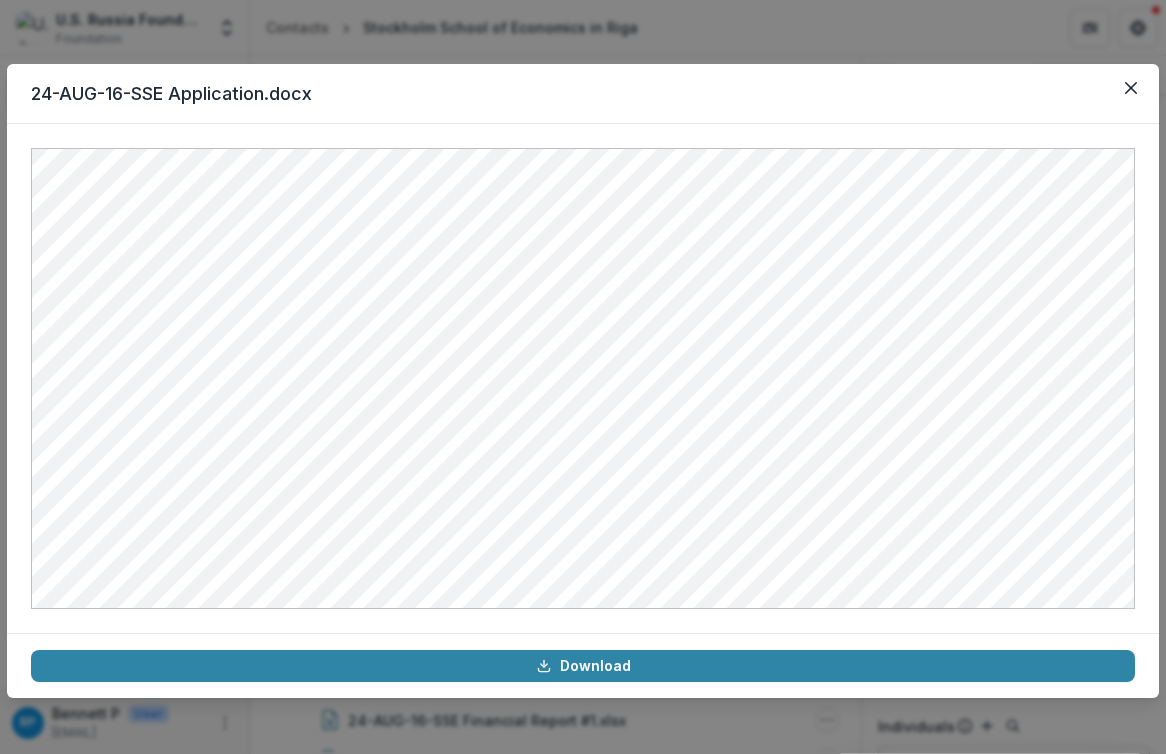 click on "24-AUG-16-SSE Application.docx" at bounding box center [583, 94] 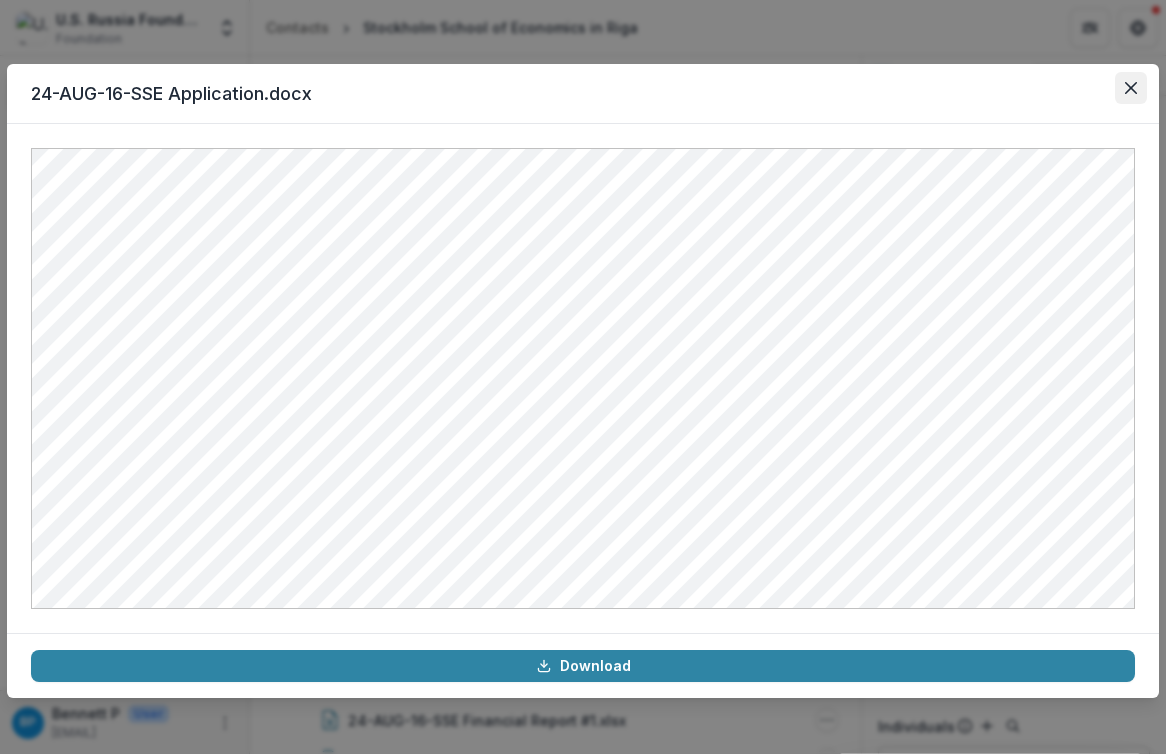 click at bounding box center (1131, 88) 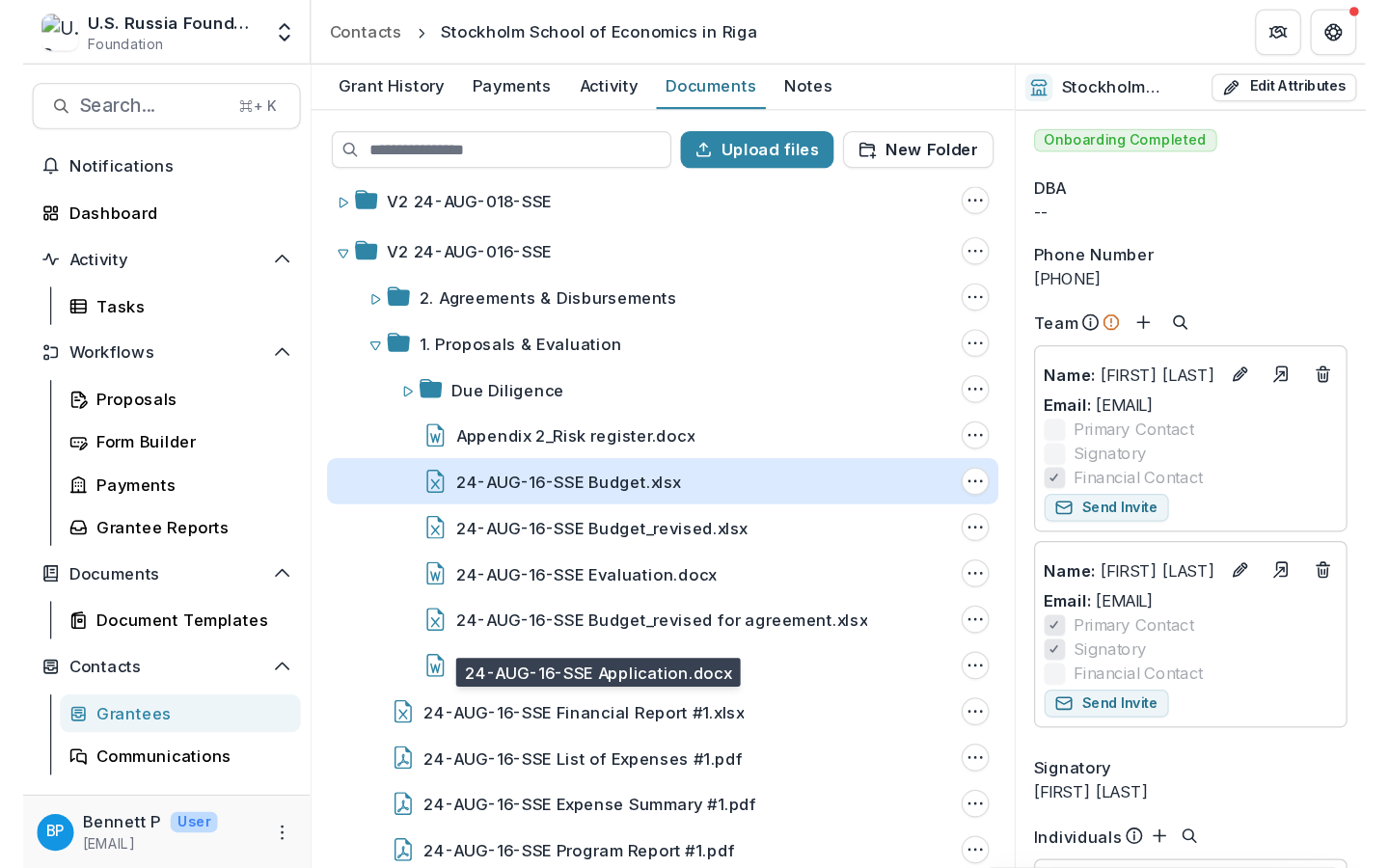 scroll, scrollTop: 419, scrollLeft: 0, axis: vertical 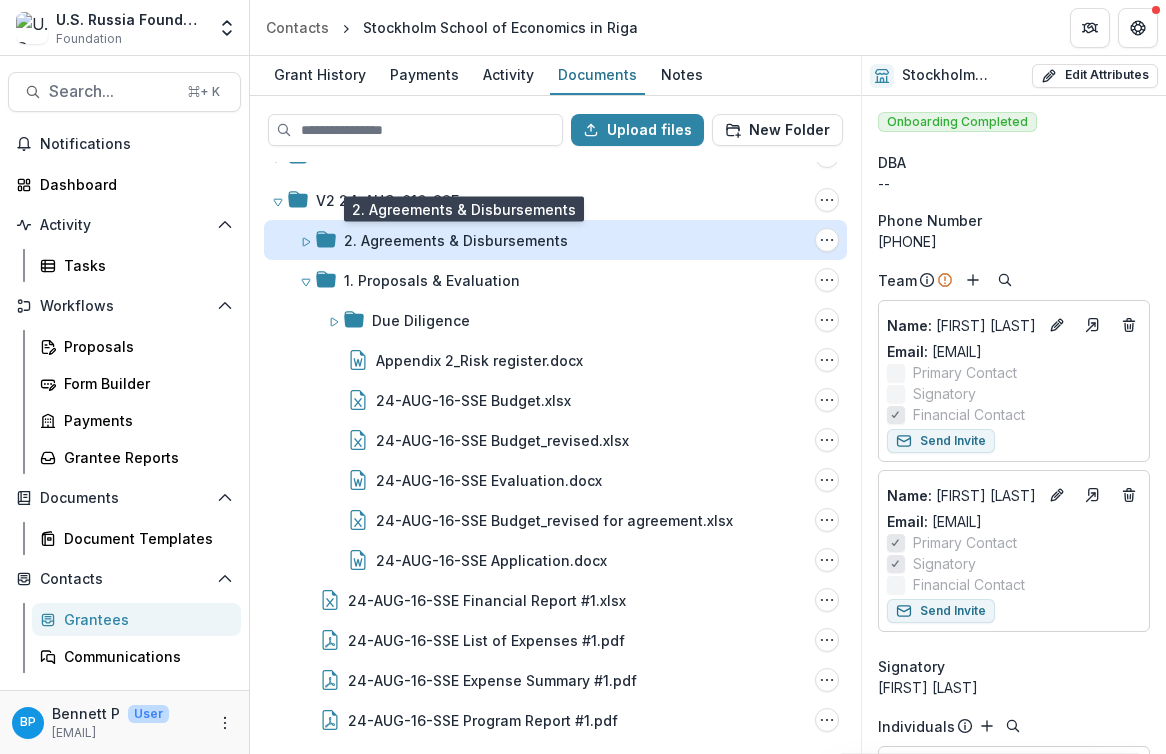 click on "2. Agreements & Disbursements" at bounding box center [456, 240] 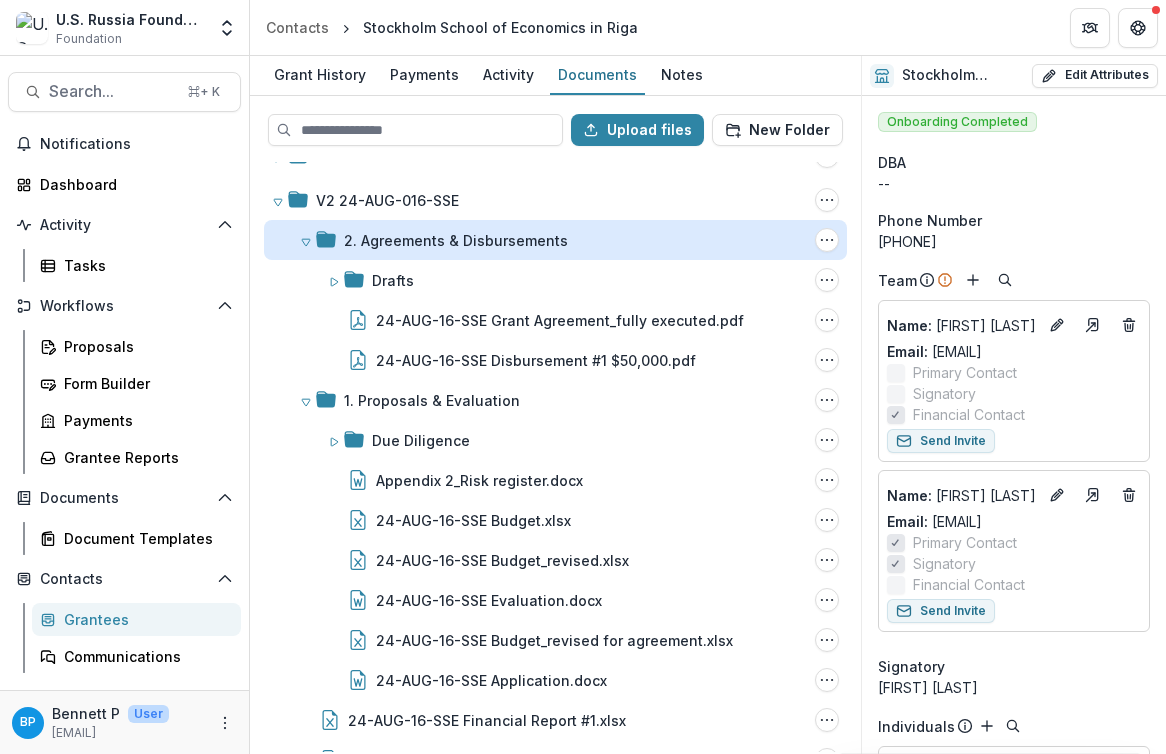 click on "2. Agreements & Disbursements" at bounding box center [456, 240] 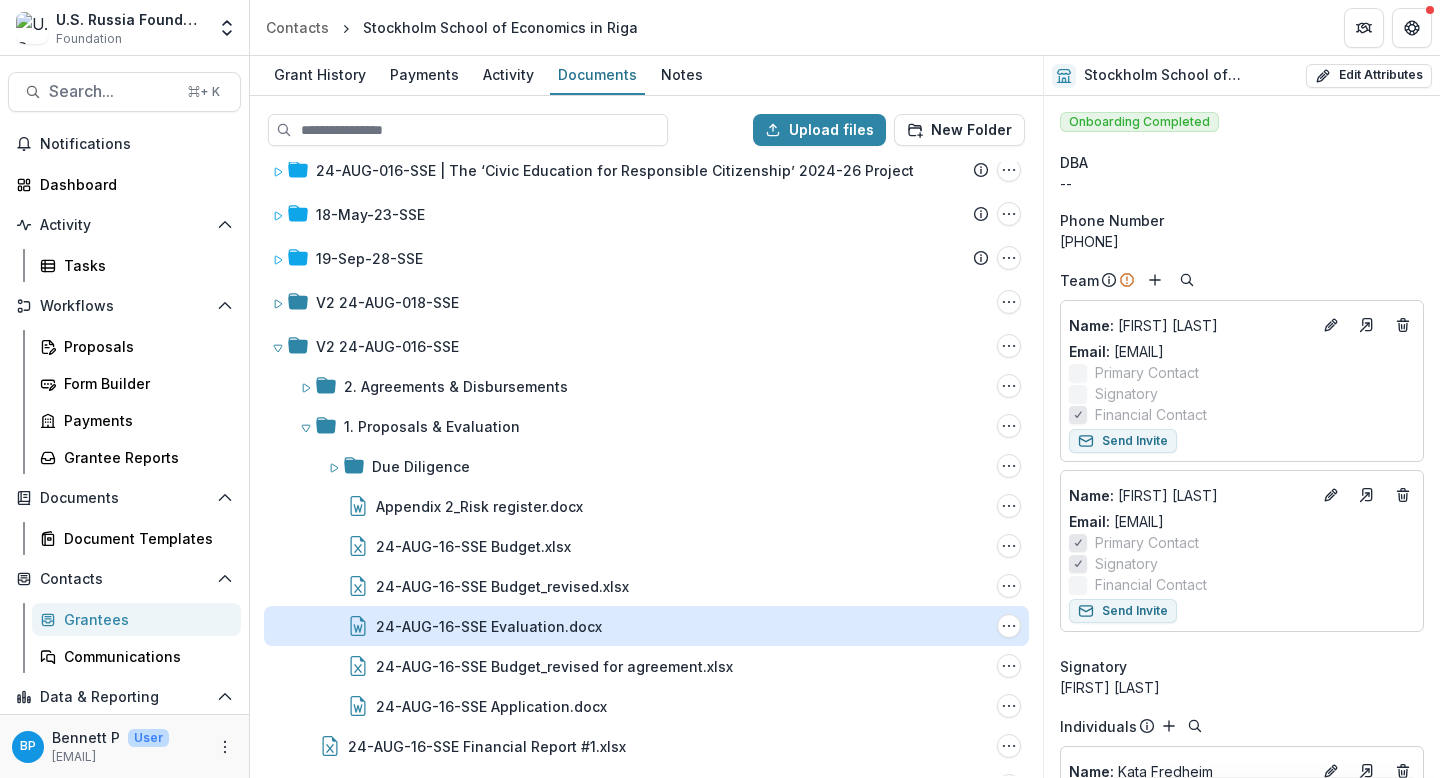 scroll, scrollTop: 410, scrollLeft: 0, axis: vertical 